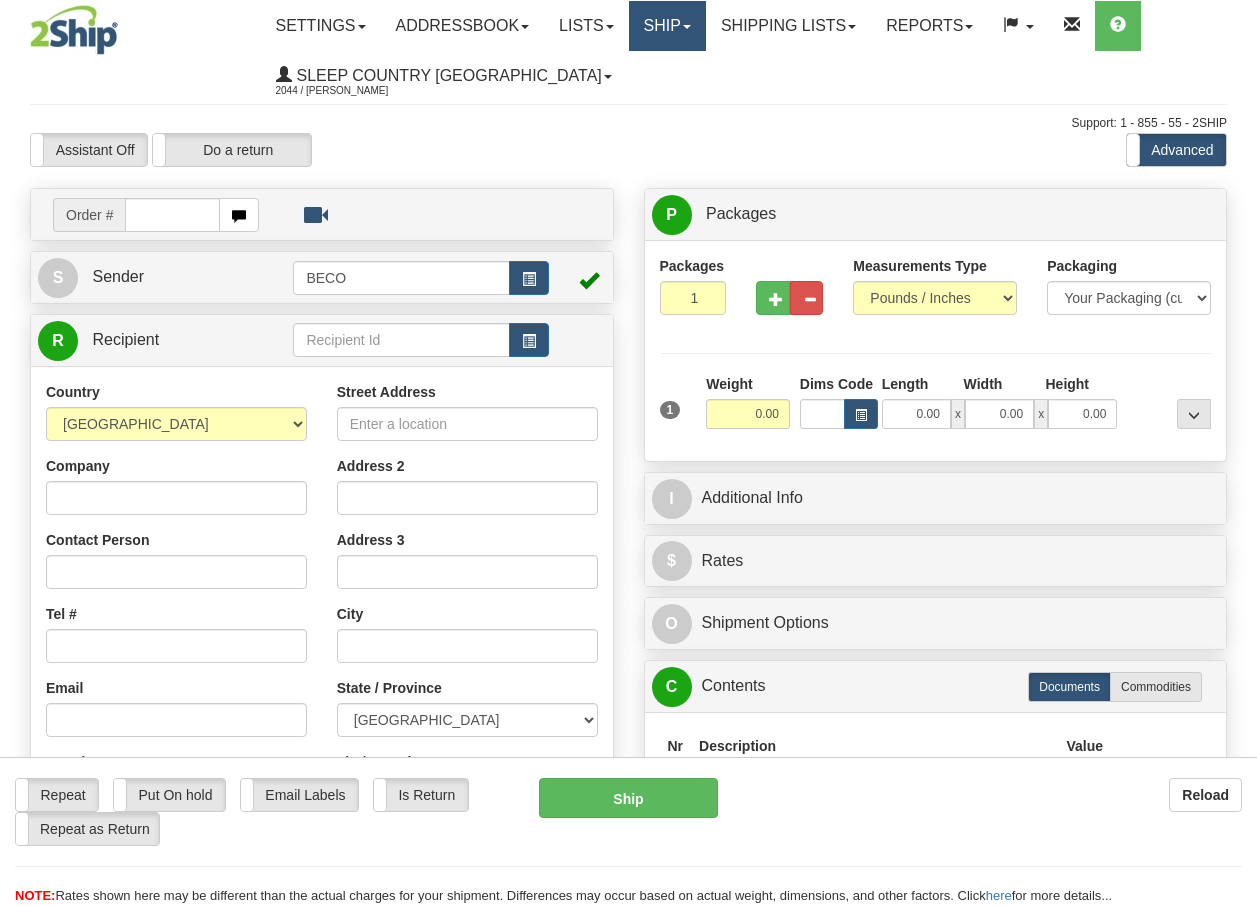 scroll, scrollTop: 0, scrollLeft: 0, axis: both 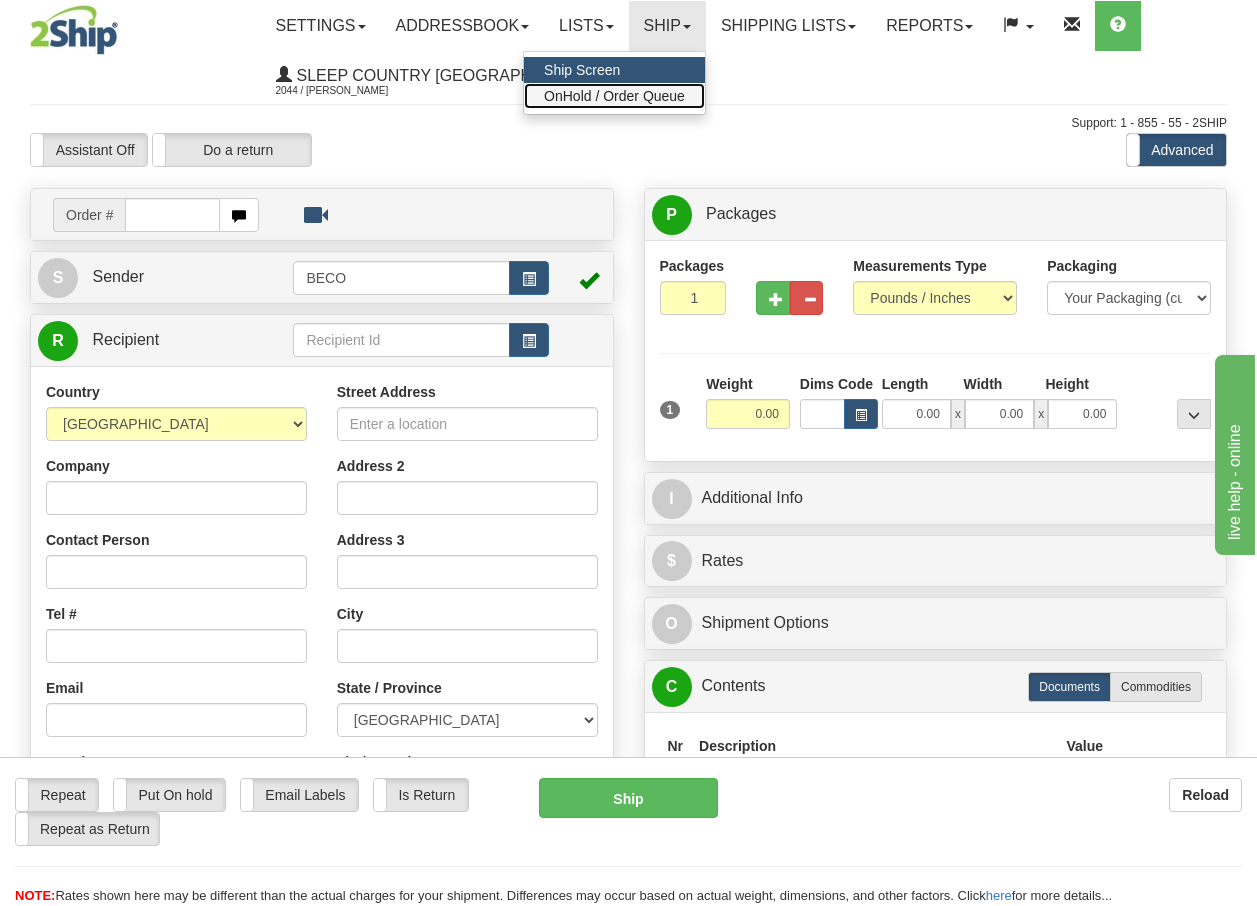 click on "OnHold / Order Queue" at bounding box center [614, 96] 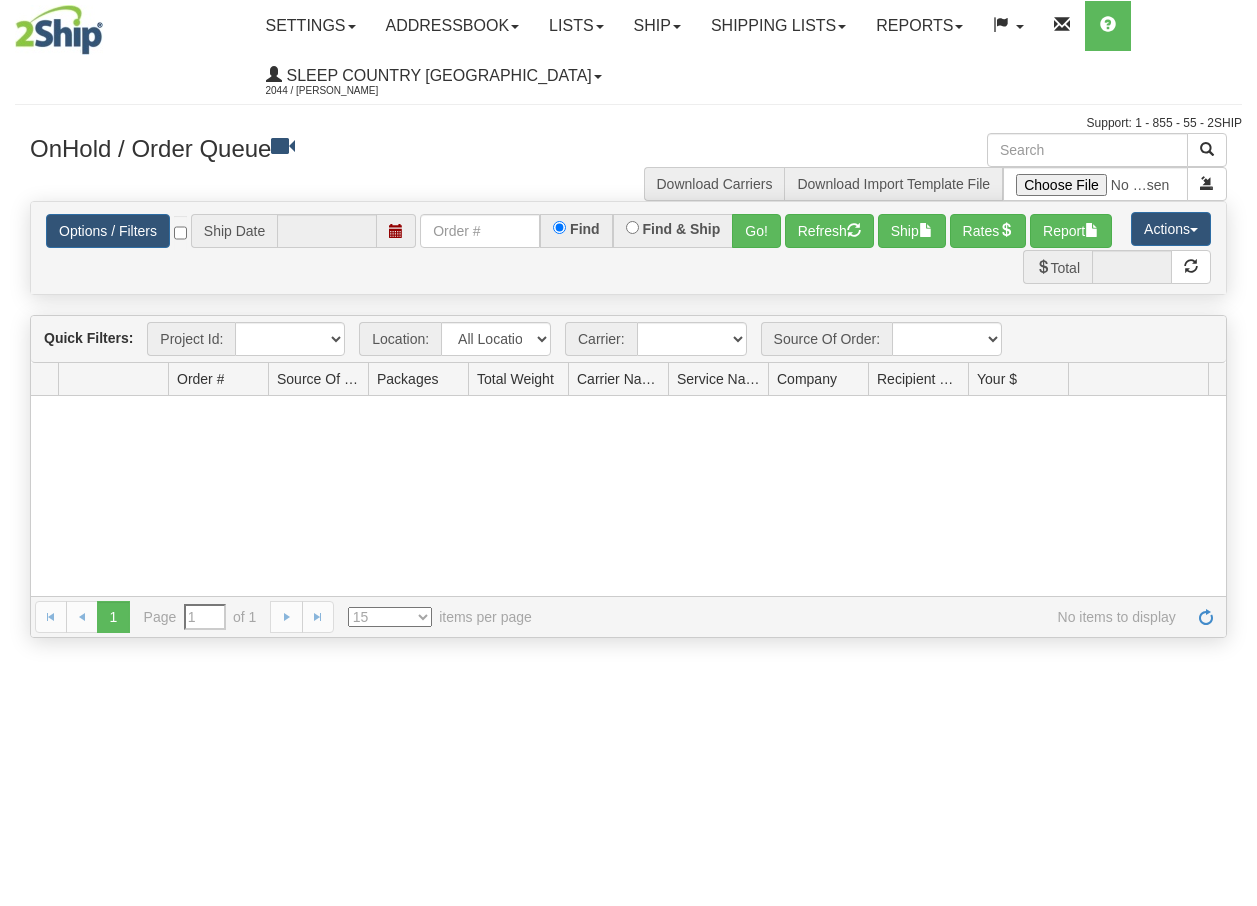 scroll, scrollTop: 0, scrollLeft: 0, axis: both 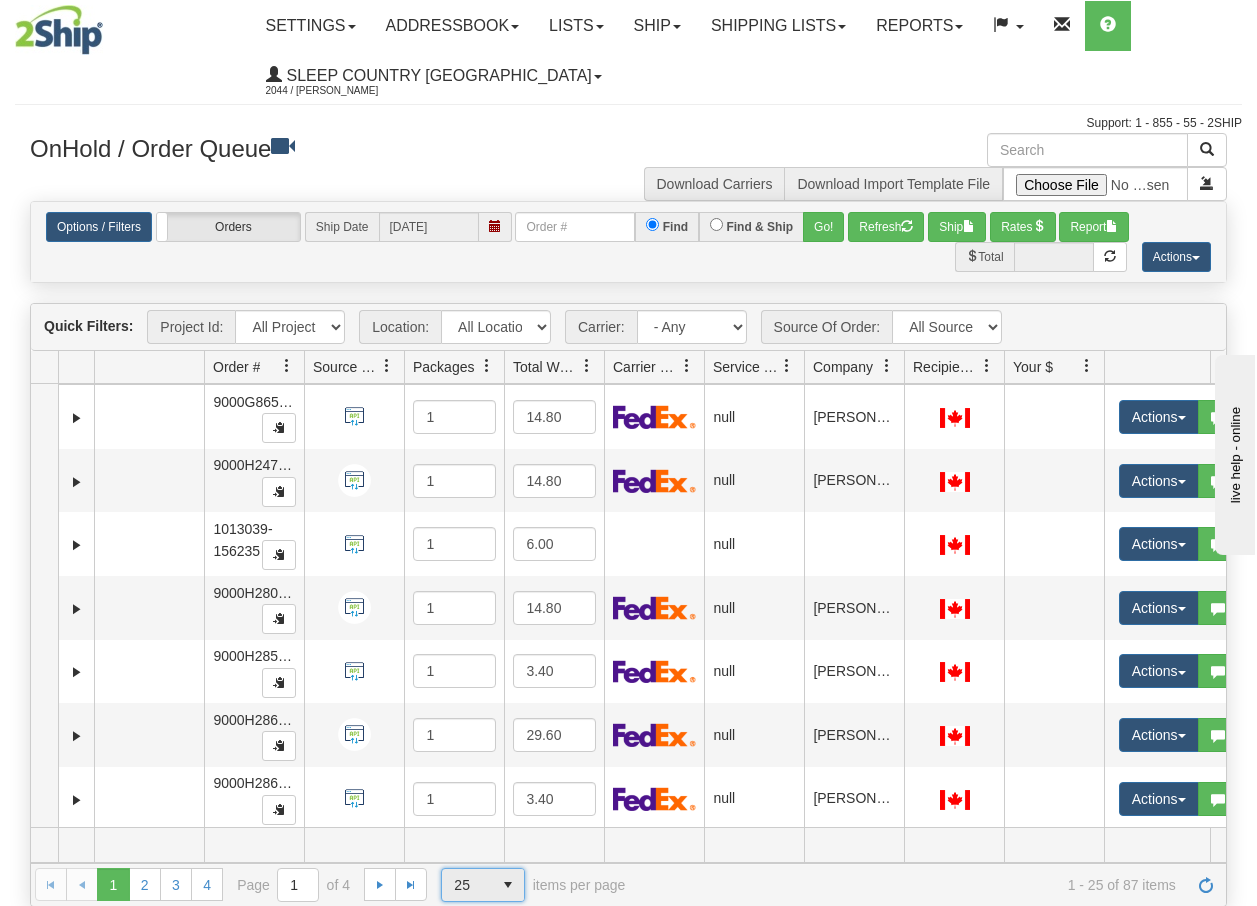 click at bounding box center (508, 885) 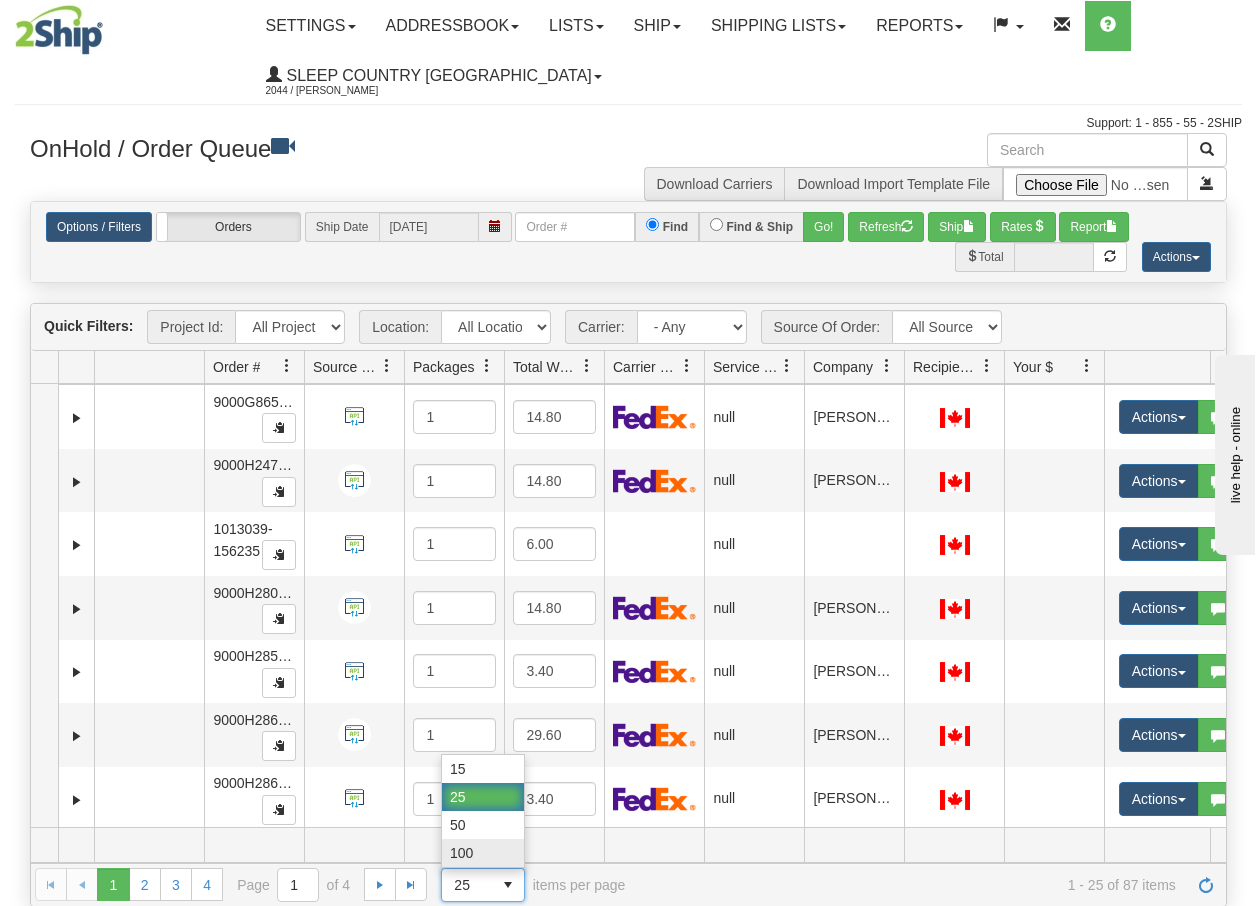 click on "100" at bounding box center (461, 853) 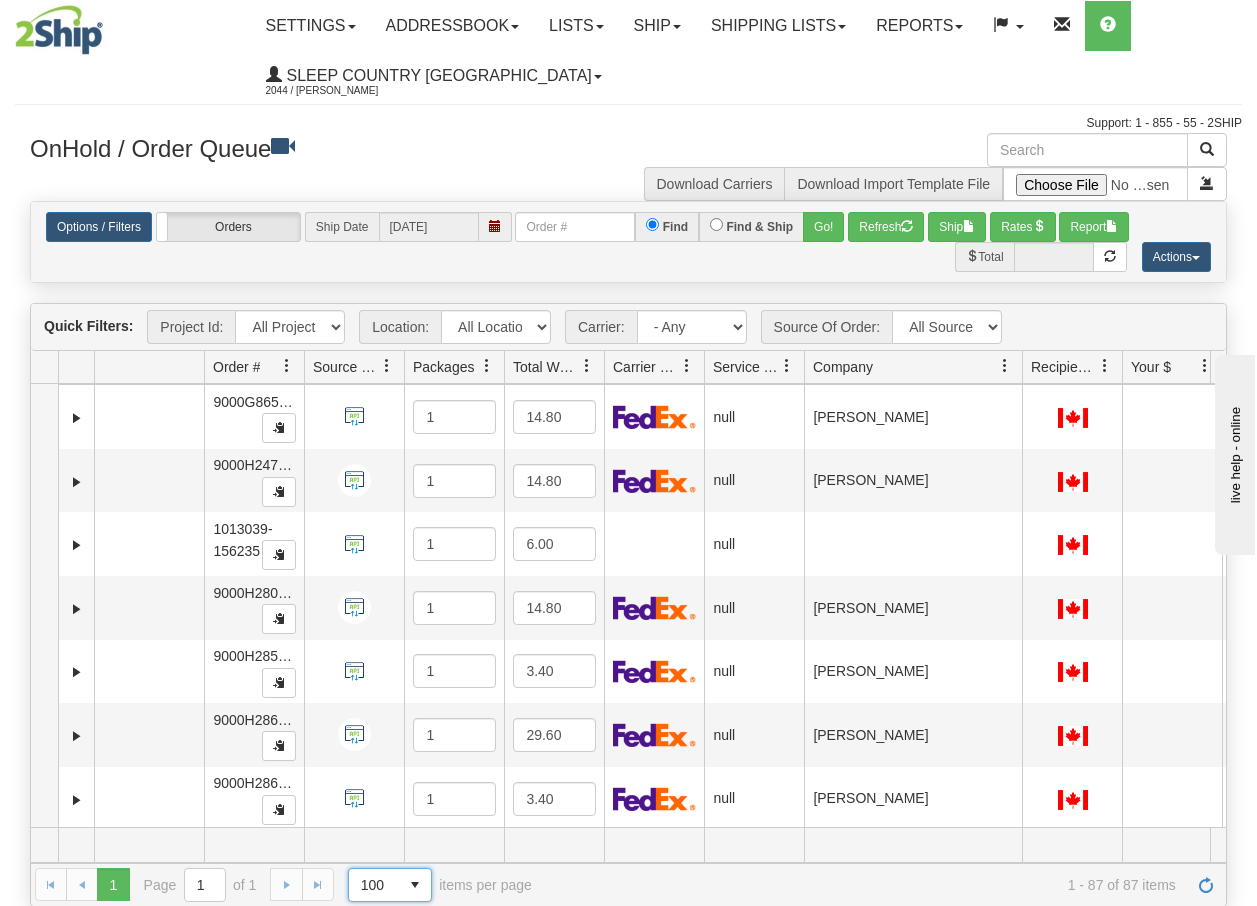 drag, startPoint x: 906, startPoint y: 370, endPoint x: 1025, endPoint y: 378, distance: 119.26861 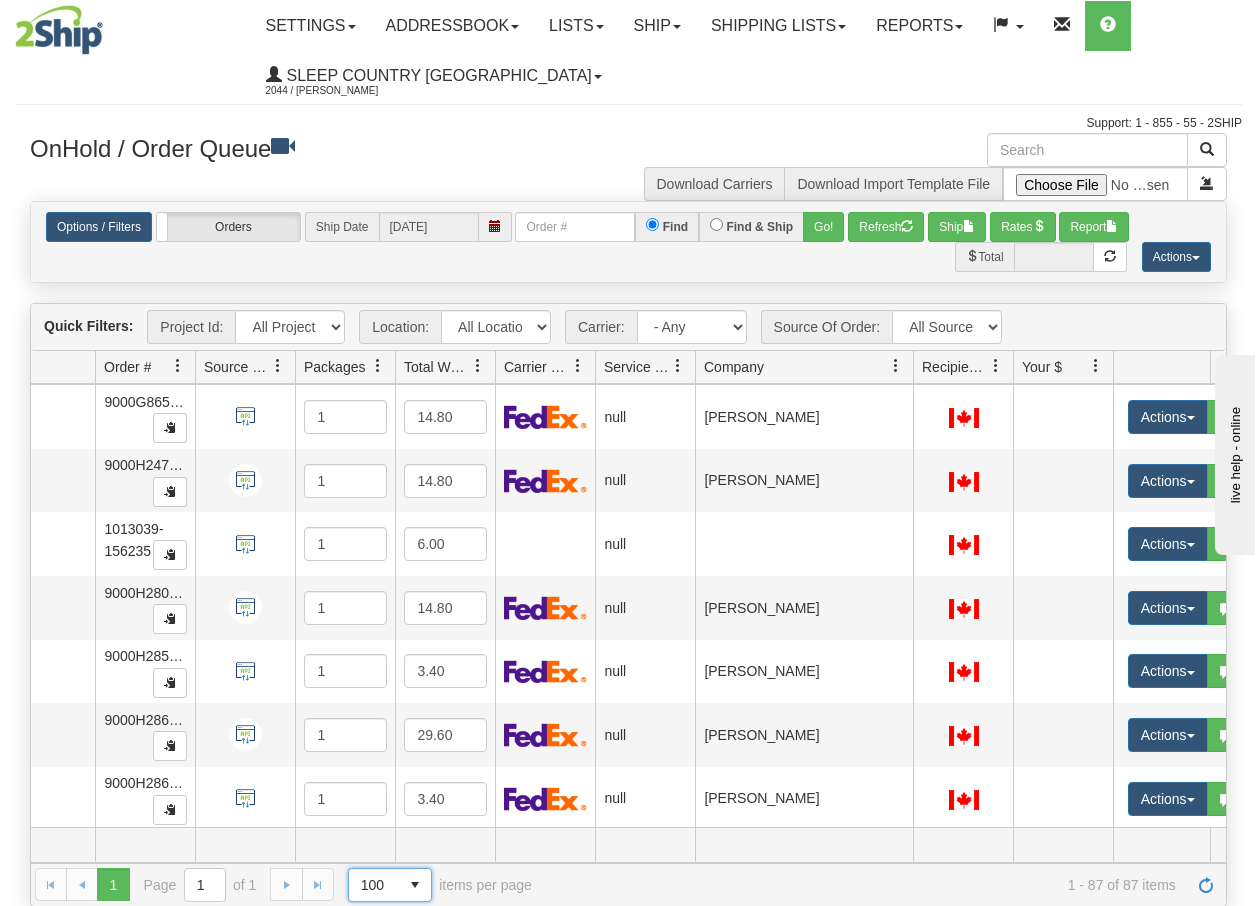 scroll, scrollTop: 0, scrollLeft: 153, axis: horizontal 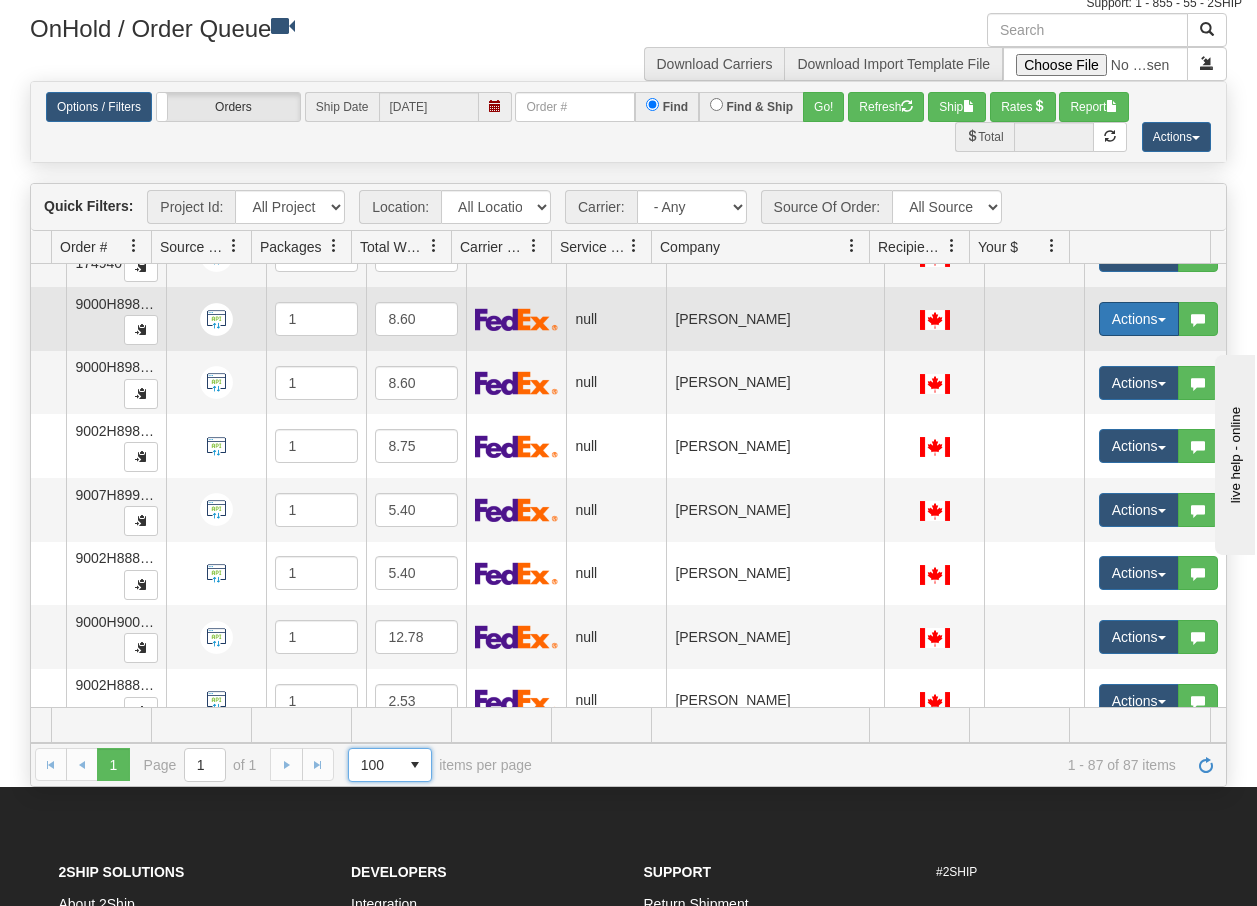 click on "Actions" at bounding box center [1139, 319] 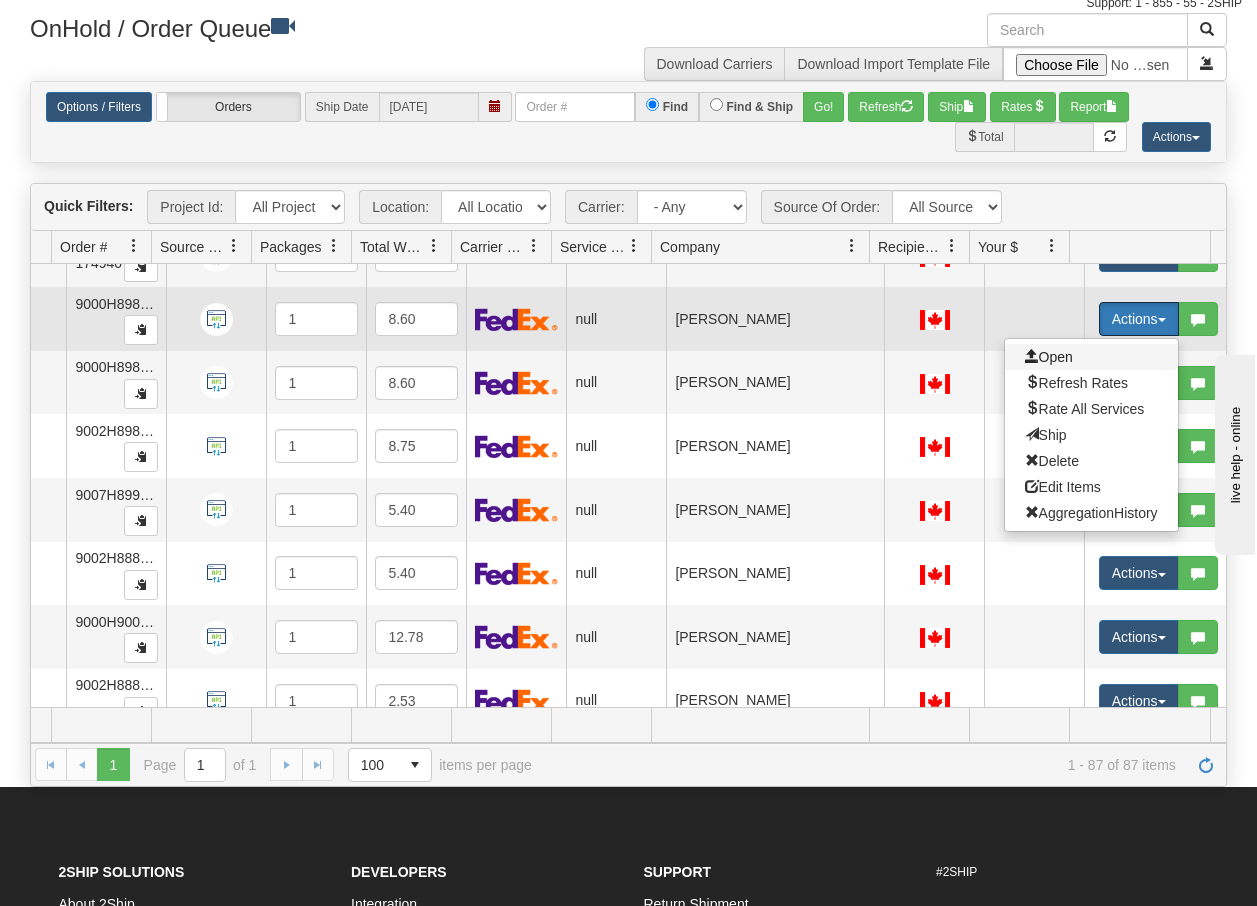 click on "Open" at bounding box center (1049, 357) 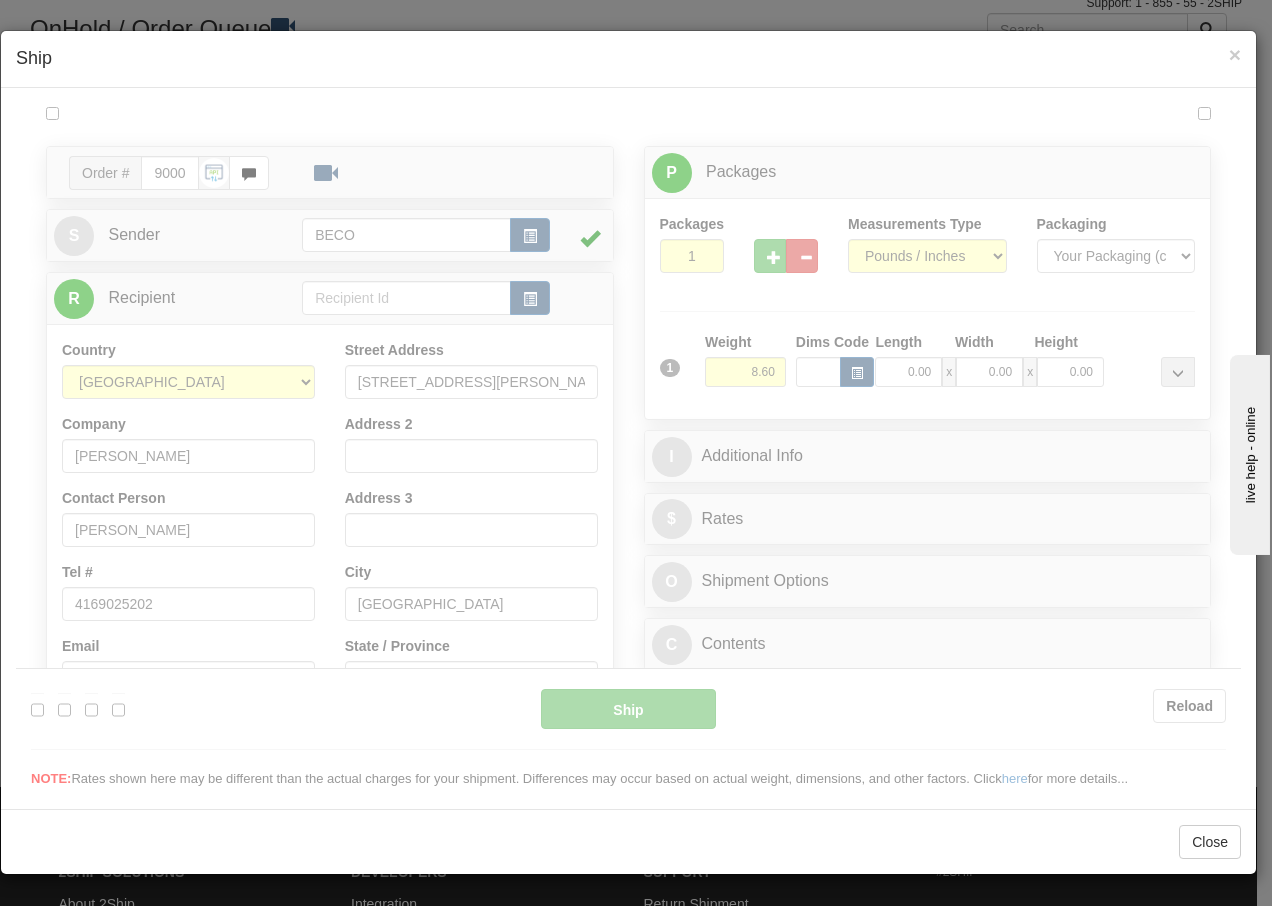 scroll, scrollTop: 0, scrollLeft: 0, axis: both 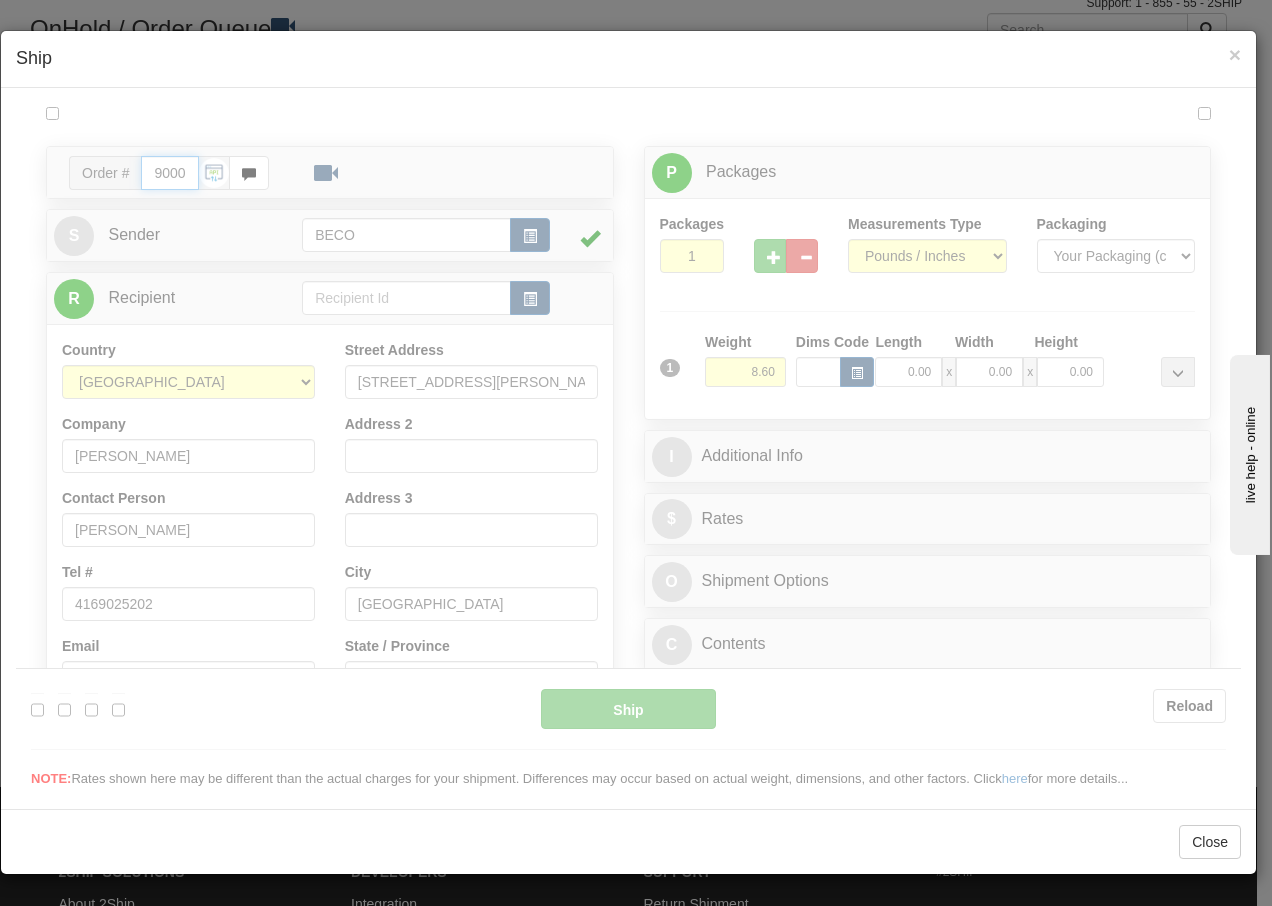 type on "13:20" 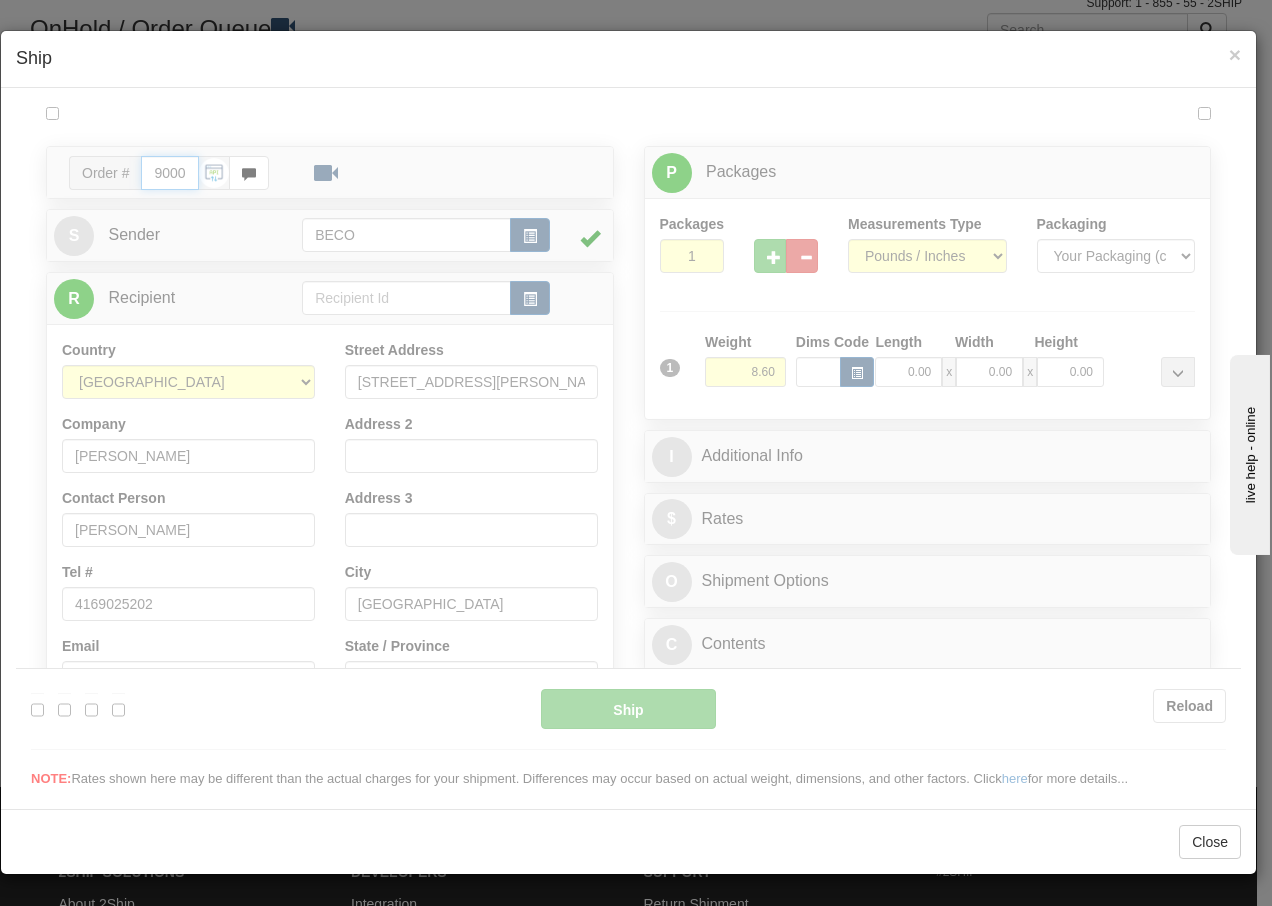 type on "16:00" 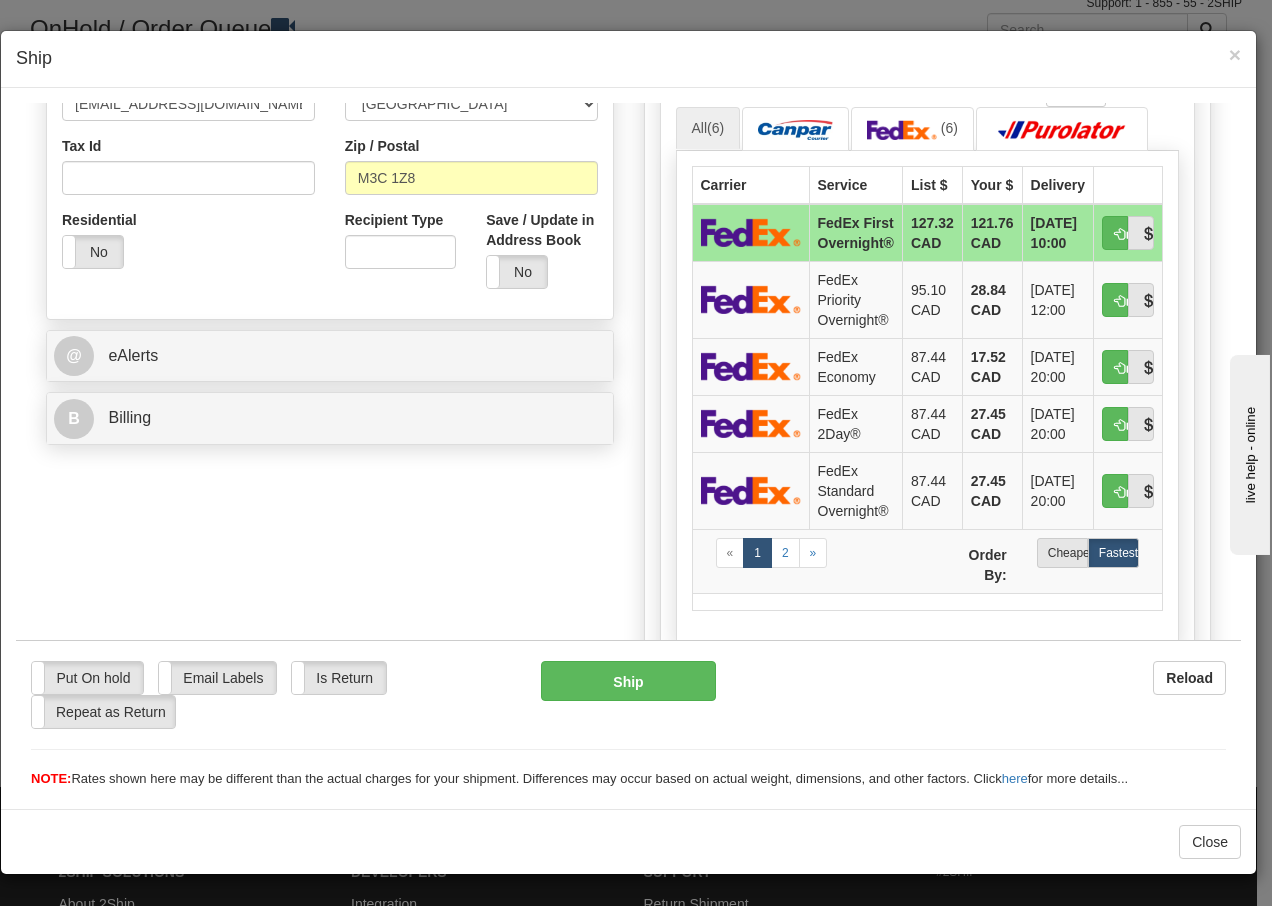 scroll, scrollTop: 626, scrollLeft: 0, axis: vertical 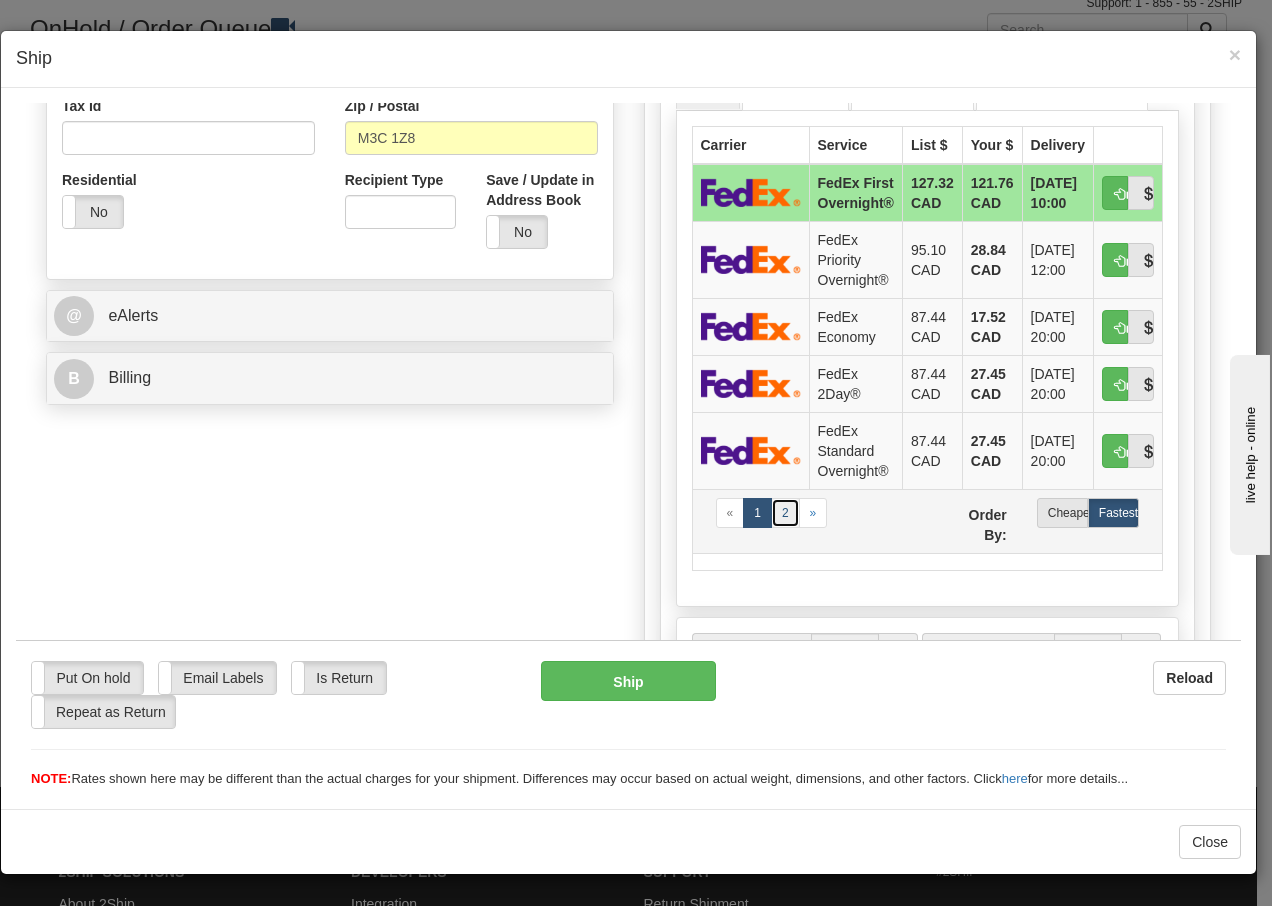 click on "2" at bounding box center [785, 512] 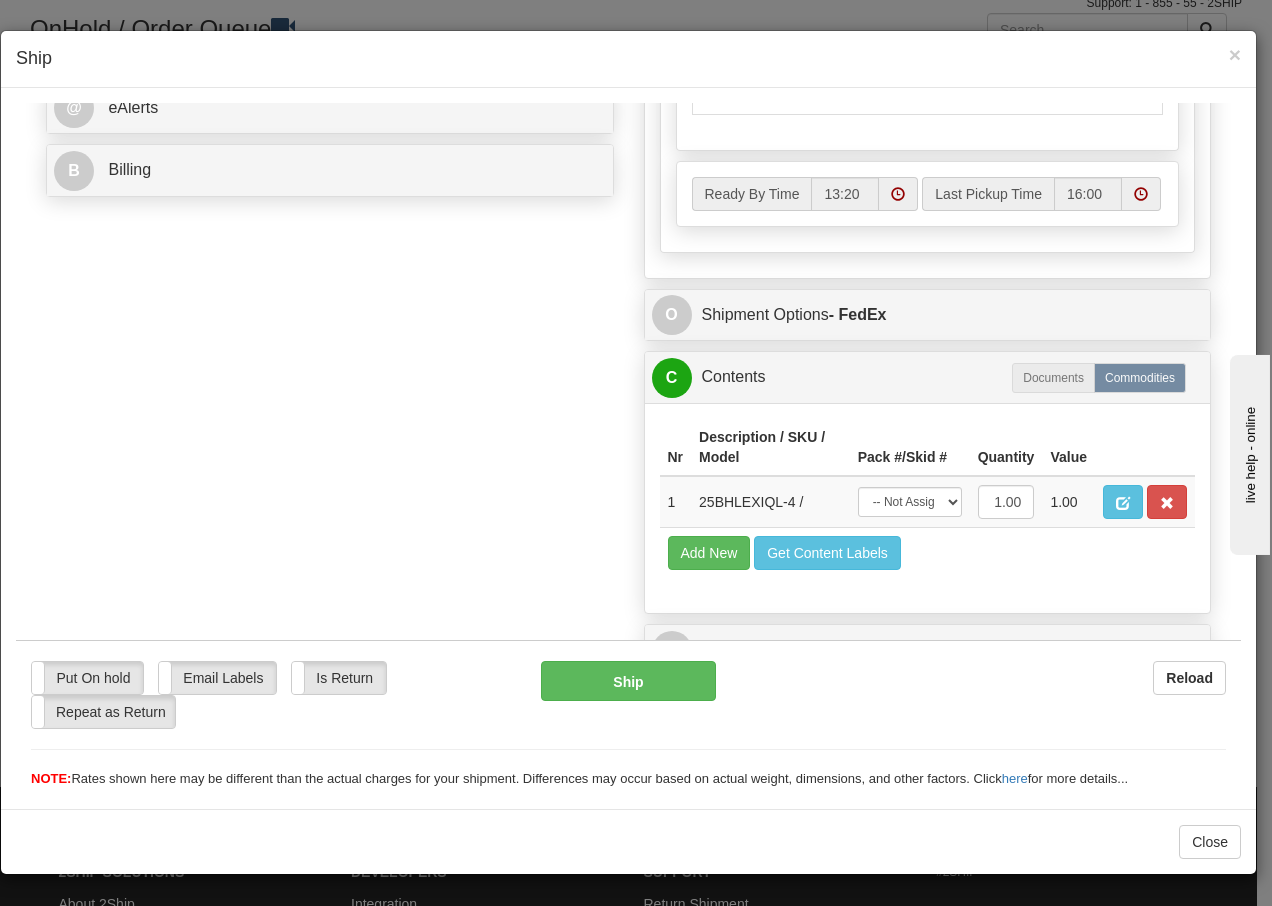 scroll, scrollTop: 868, scrollLeft: 0, axis: vertical 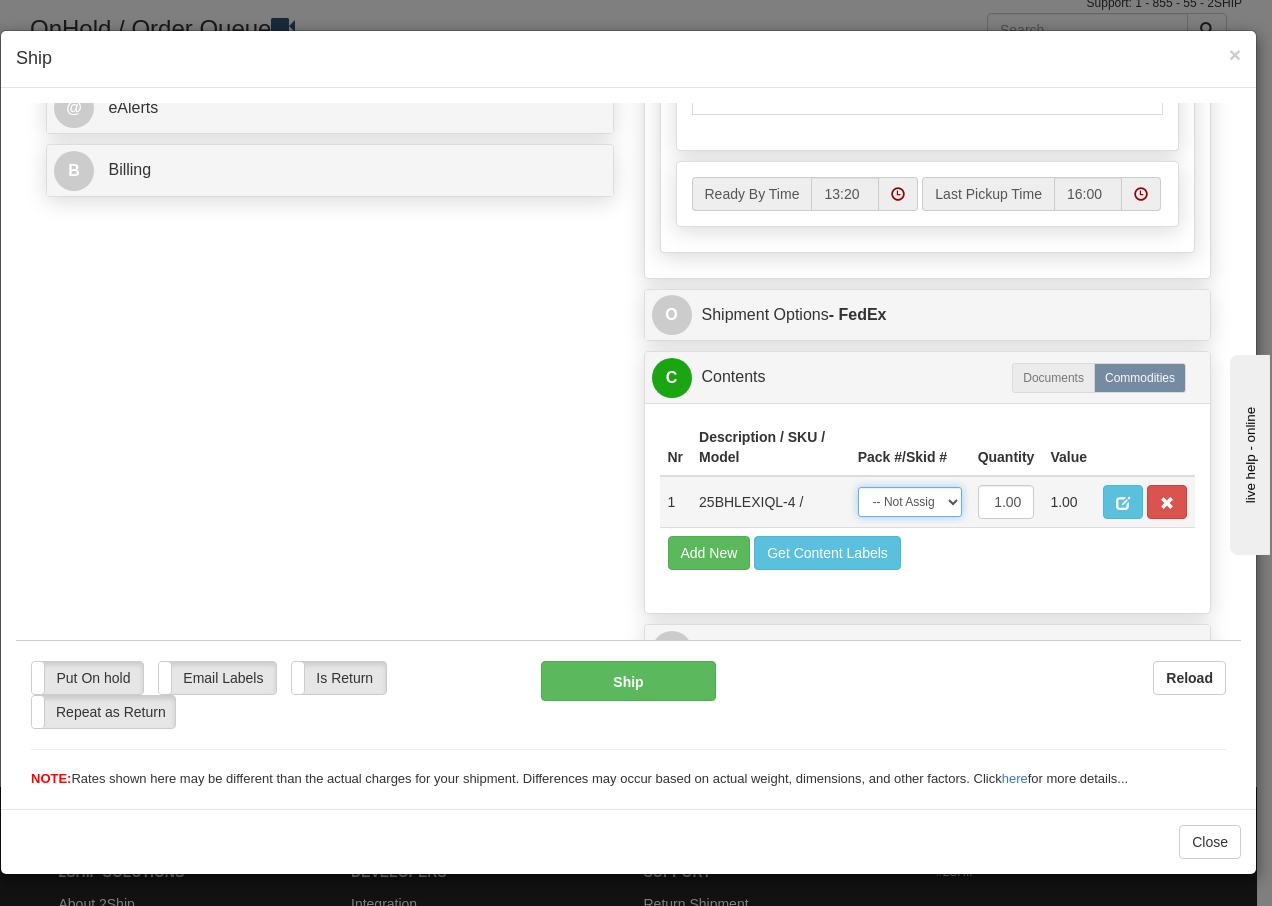 drag, startPoint x: 939, startPoint y: 509, endPoint x: 935, endPoint y: 519, distance: 10.770329 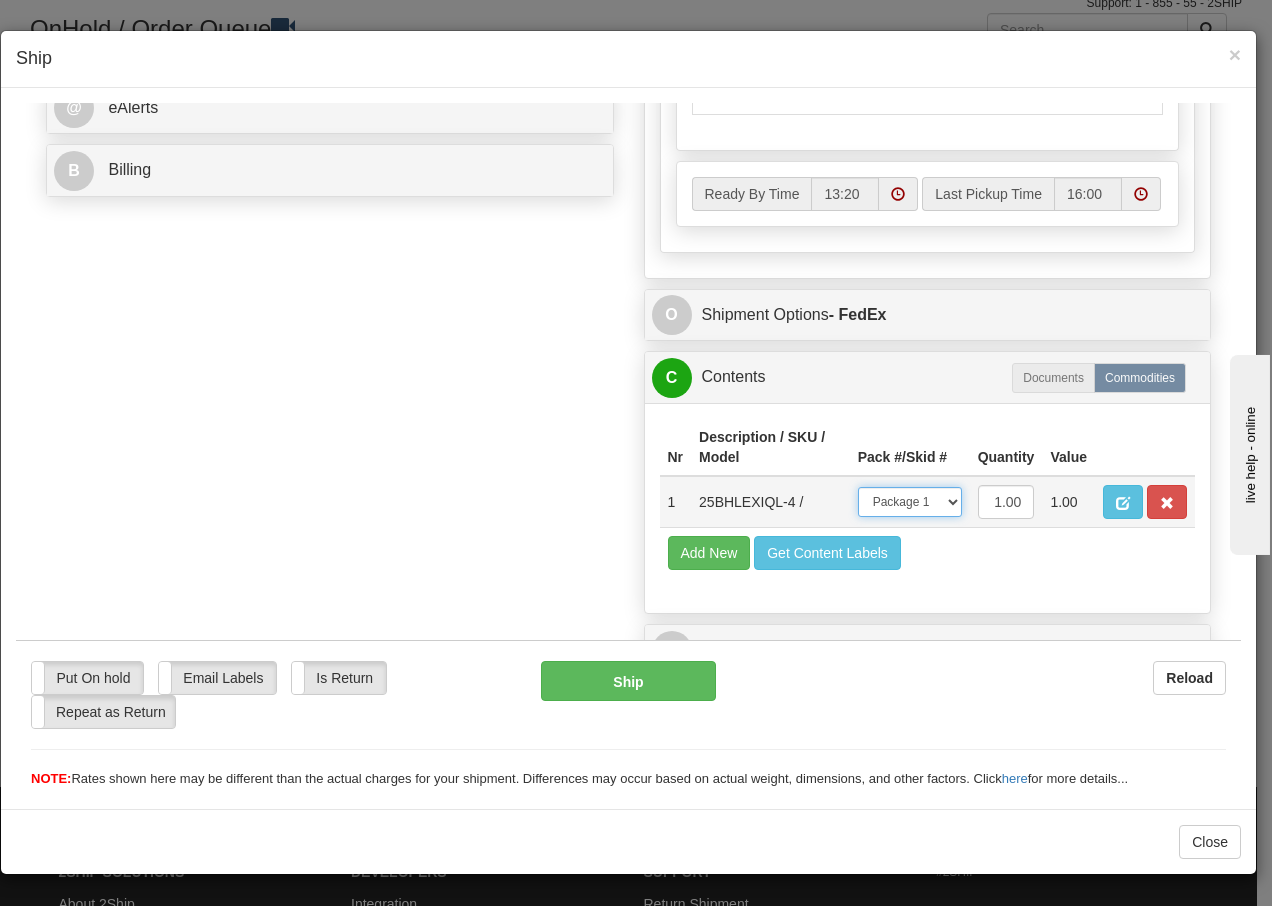 click on "-- Not Assigned --
Package 1" at bounding box center [910, 501] 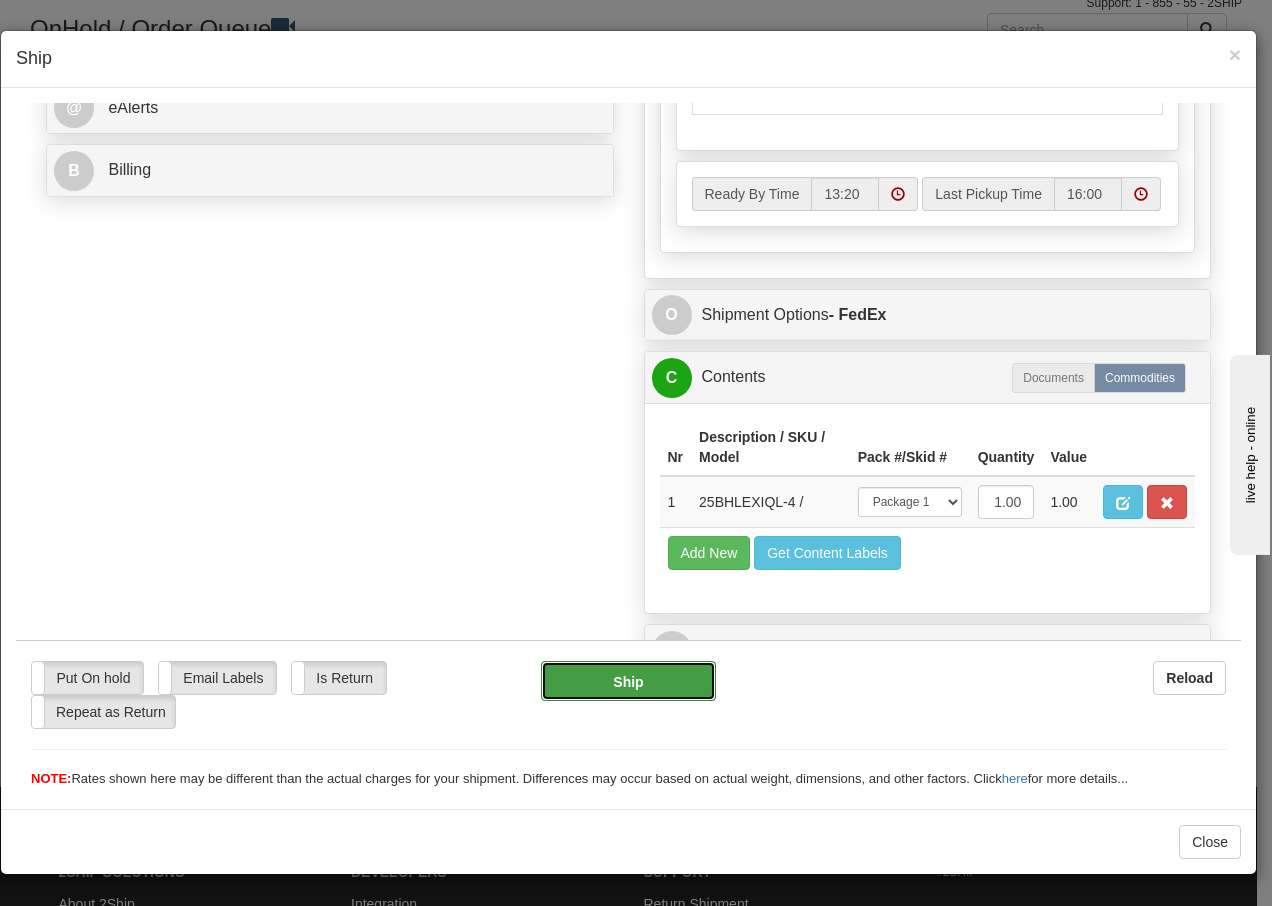 click on "Ship" at bounding box center [628, 680] 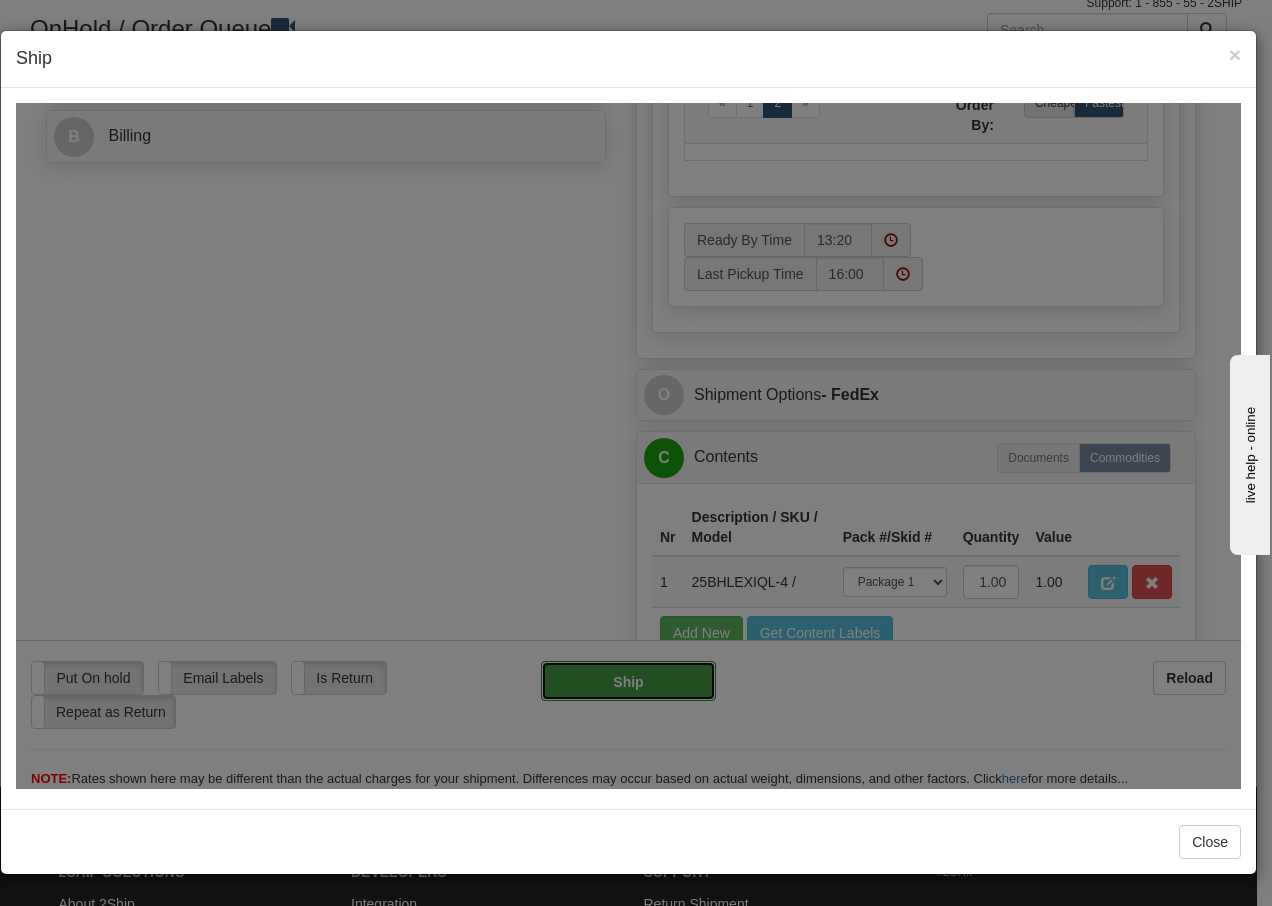 type on "92" 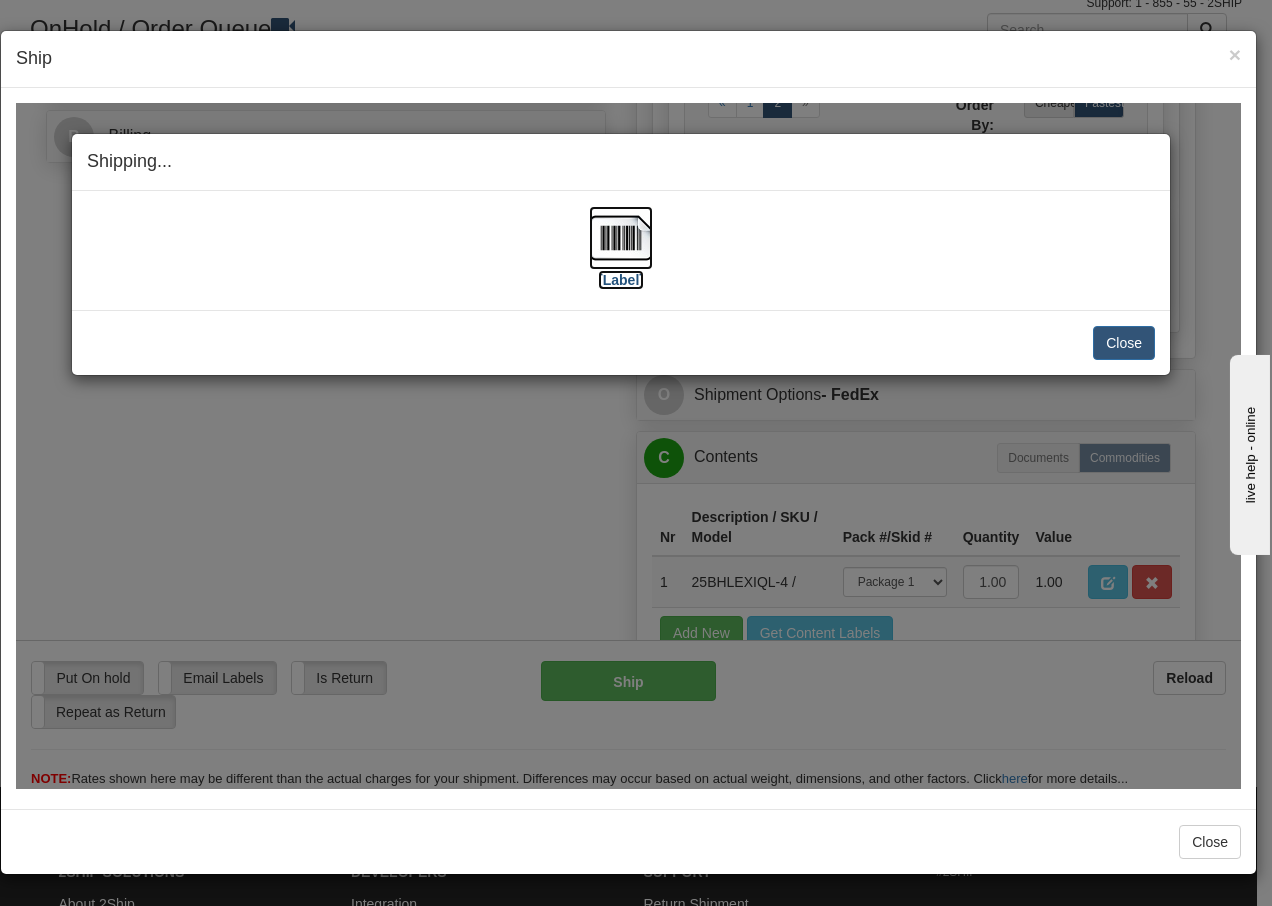 click at bounding box center [621, 237] 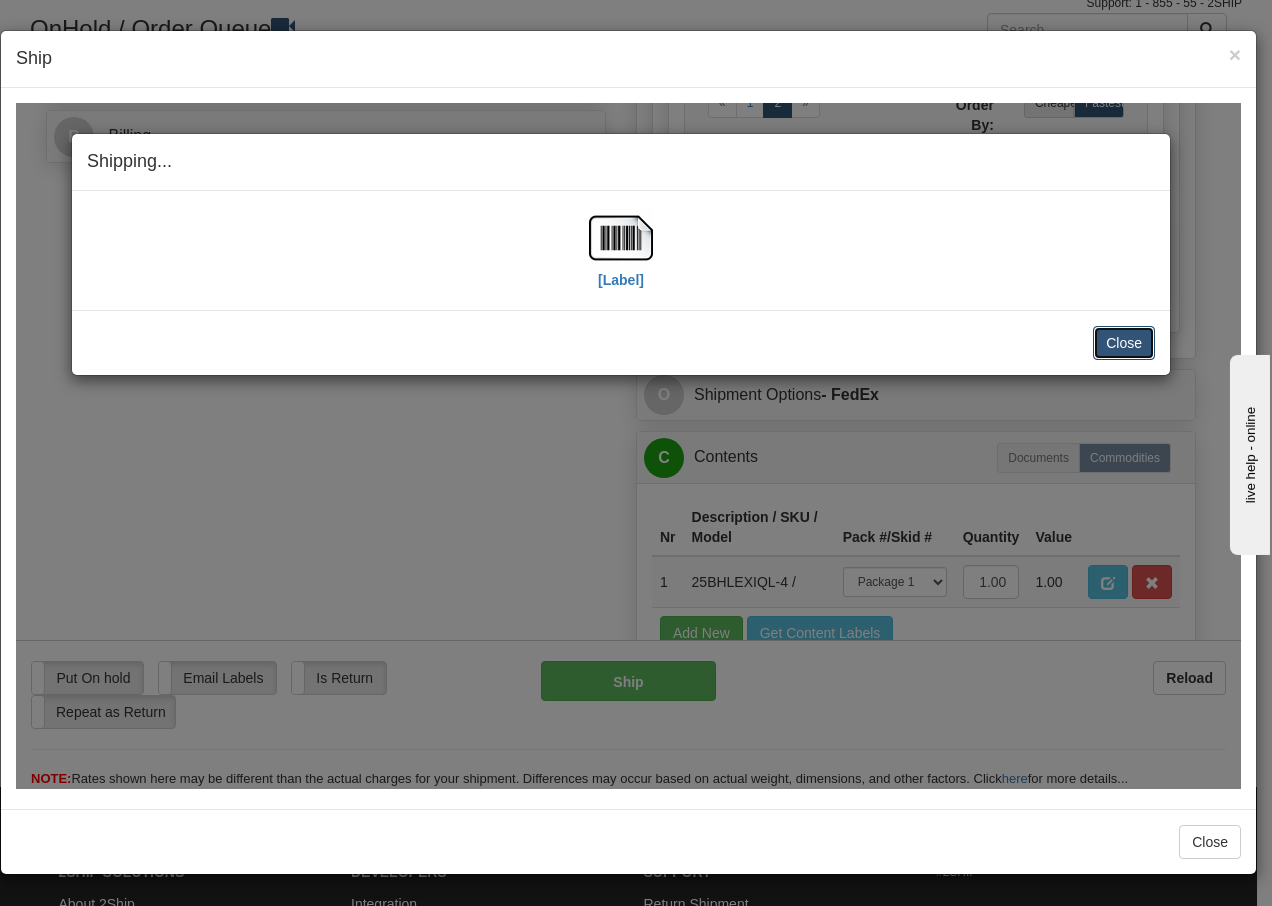 click on "Close" at bounding box center (1124, 342) 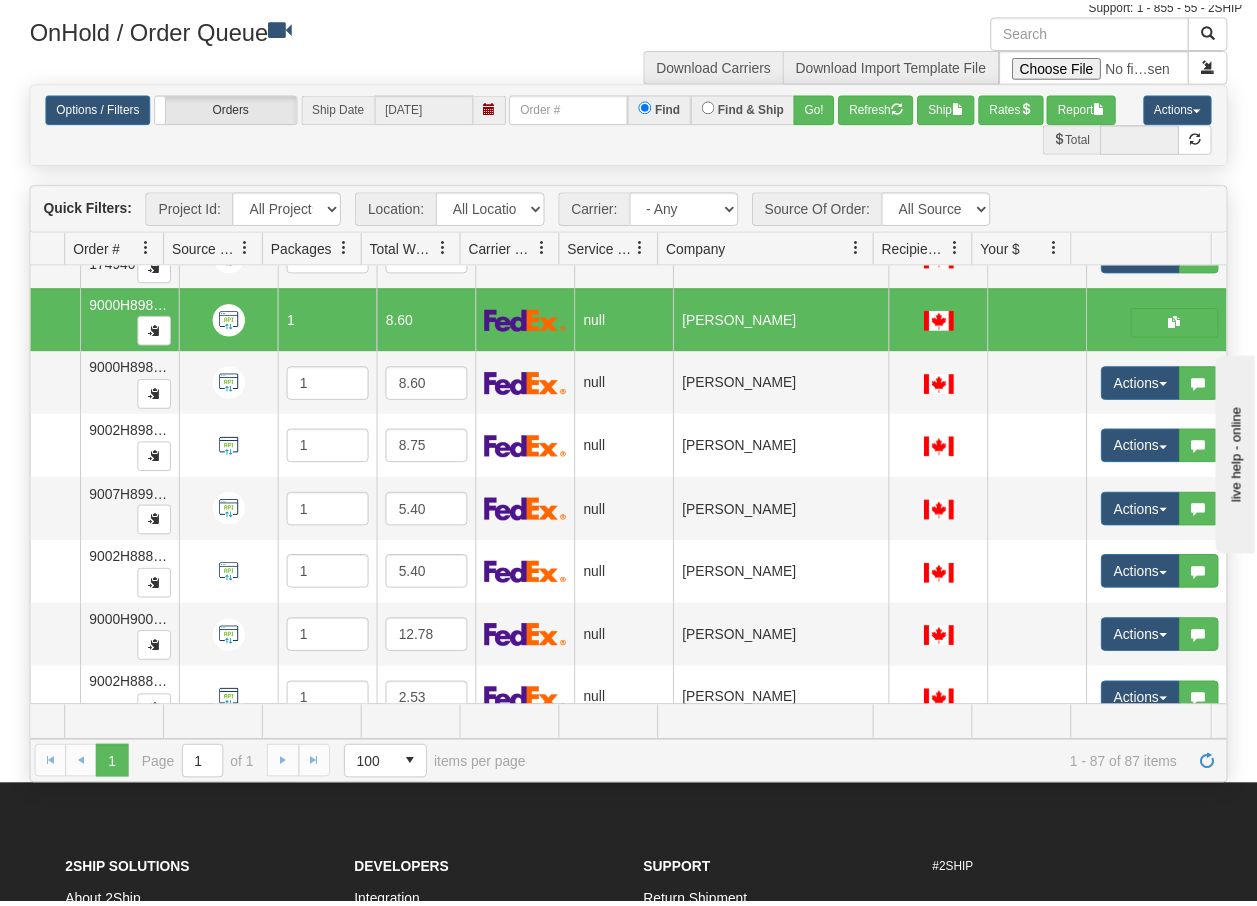 scroll, scrollTop: 0, scrollLeft: 0, axis: both 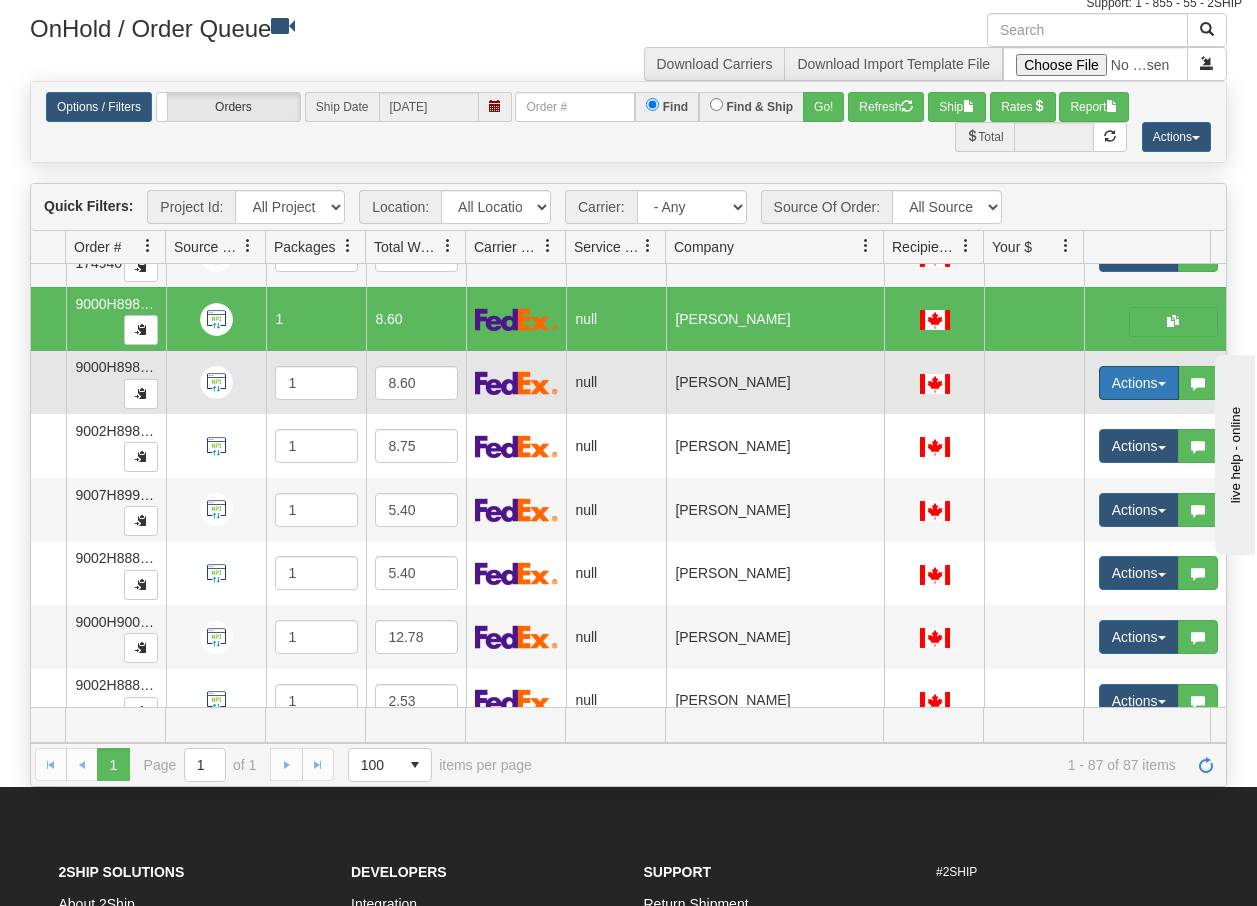 click at bounding box center [1162, 384] 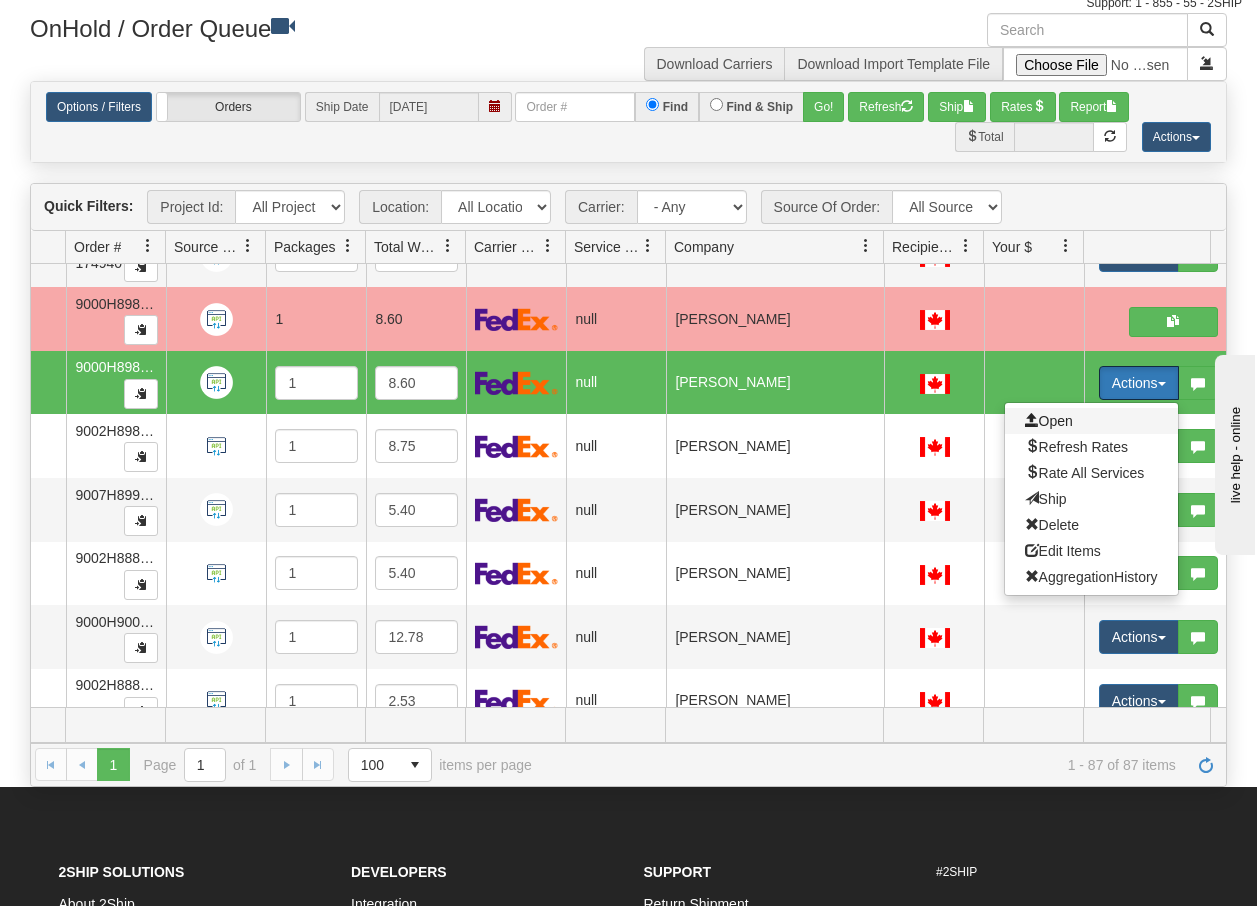 click on "Open" at bounding box center (1049, 421) 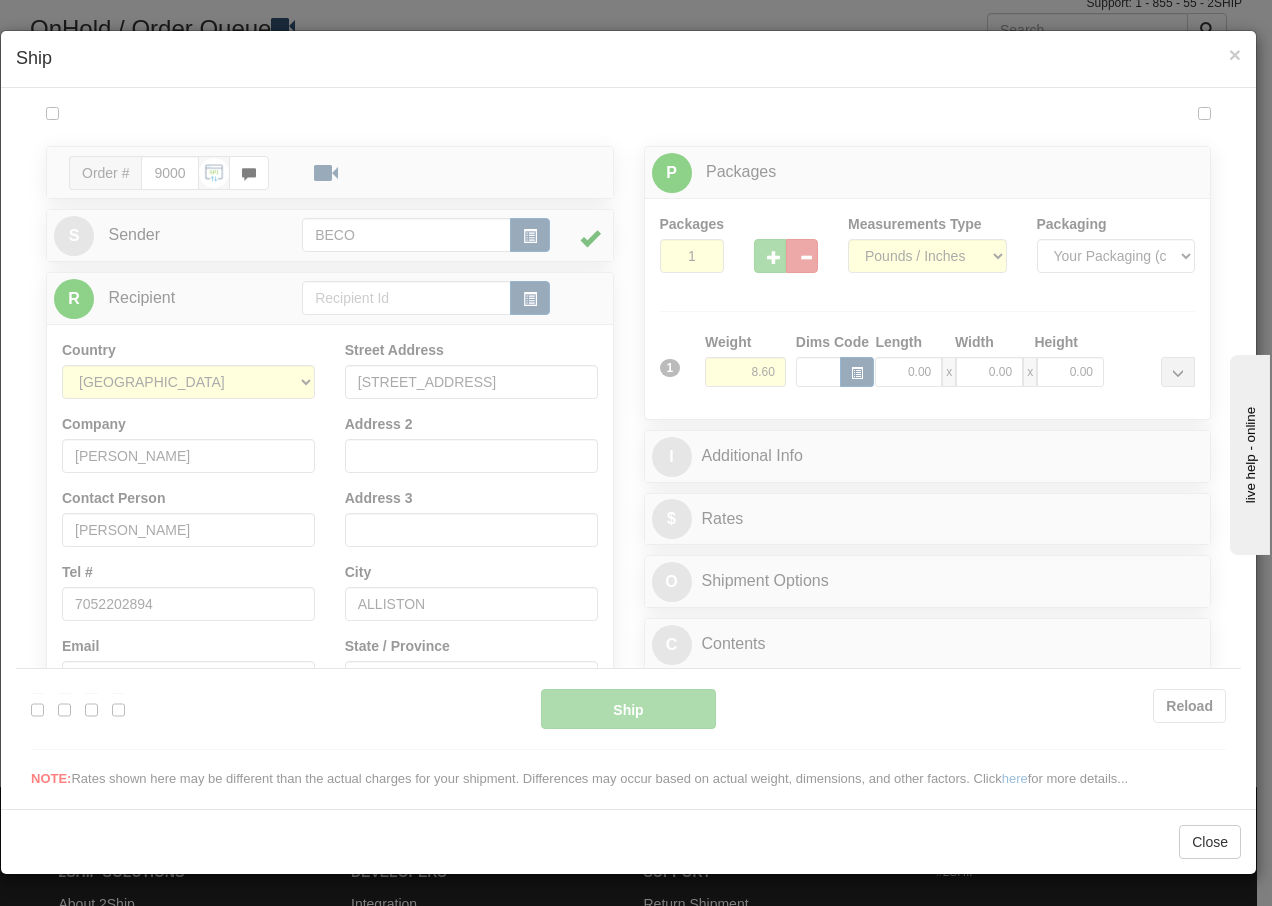 scroll, scrollTop: 0, scrollLeft: 0, axis: both 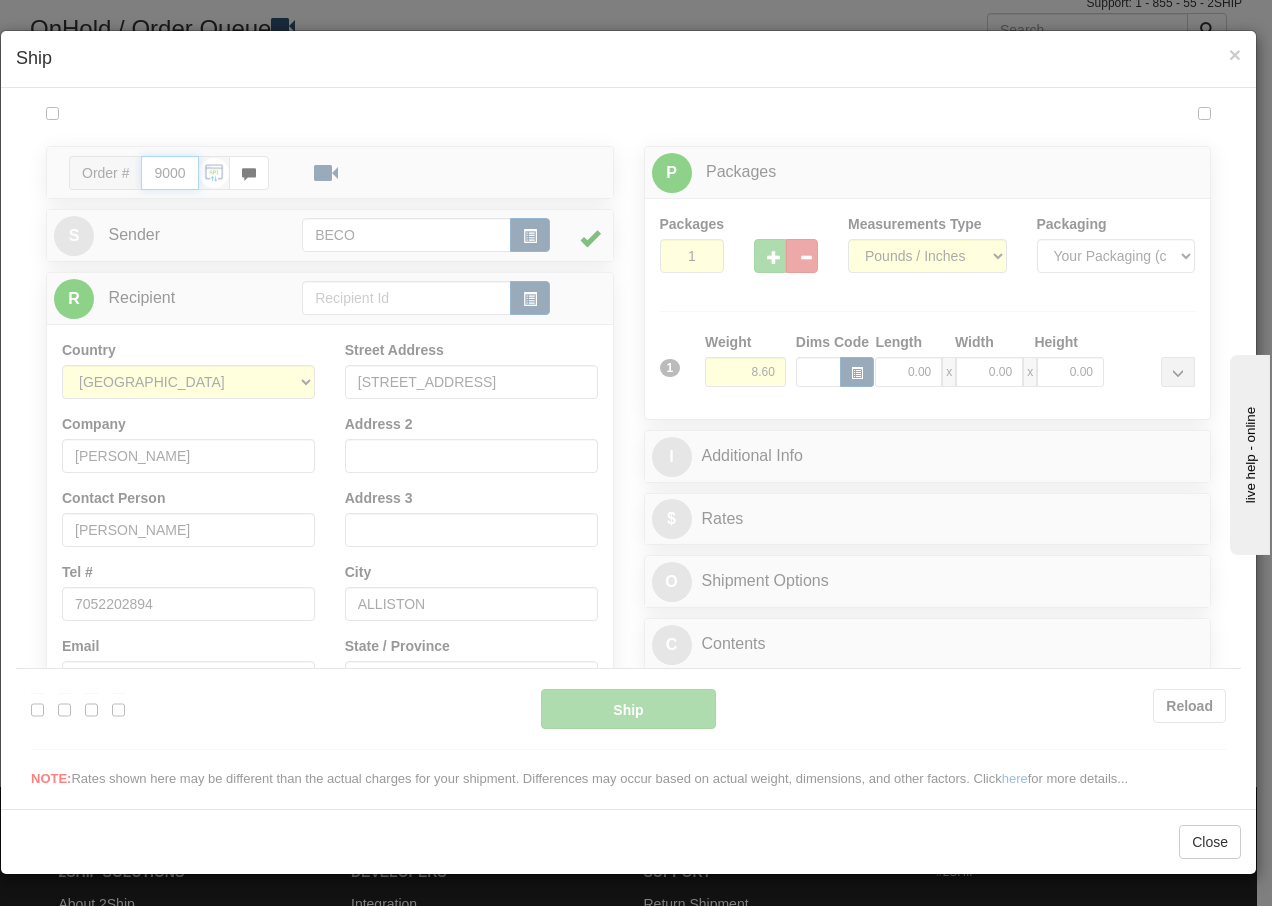 type on "13:21" 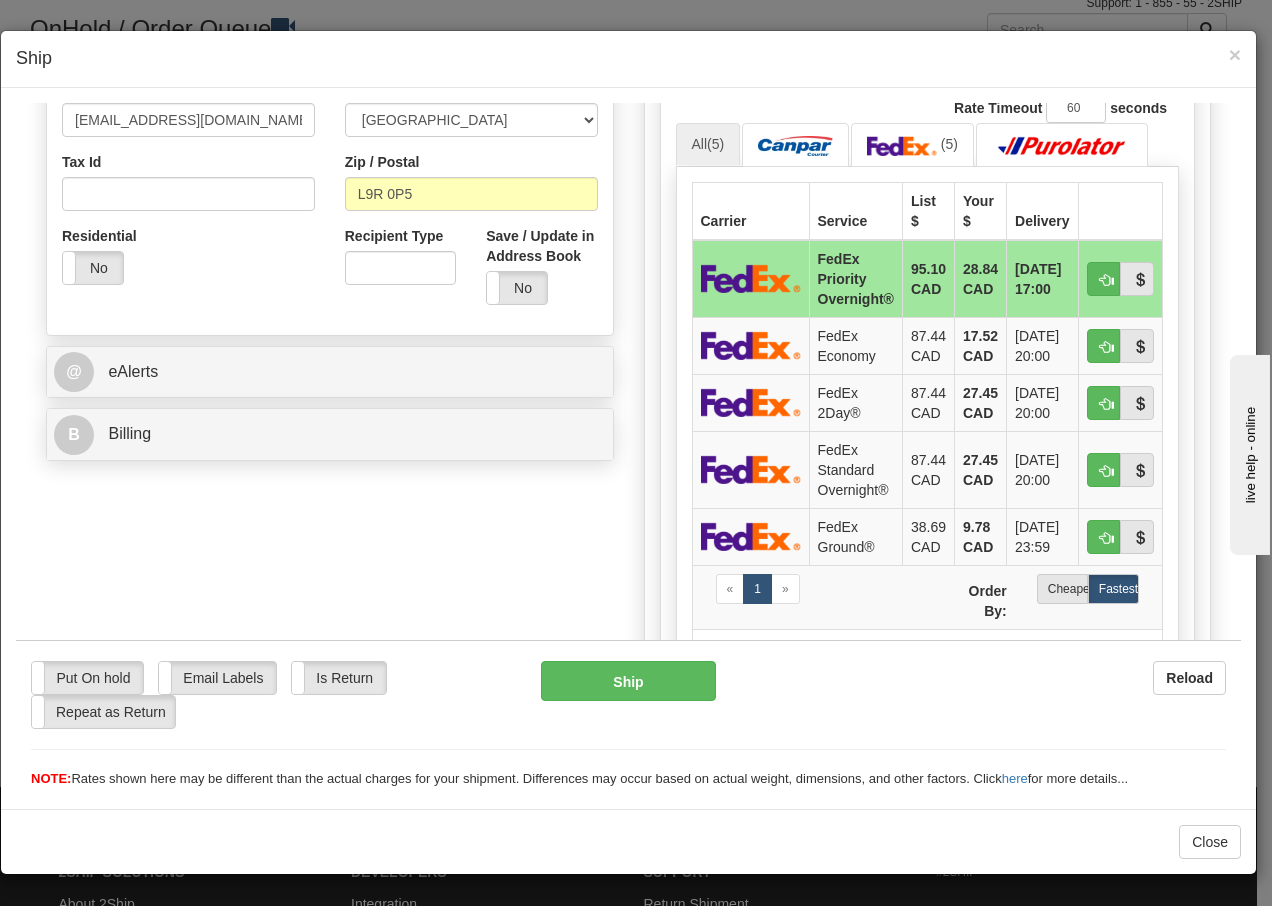 scroll, scrollTop: 600, scrollLeft: 0, axis: vertical 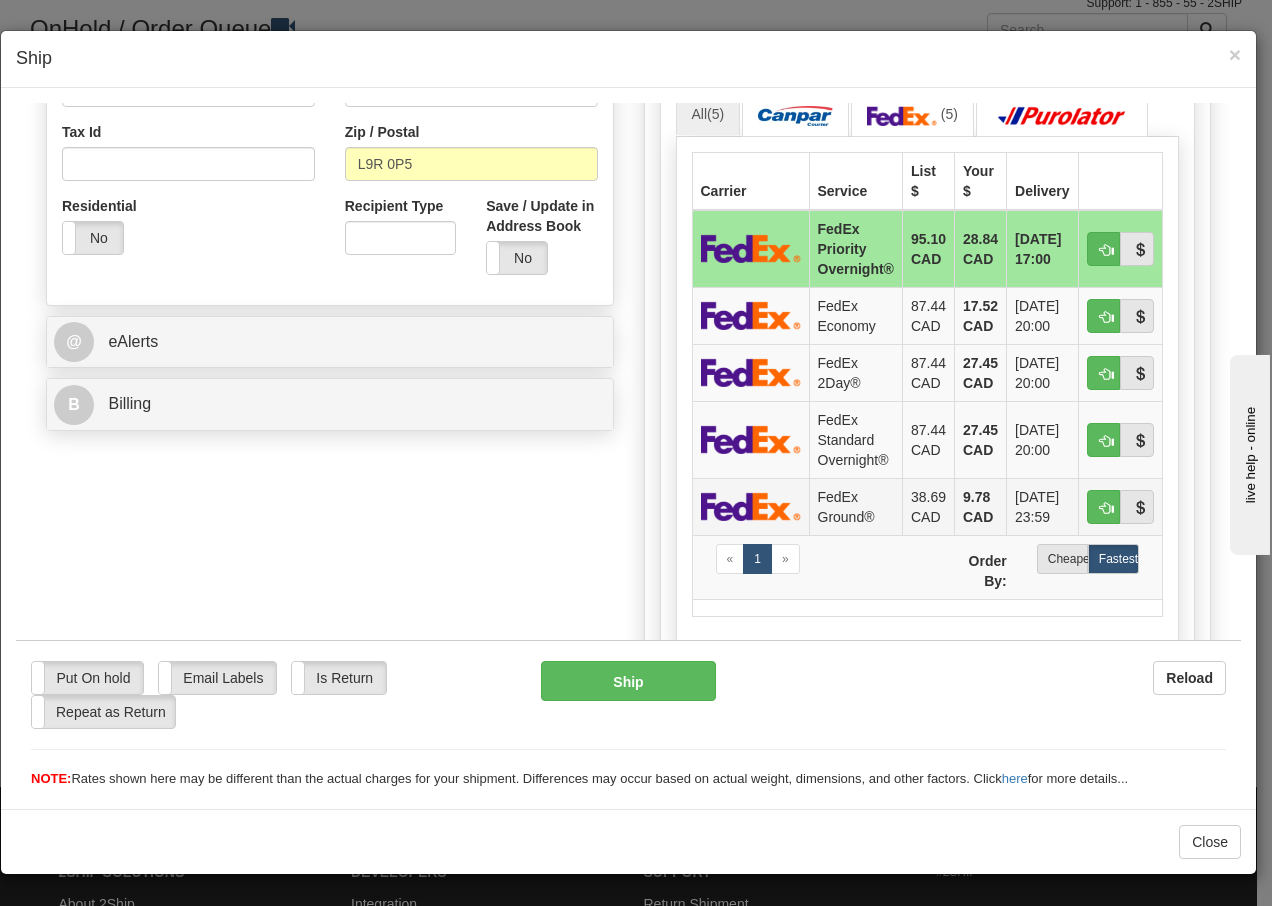click on "FedEx Ground®" at bounding box center [855, 505] 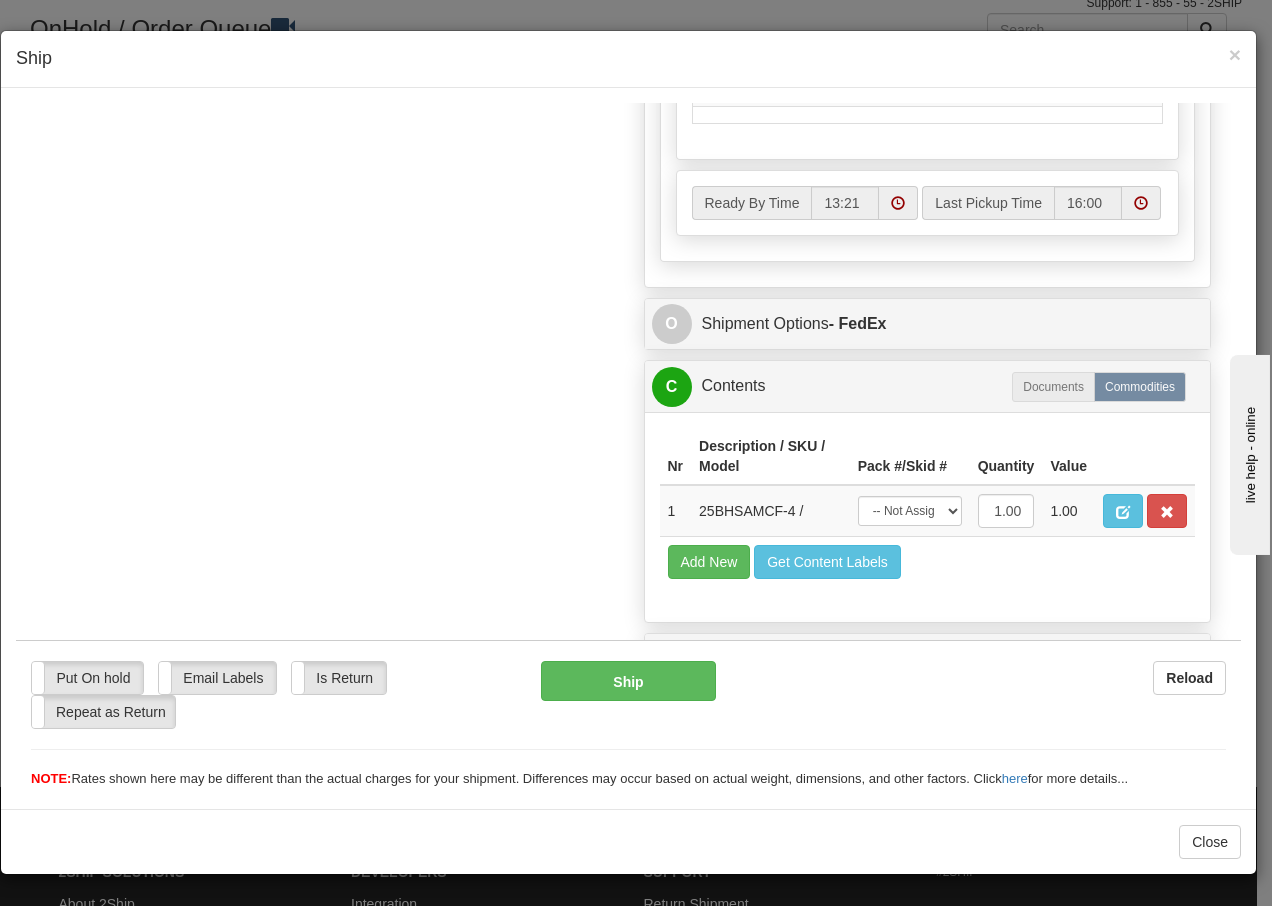scroll, scrollTop: 1136, scrollLeft: 0, axis: vertical 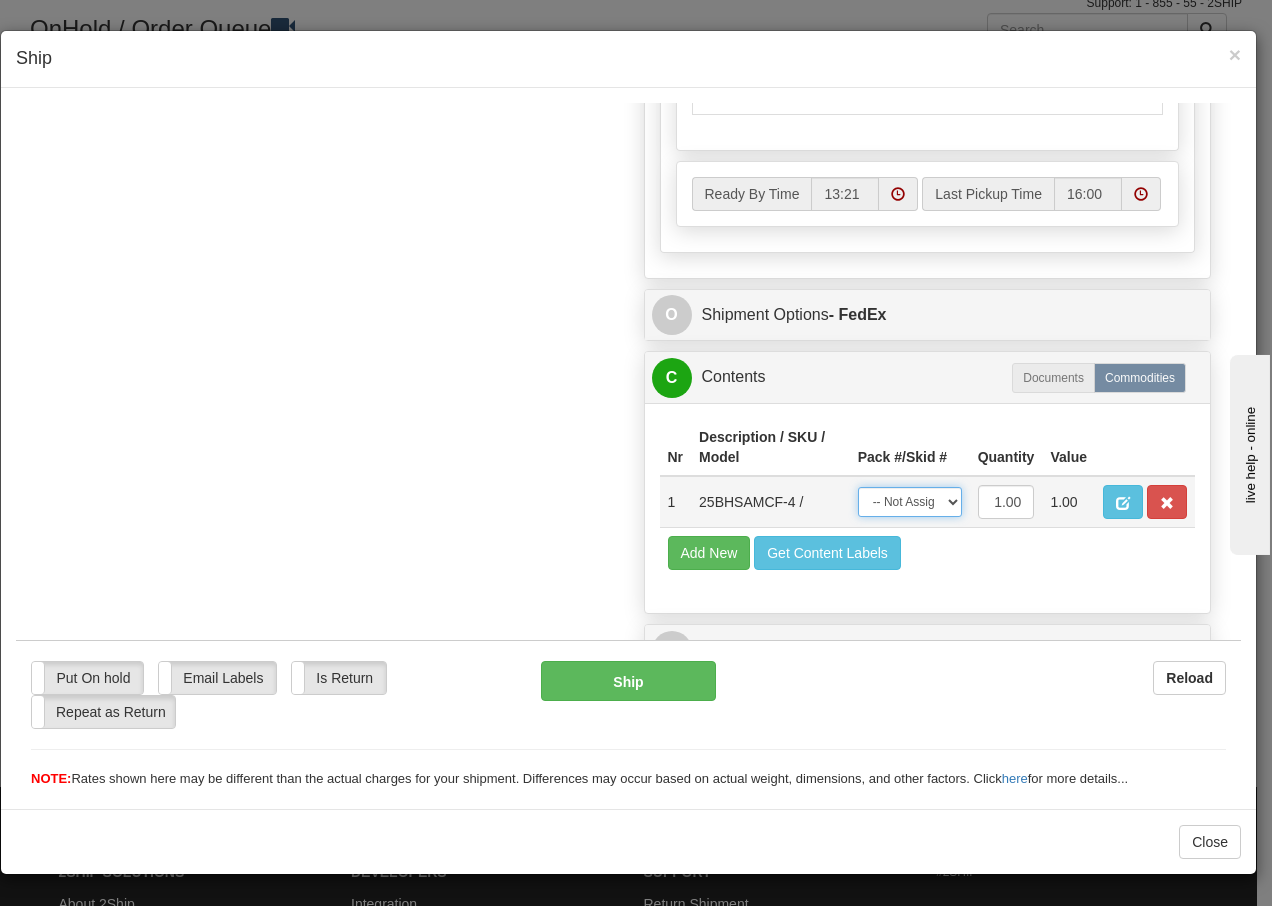 drag, startPoint x: 928, startPoint y: 503, endPoint x: 922, endPoint y: 518, distance: 16.155495 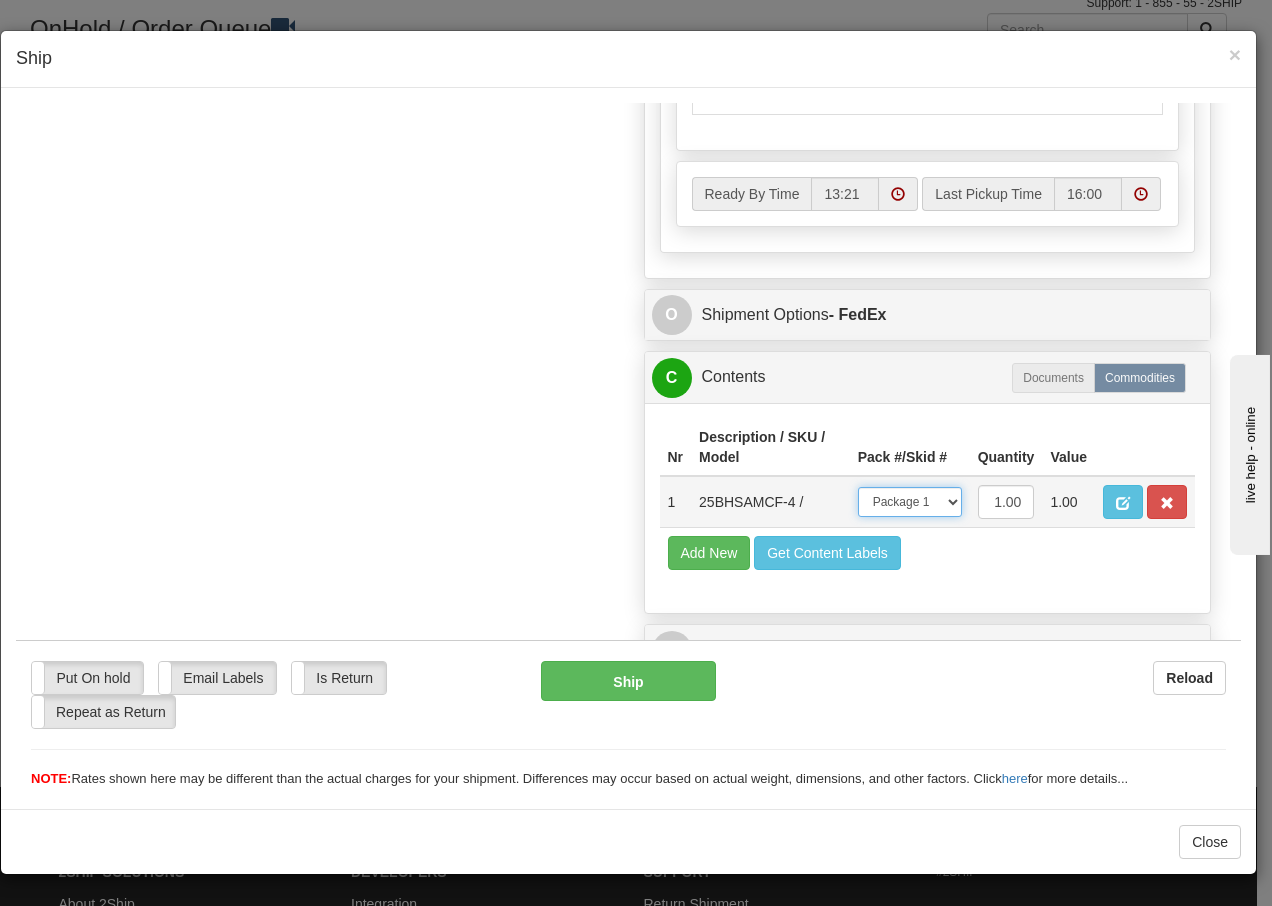 click on "-- Not Assigned --
Package 1" at bounding box center [910, 501] 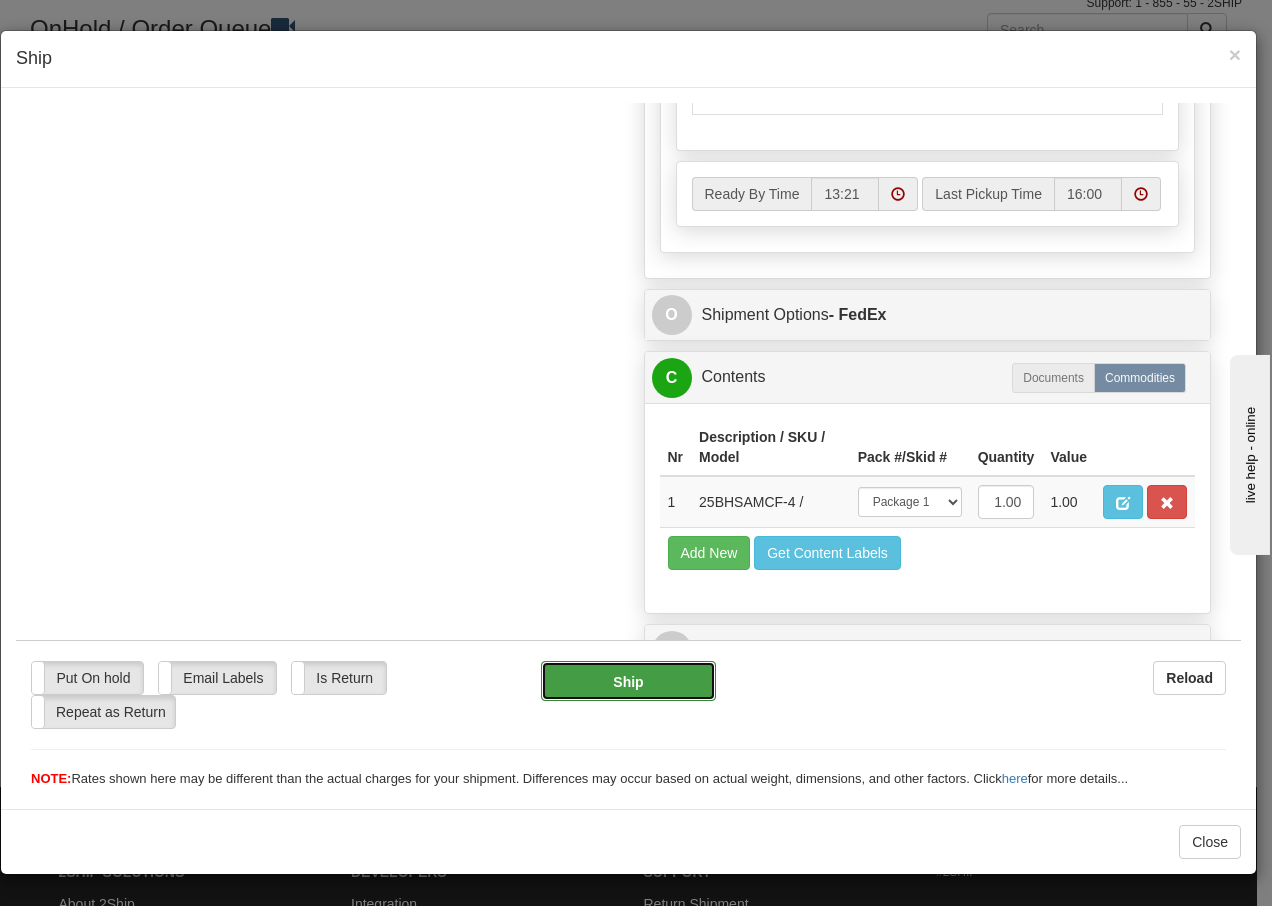 click on "Ship" at bounding box center [628, 680] 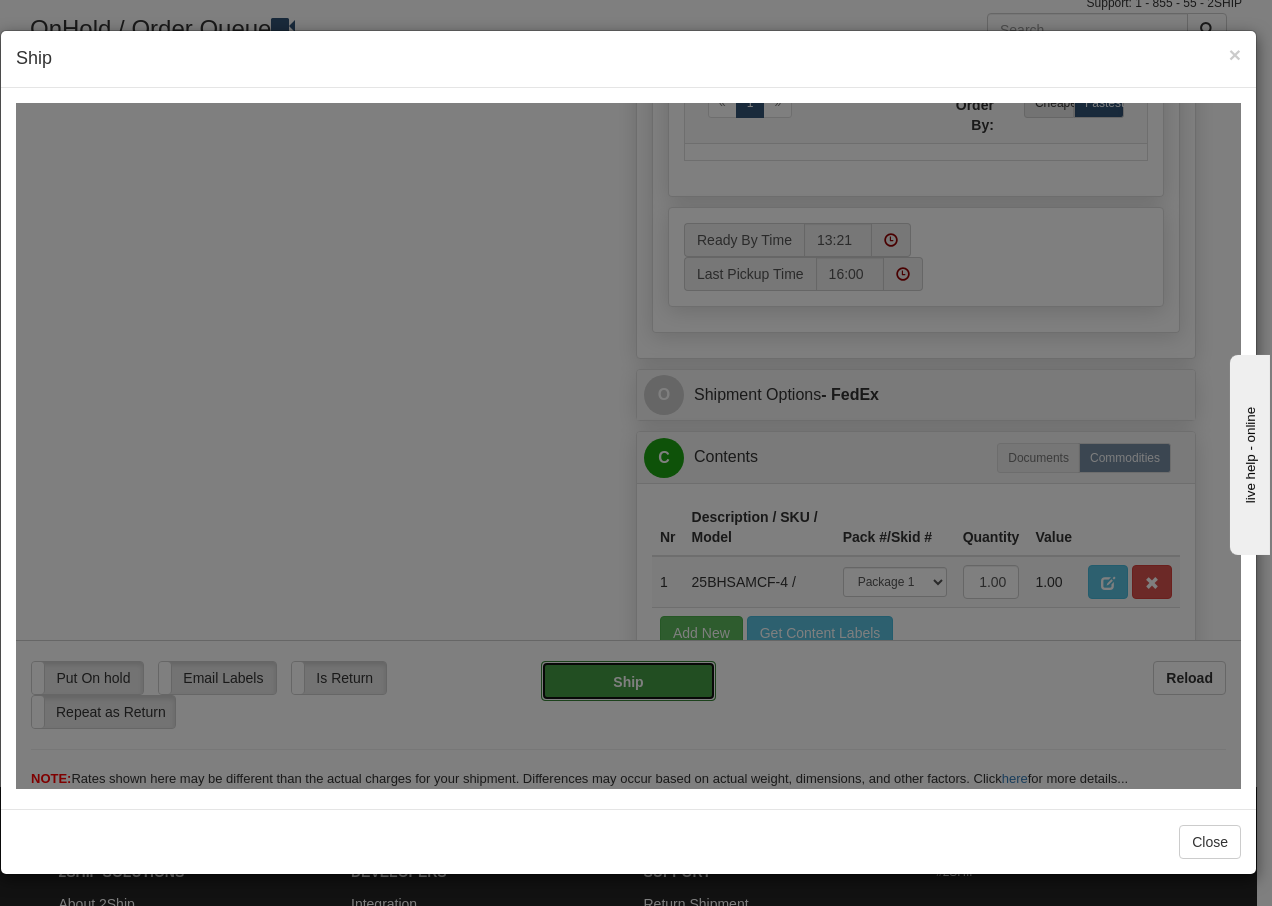 type on "92" 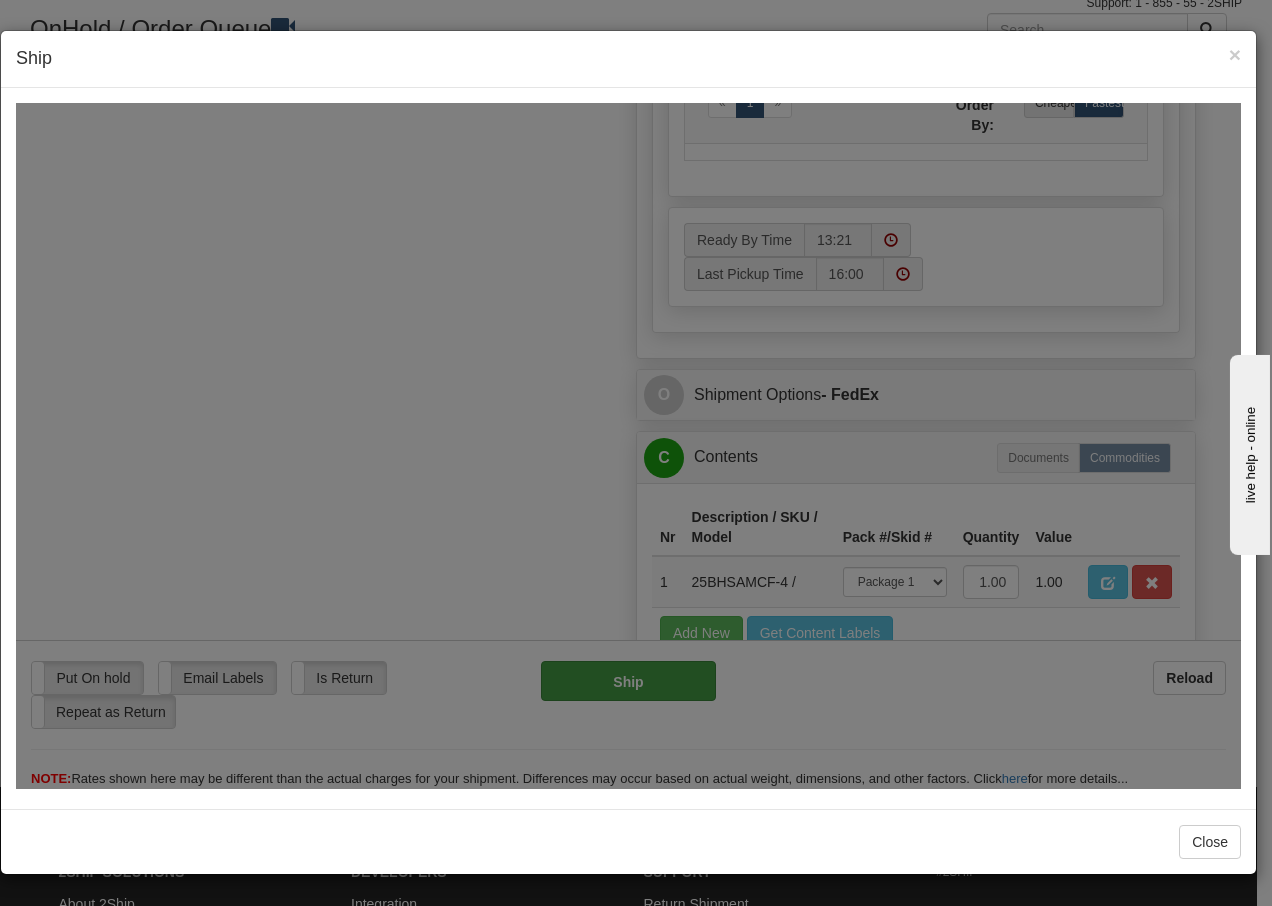scroll, scrollTop: 1216, scrollLeft: 0, axis: vertical 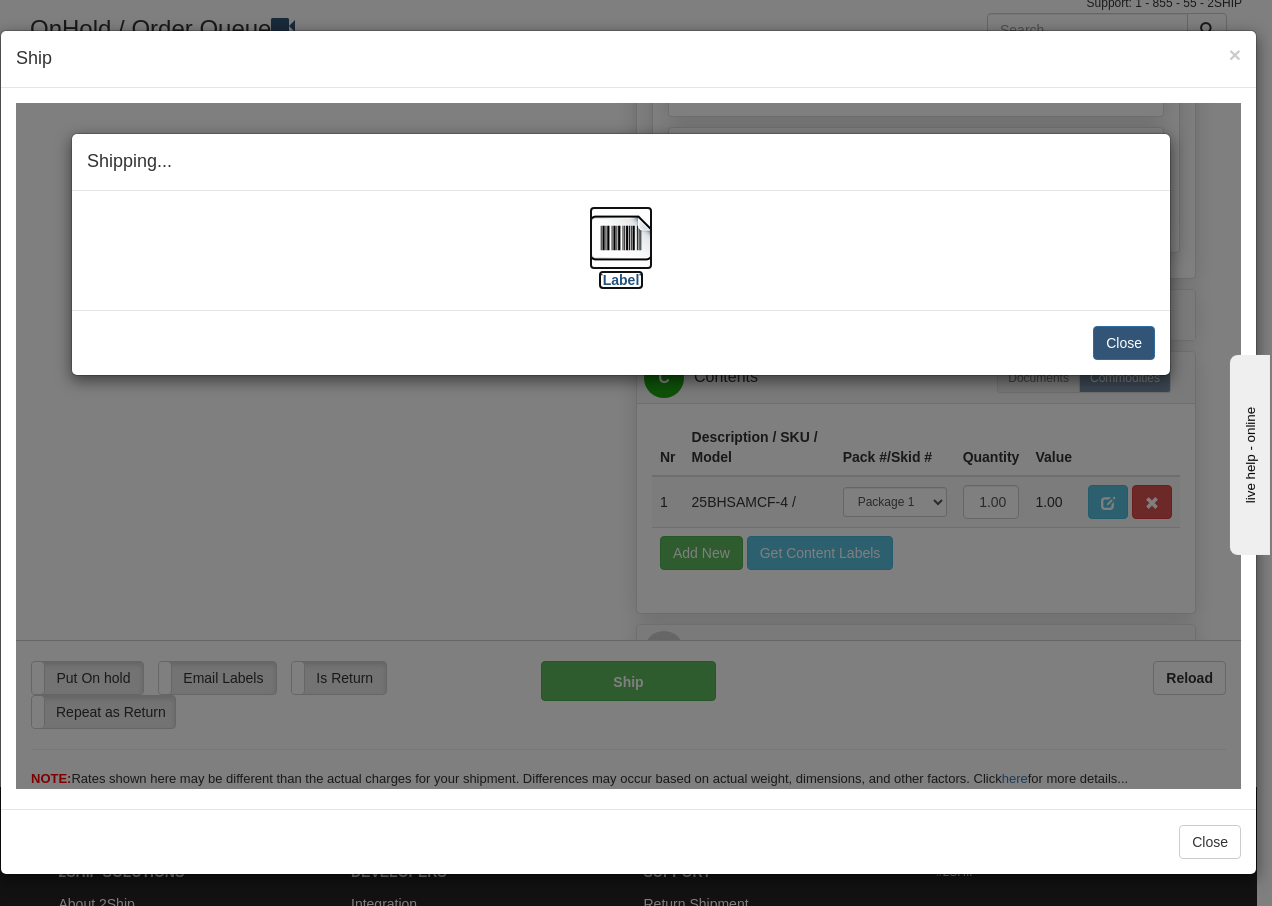 click at bounding box center [621, 237] 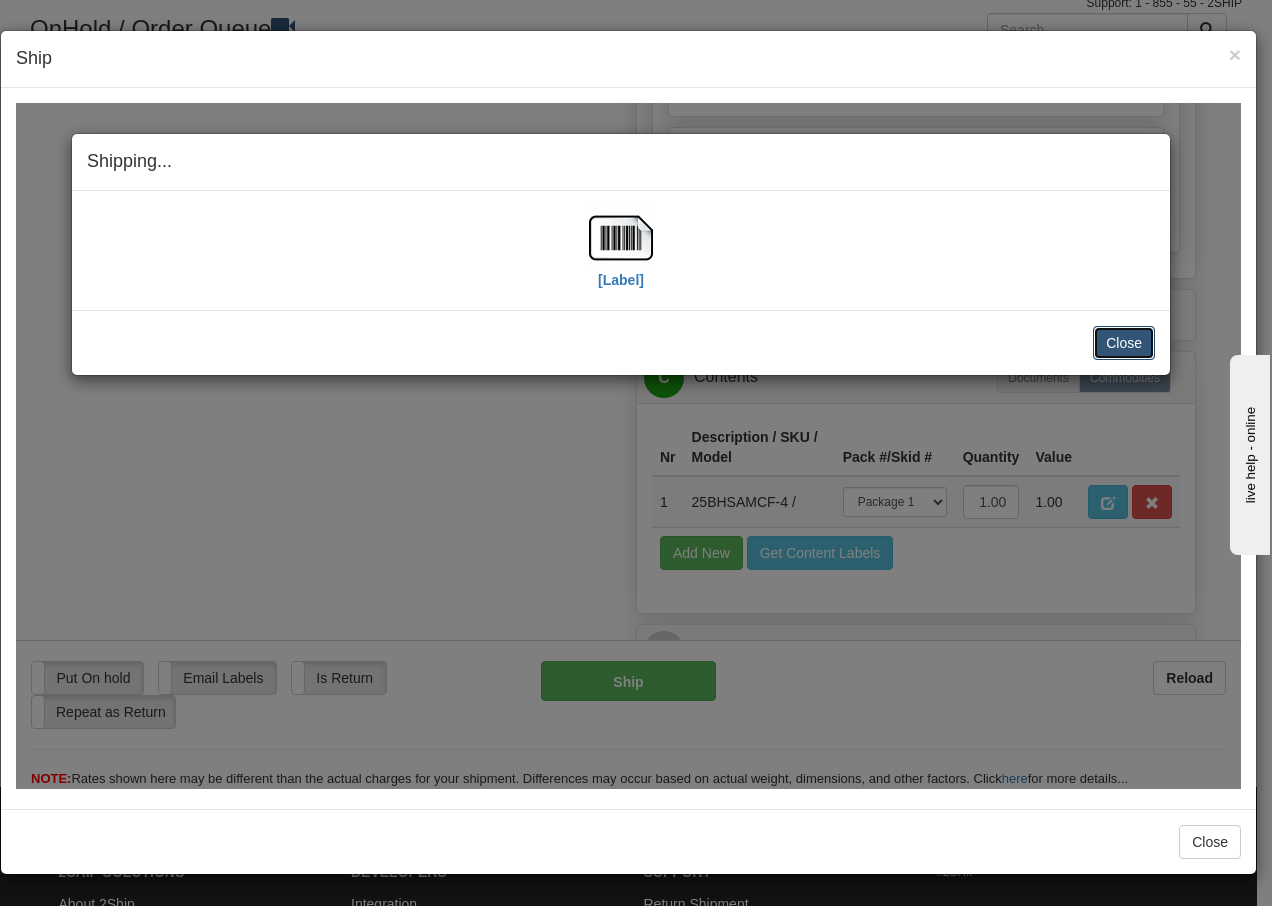 click on "Close" at bounding box center (1124, 342) 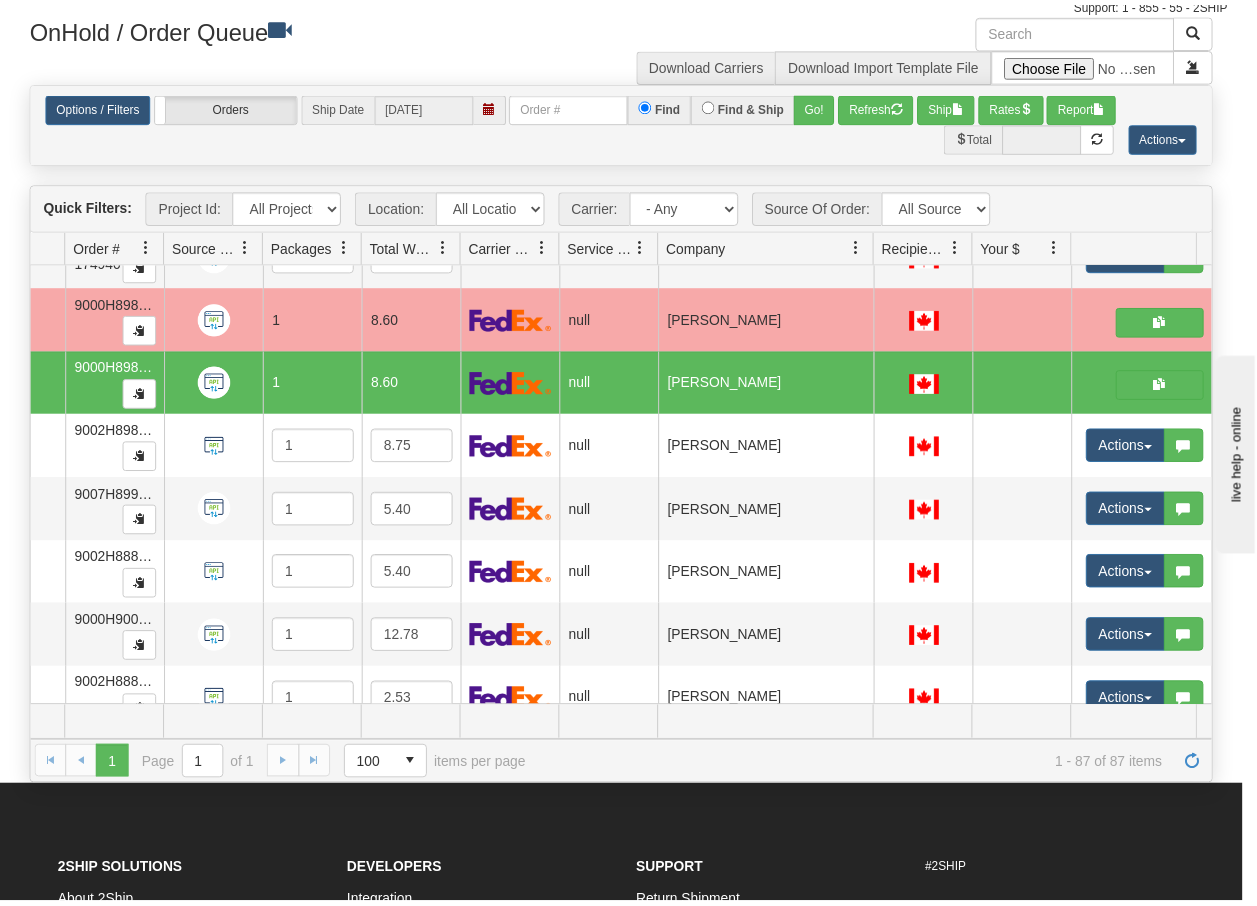 scroll, scrollTop: 0, scrollLeft: 0, axis: both 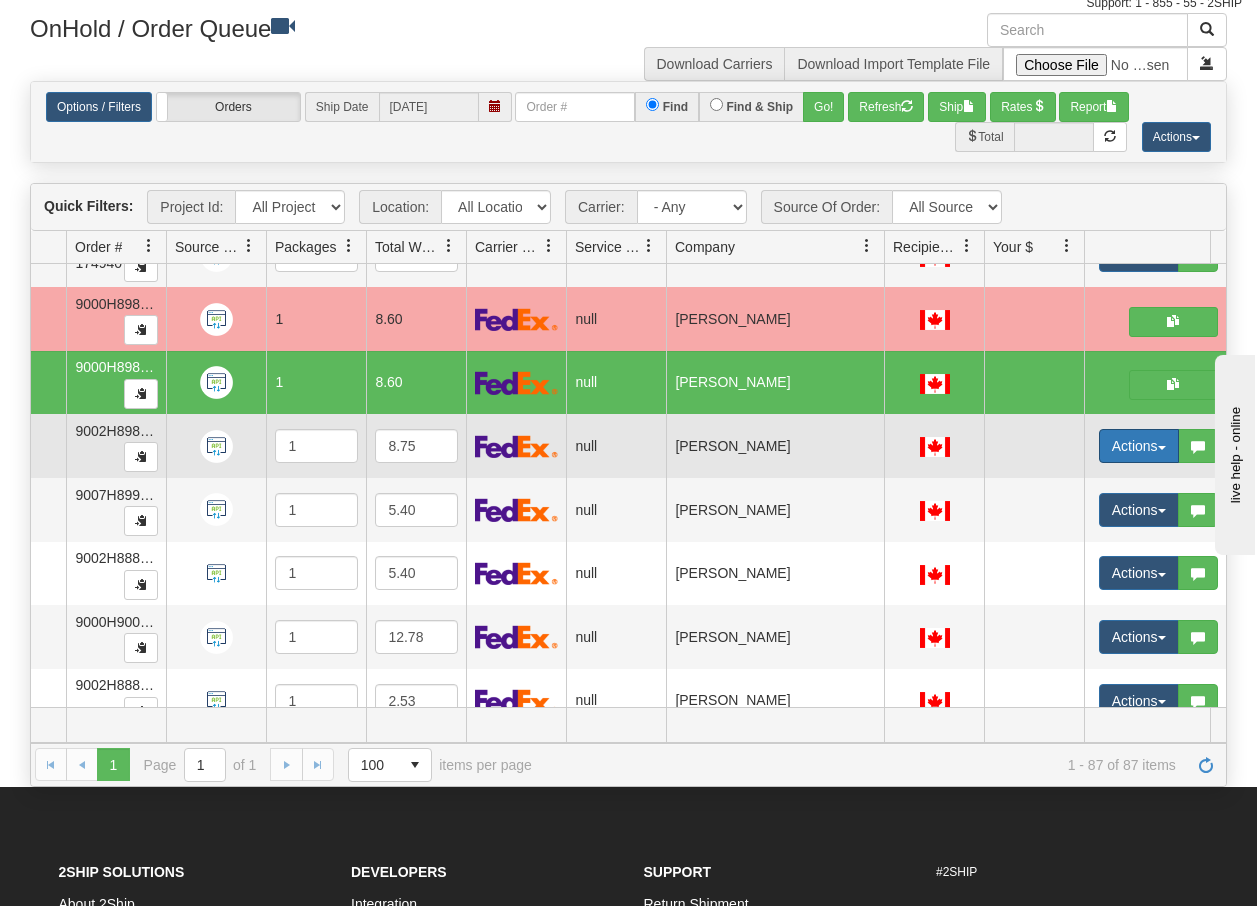 click on "Actions" at bounding box center [1139, 446] 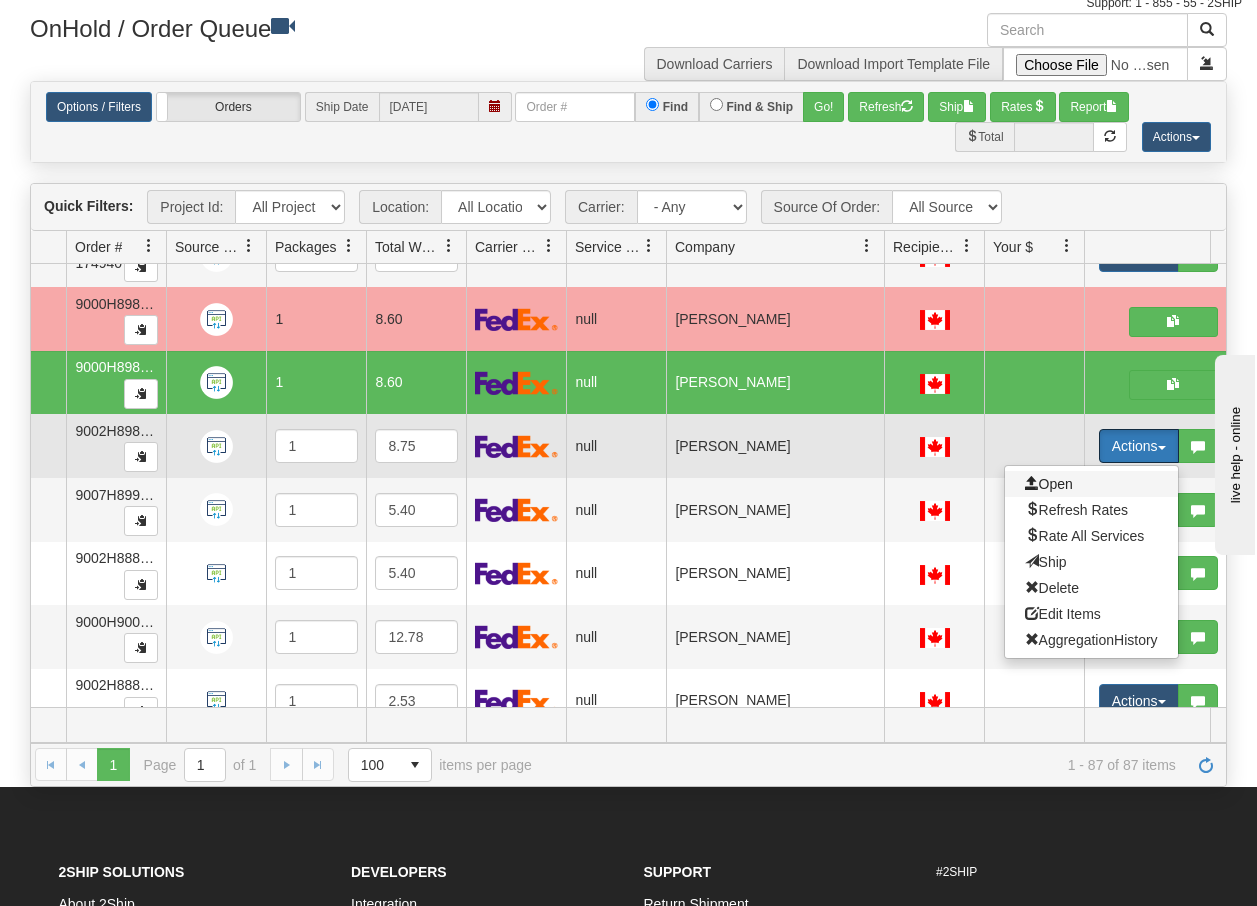 click on "Open" at bounding box center (1049, 484) 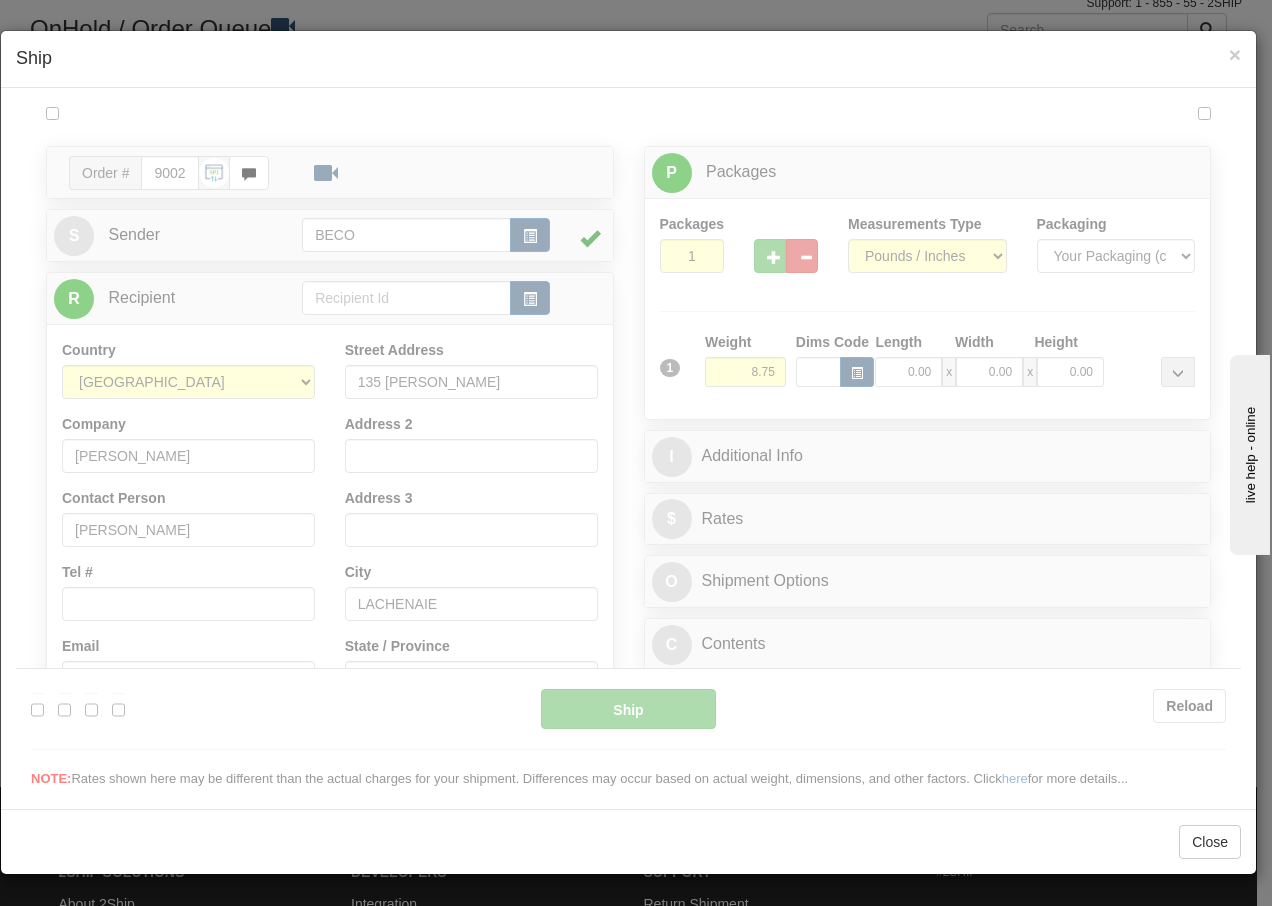 scroll, scrollTop: 0, scrollLeft: 0, axis: both 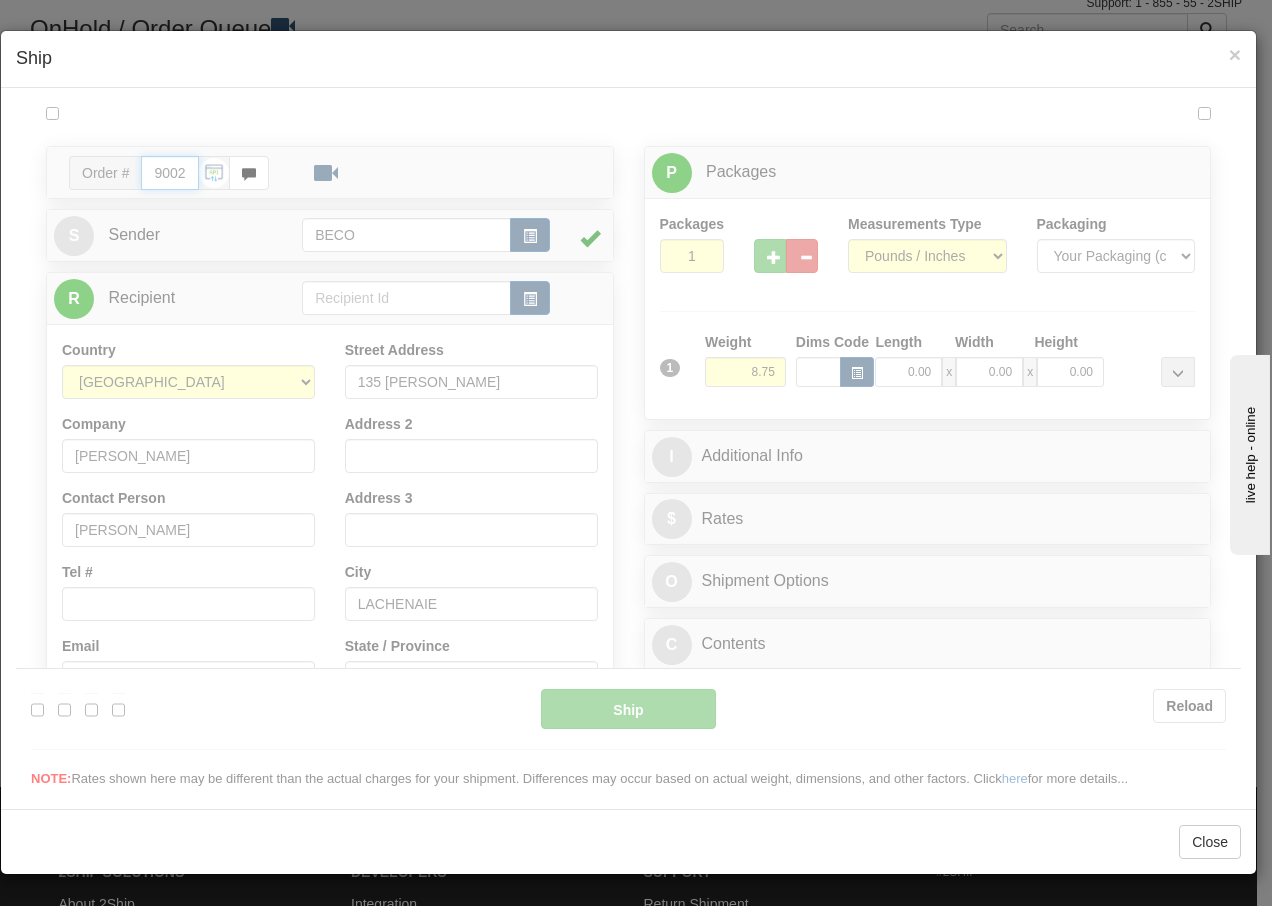 type on "13:22" 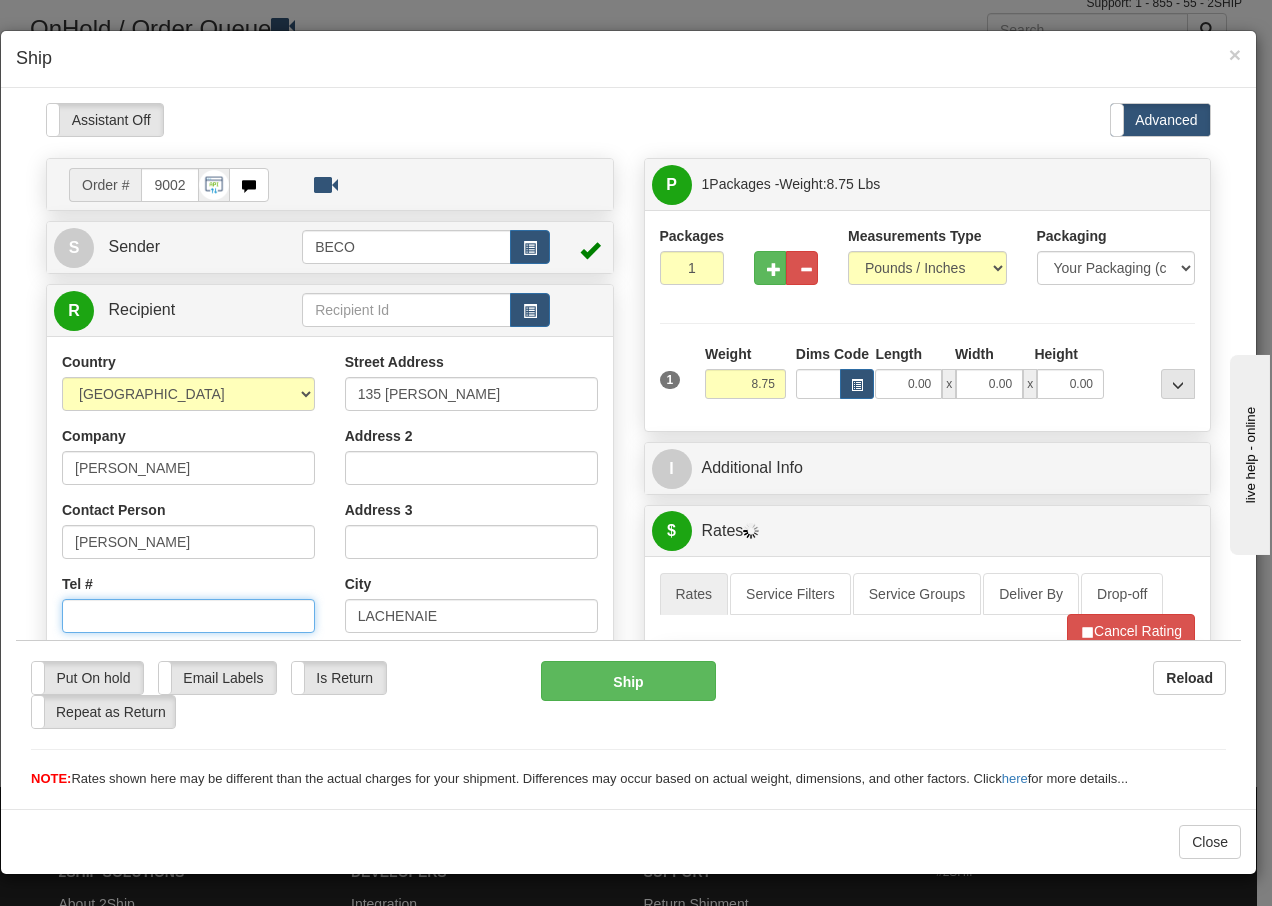 click on "Tel #" at bounding box center (188, 615) 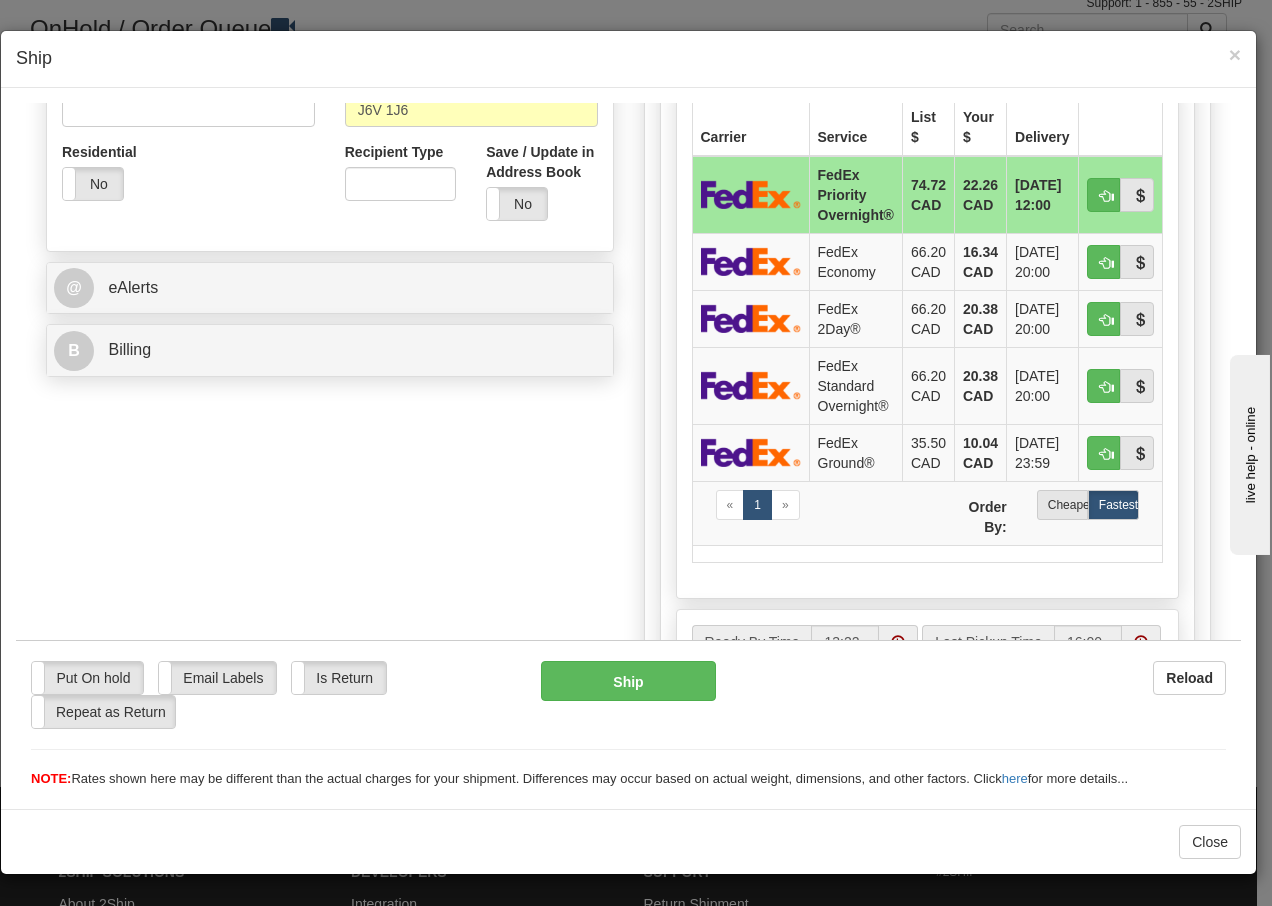 scroll, scrollTop: 666, scrollLeft: 0, axis: vertical 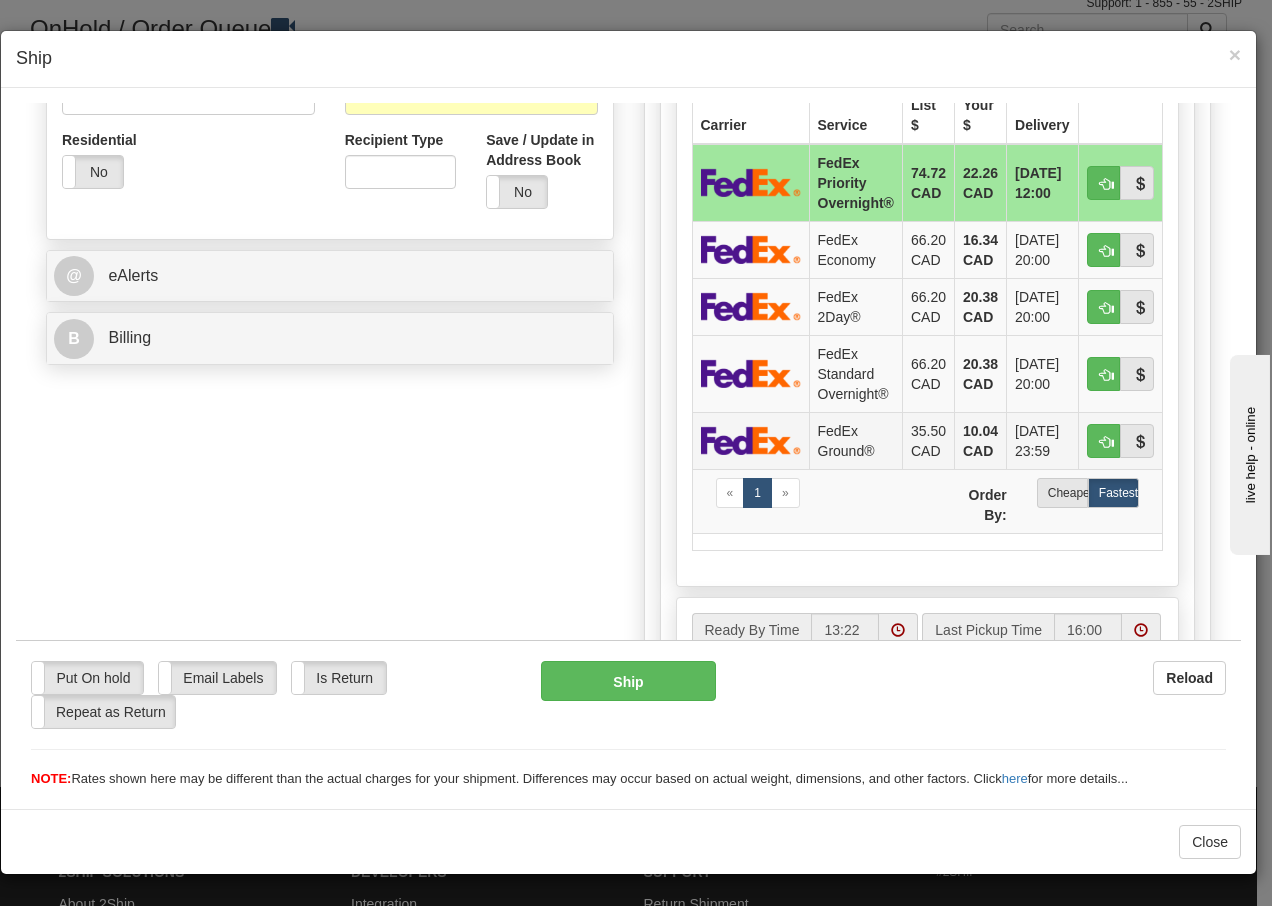 type on "5143539060" 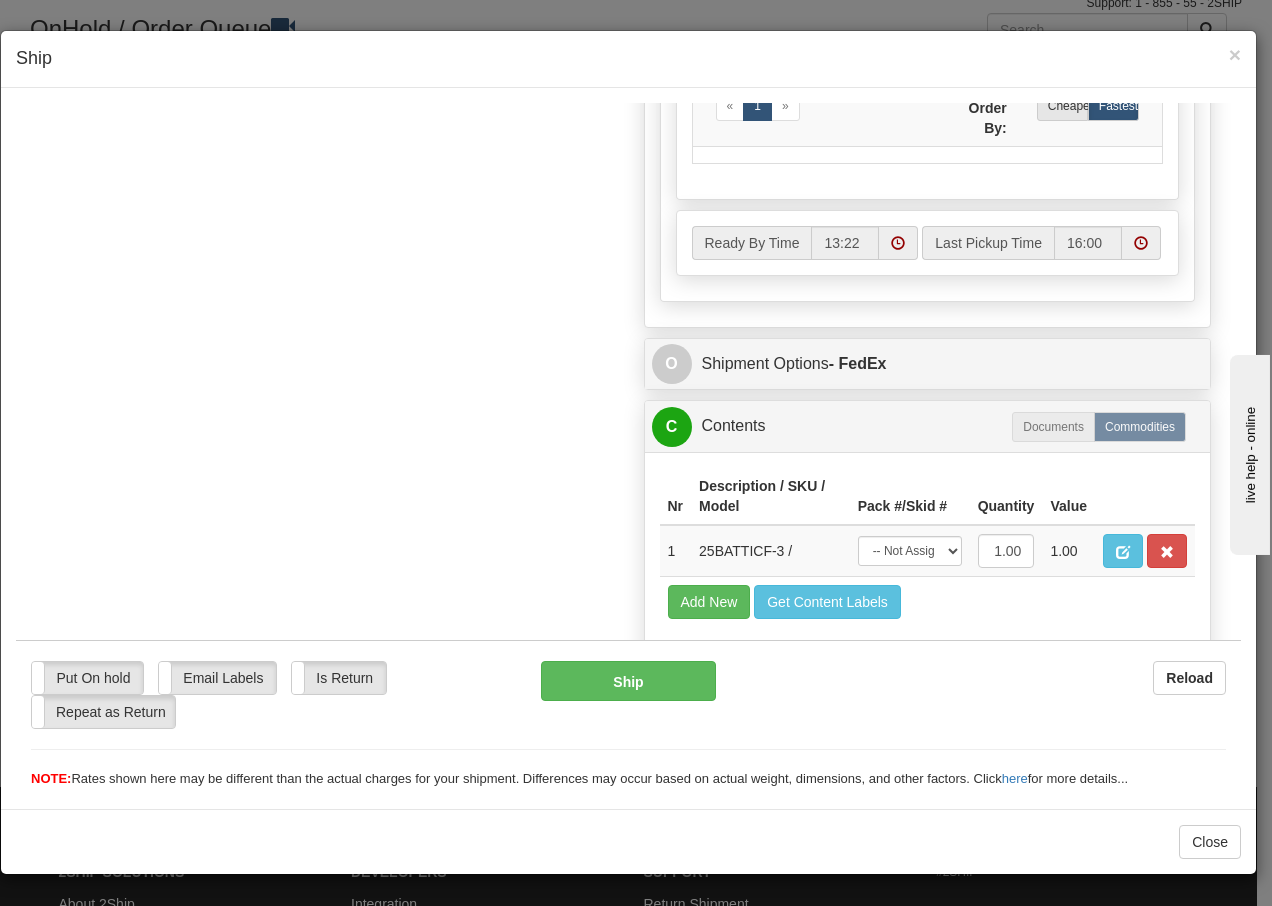 scroll, scrollTop: 1136, scrollLeft: 0, axis: vertical 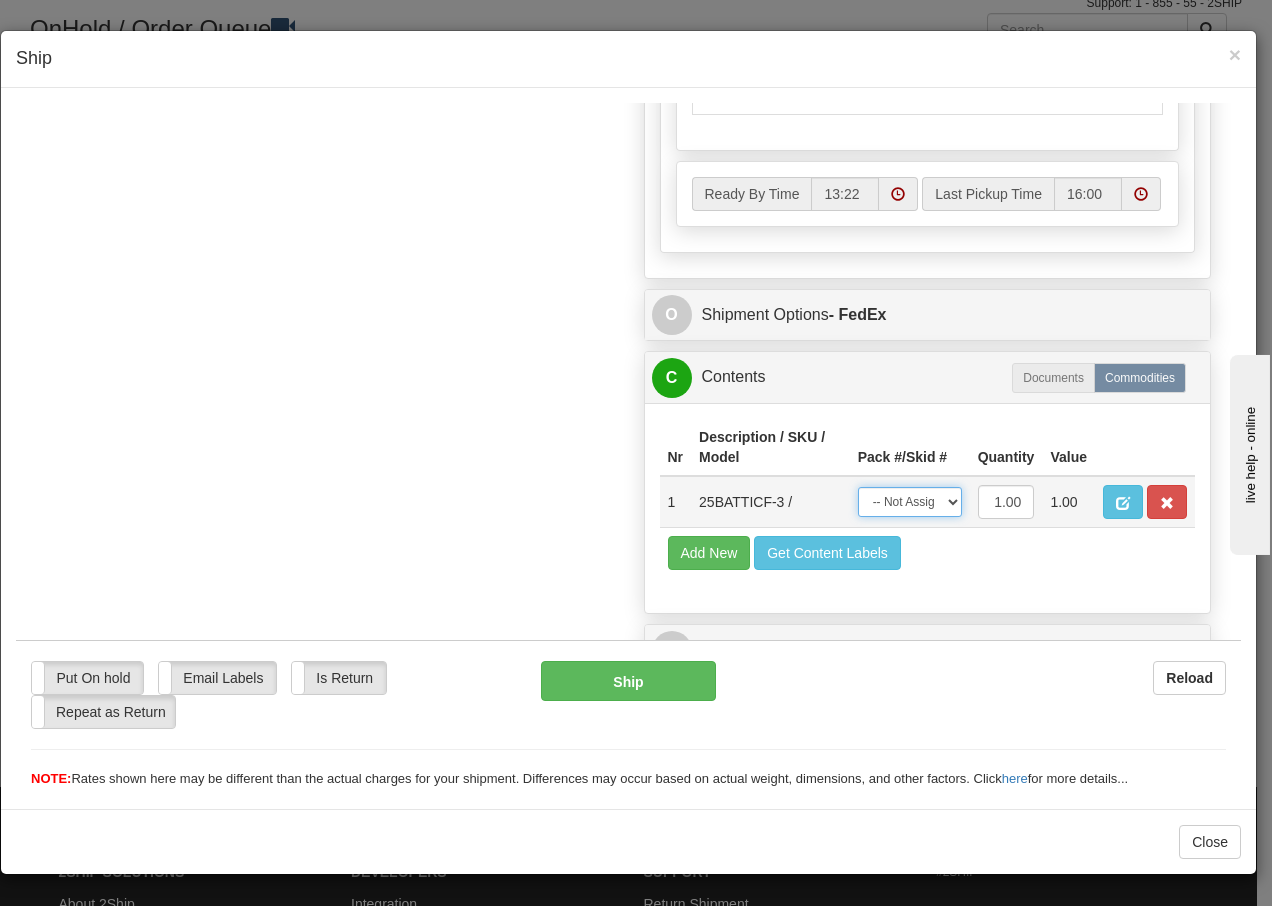 drag, startPoint x: 912, startPoint y: 502, endPoint x: 913, endPoint y: 515, distance: 13.038404 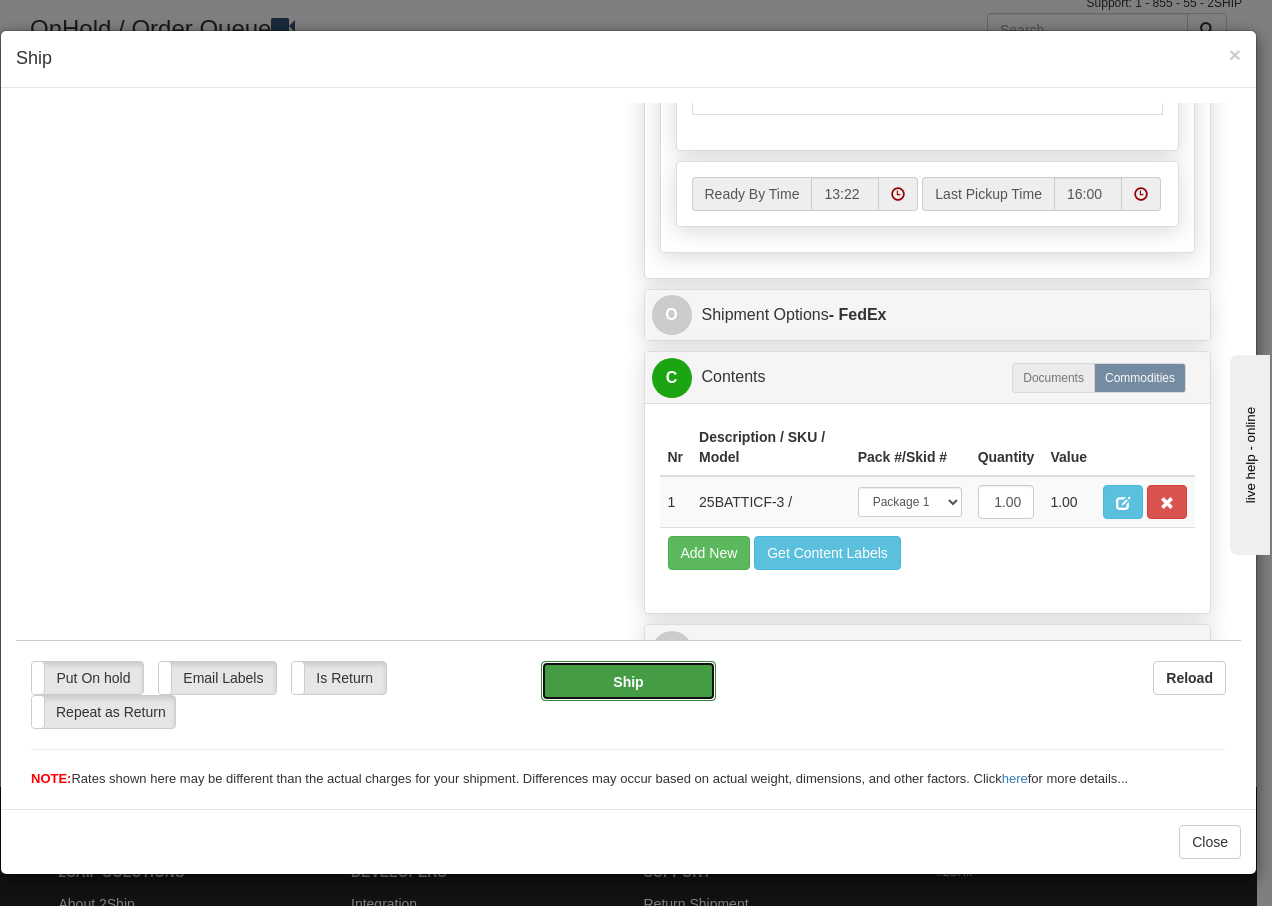 click on "Ship" at bounding box center (628, 680) 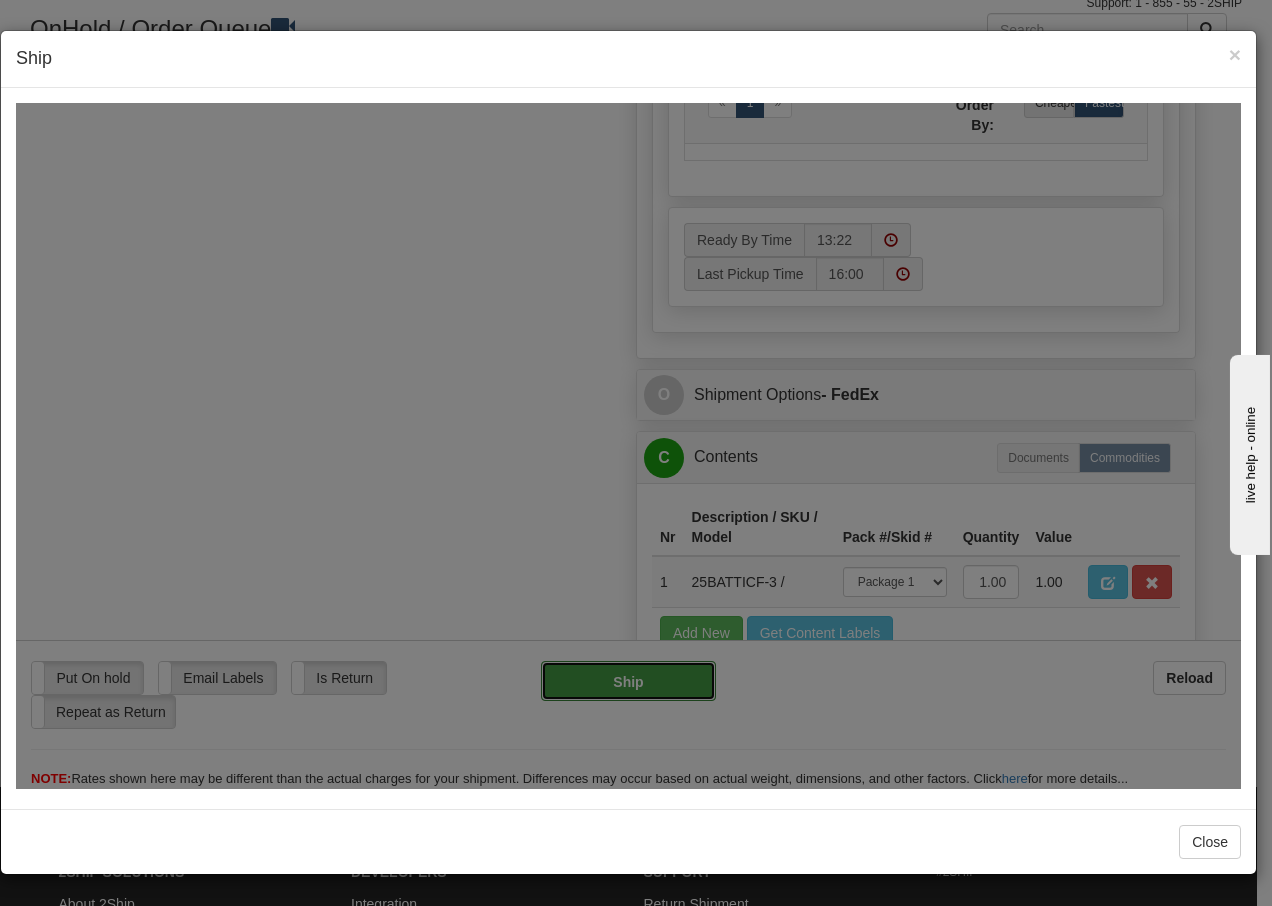 type on "92" 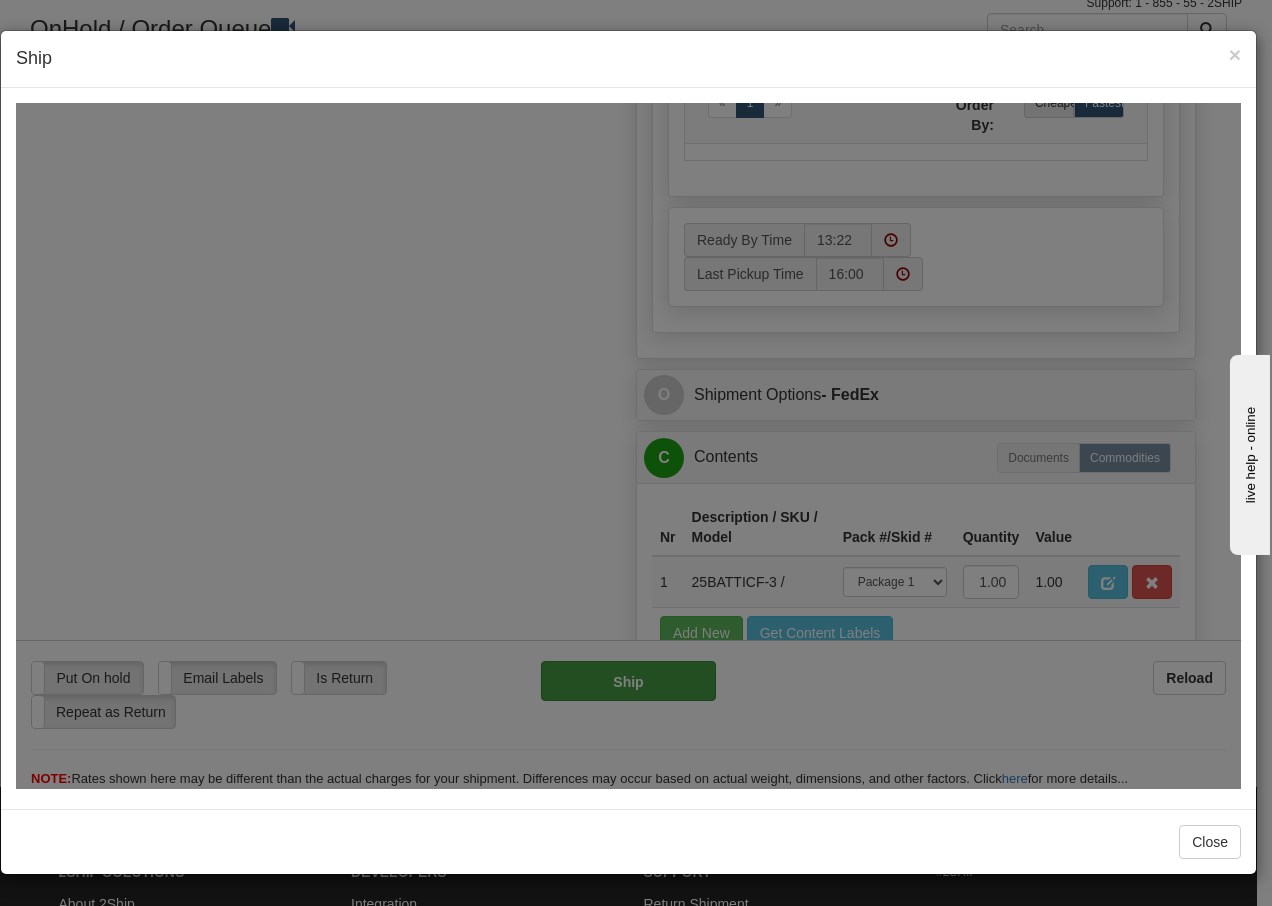 scroll, scrollTop: 1216, scrollLeft: 0, axis: vertical 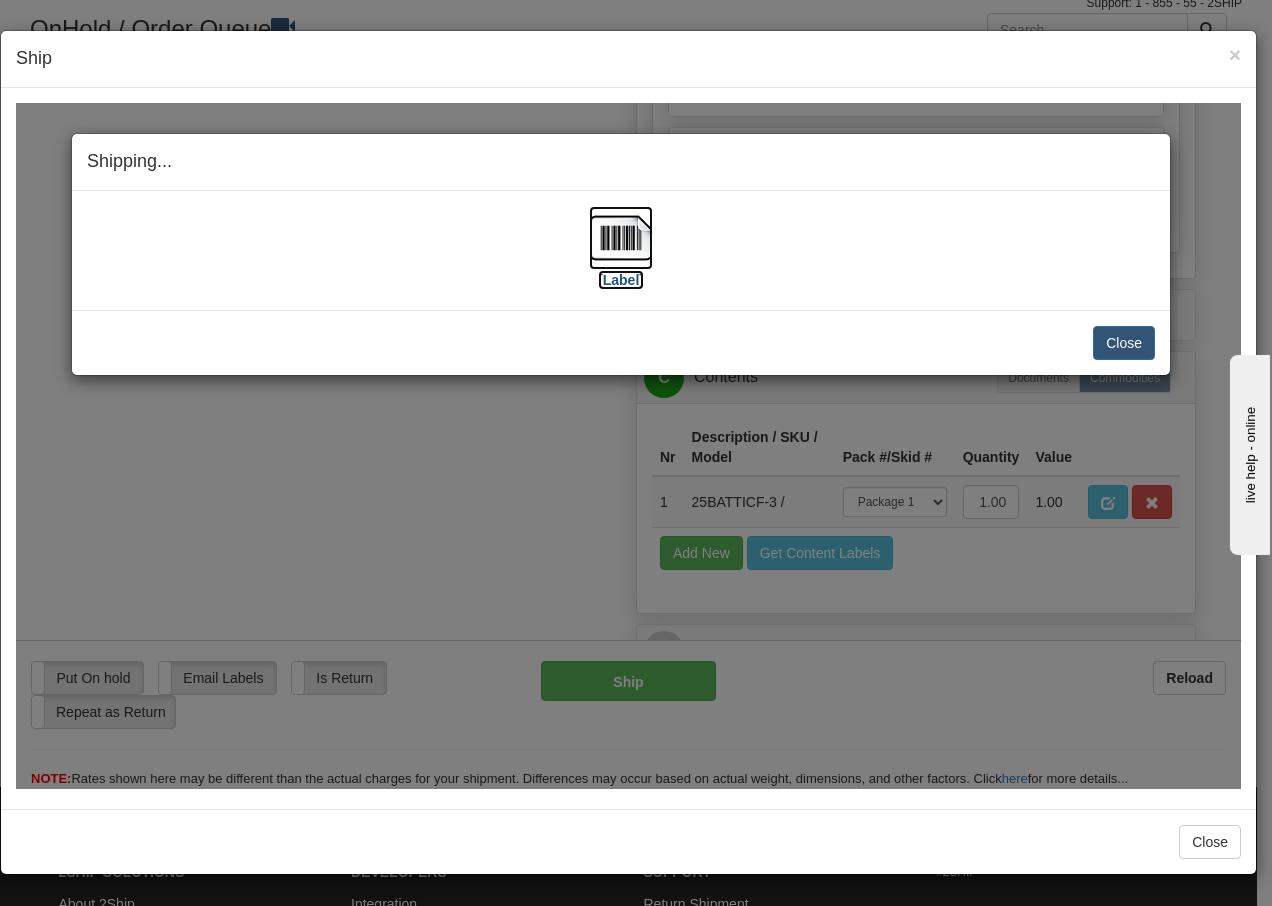 click at bounding box center [621, 237] 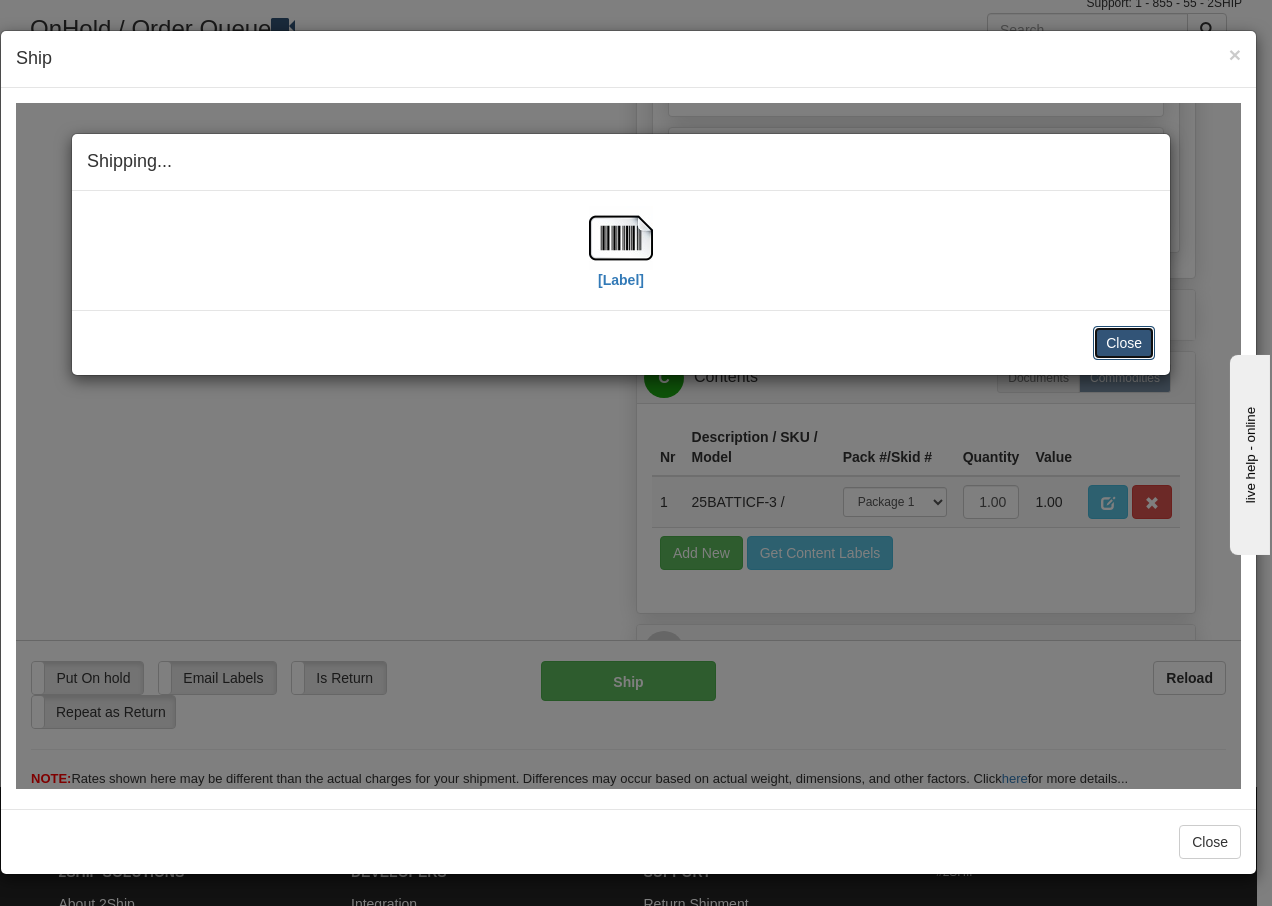 click on "Close" at bounding box center (1124, 342) 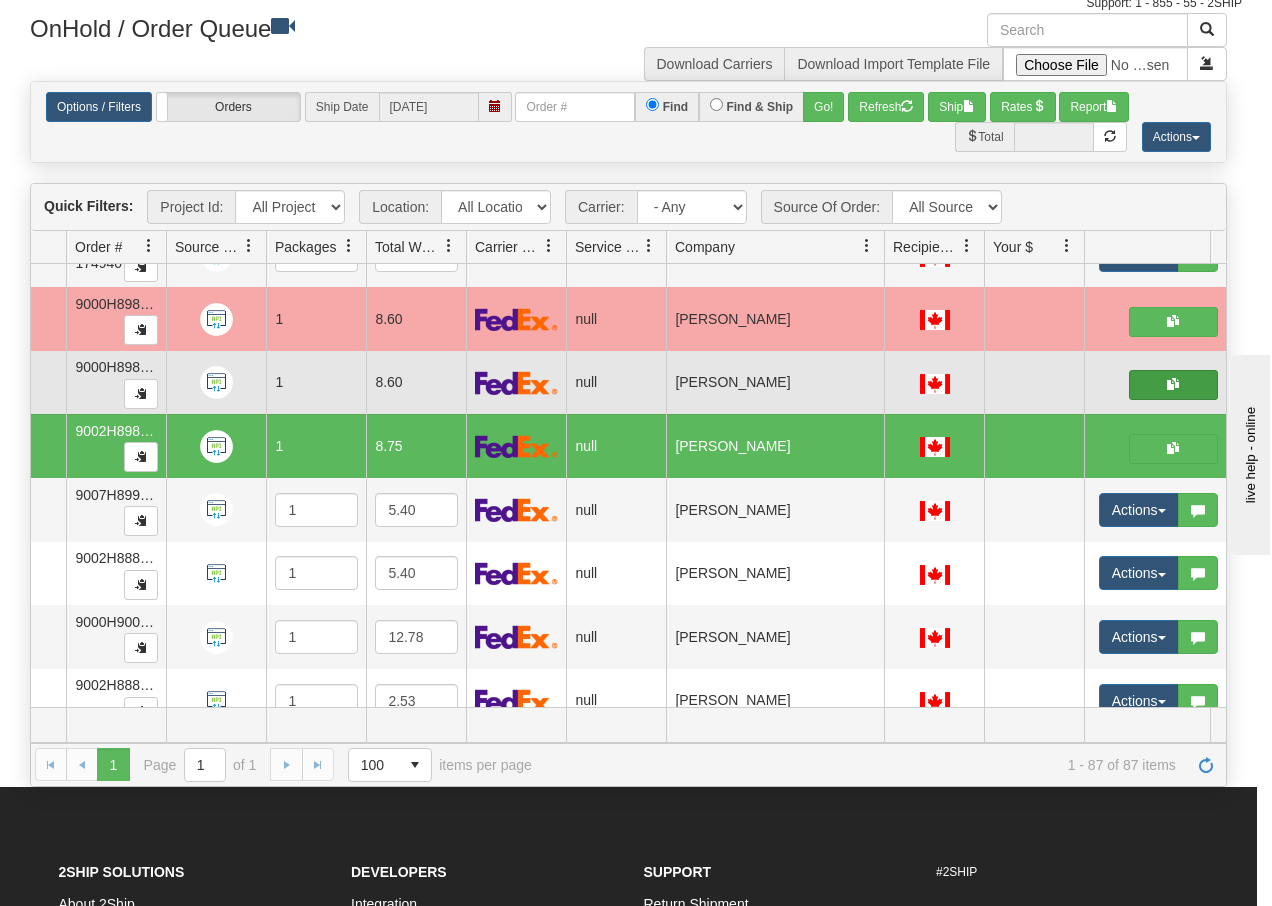 scroll, scrollTop: 0, scrollLeft: 0, axis: both 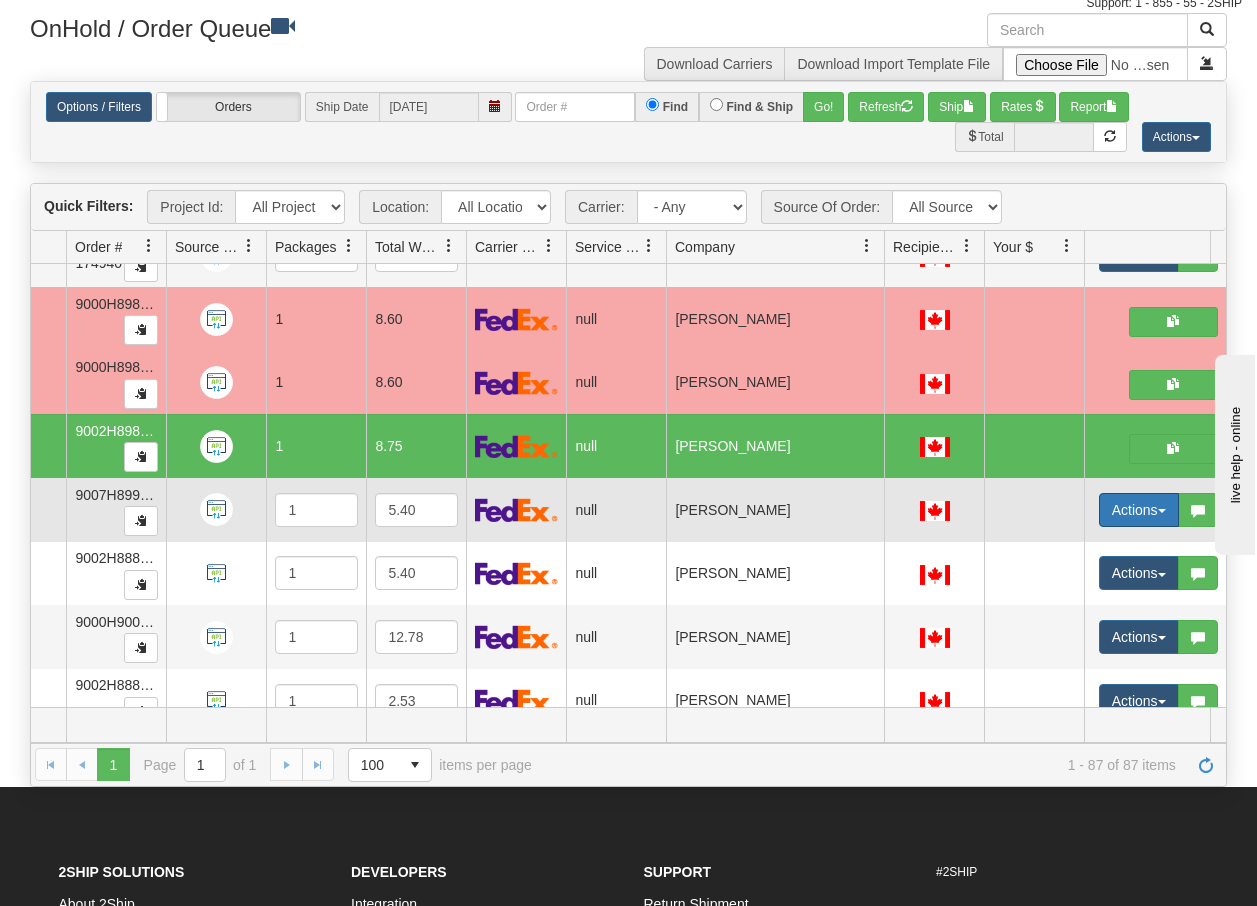 click at bounding box center (1162, 511) 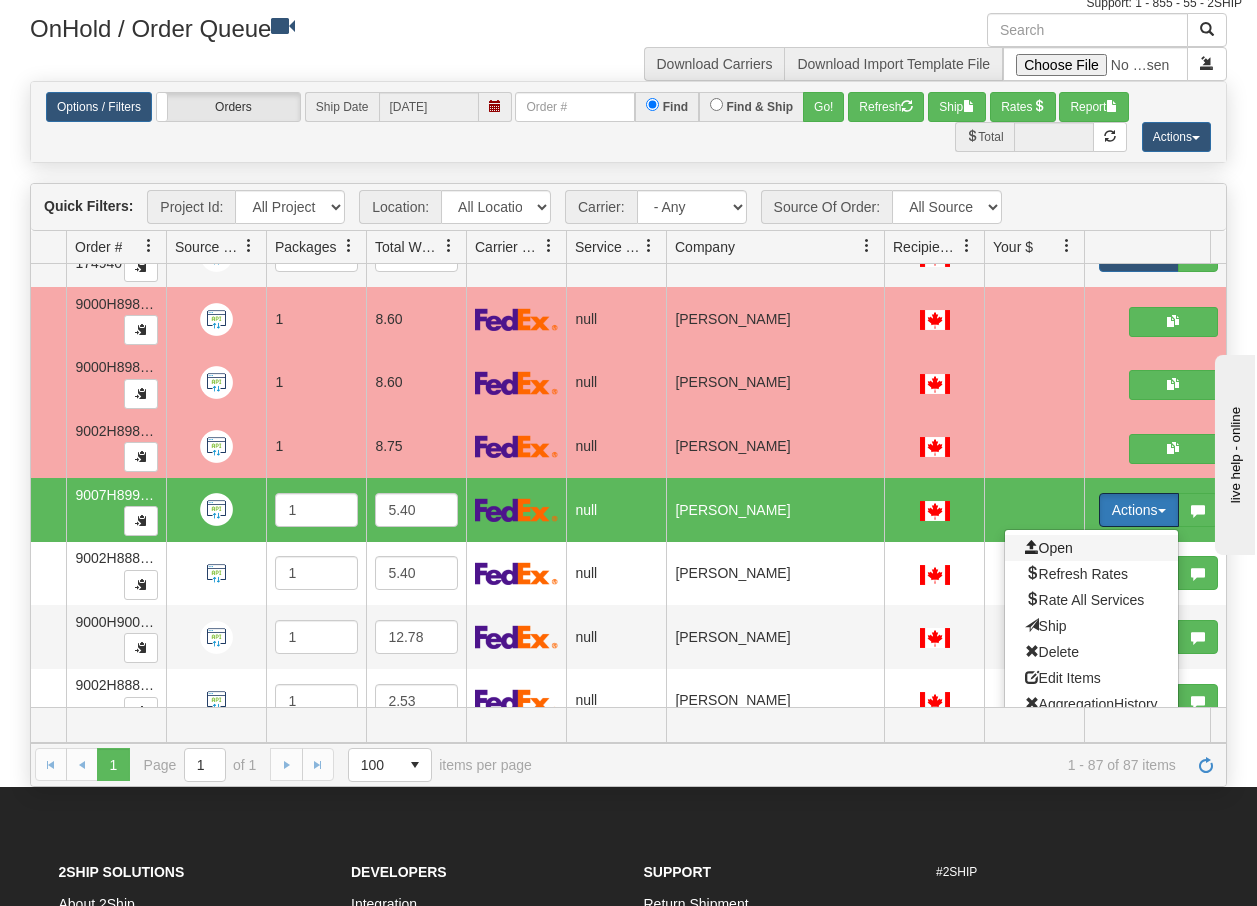 click on "Open" at bounding box center (1049, 548) 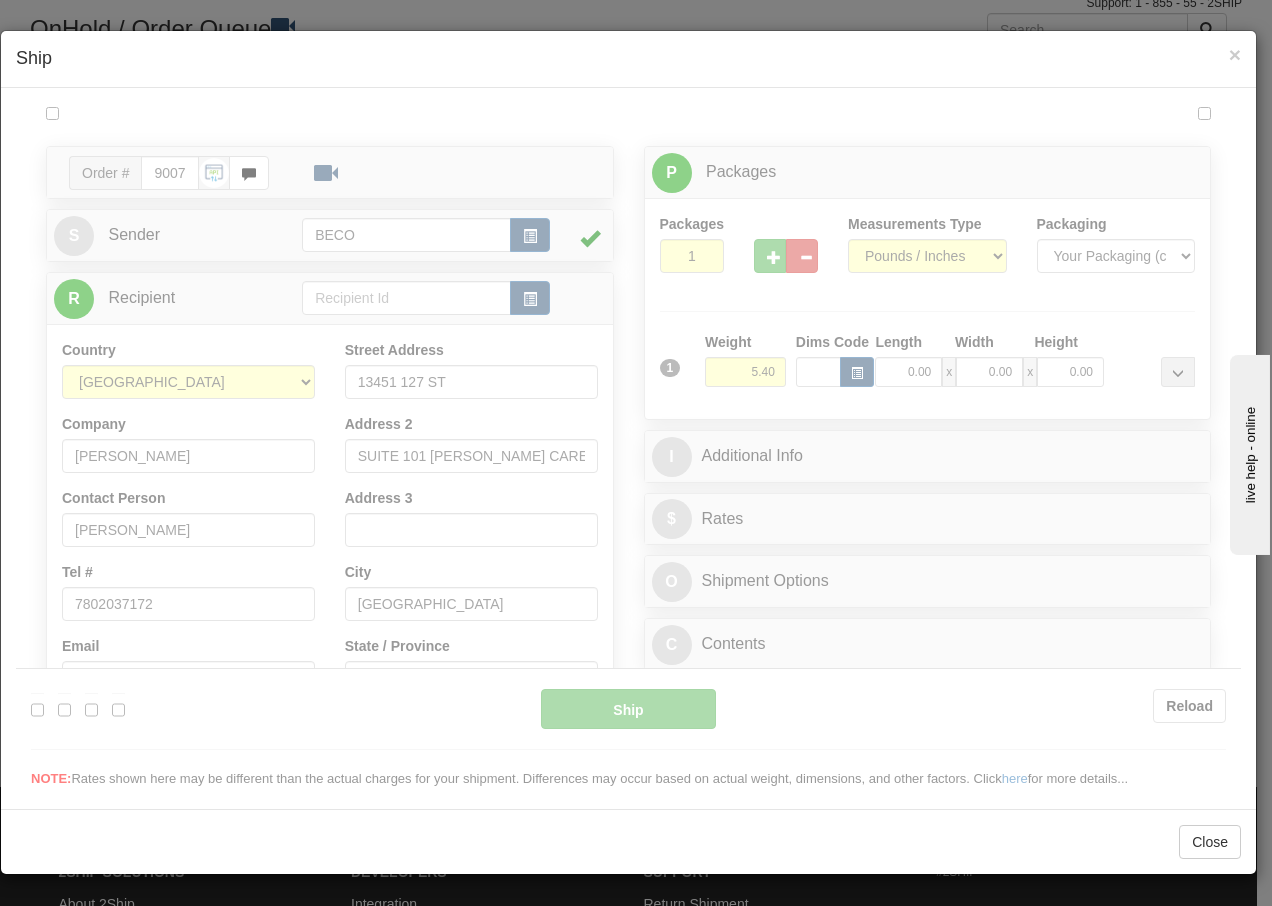 scroll, scrollTop: 0, scrollLeft: 0, axis: both 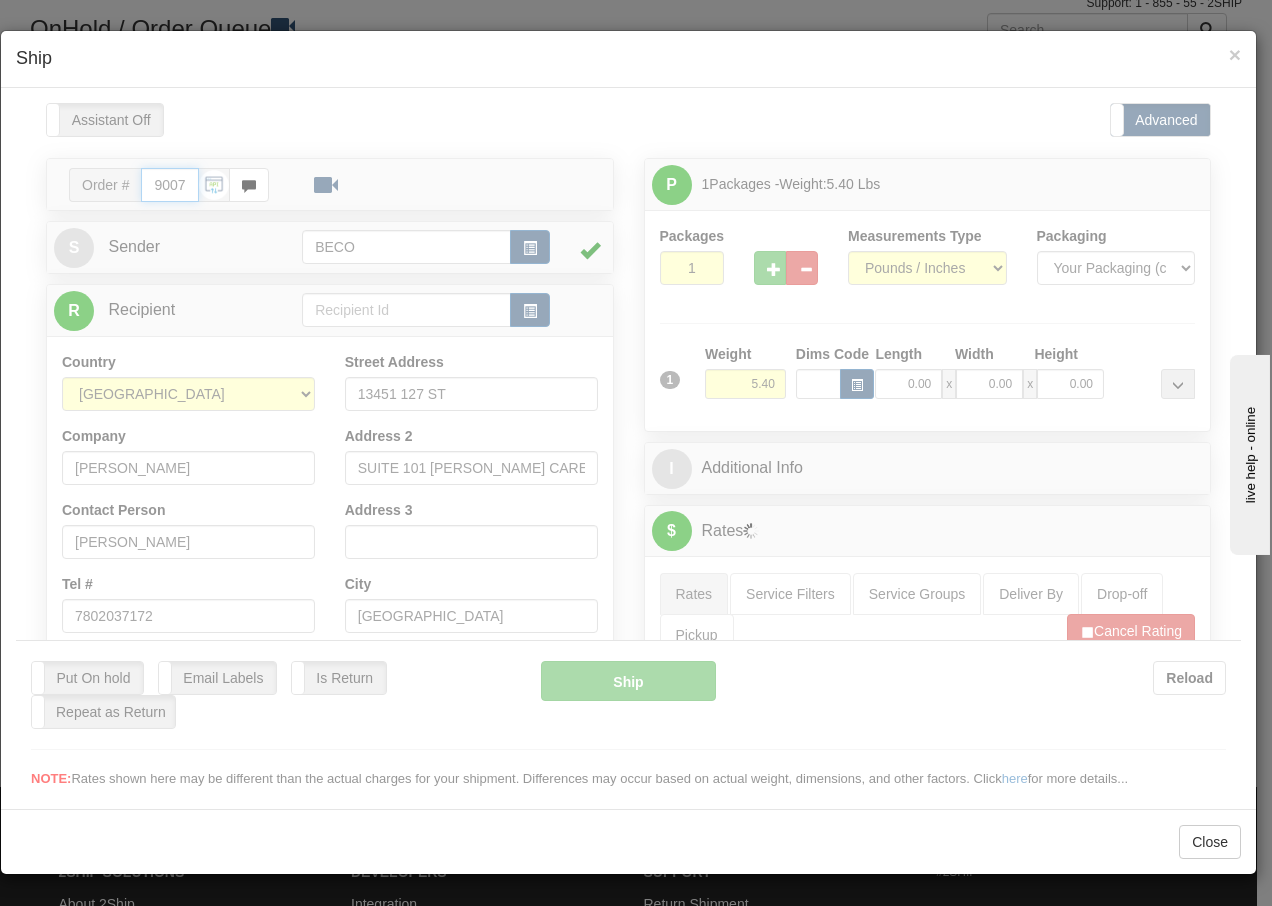 type on "13:23" 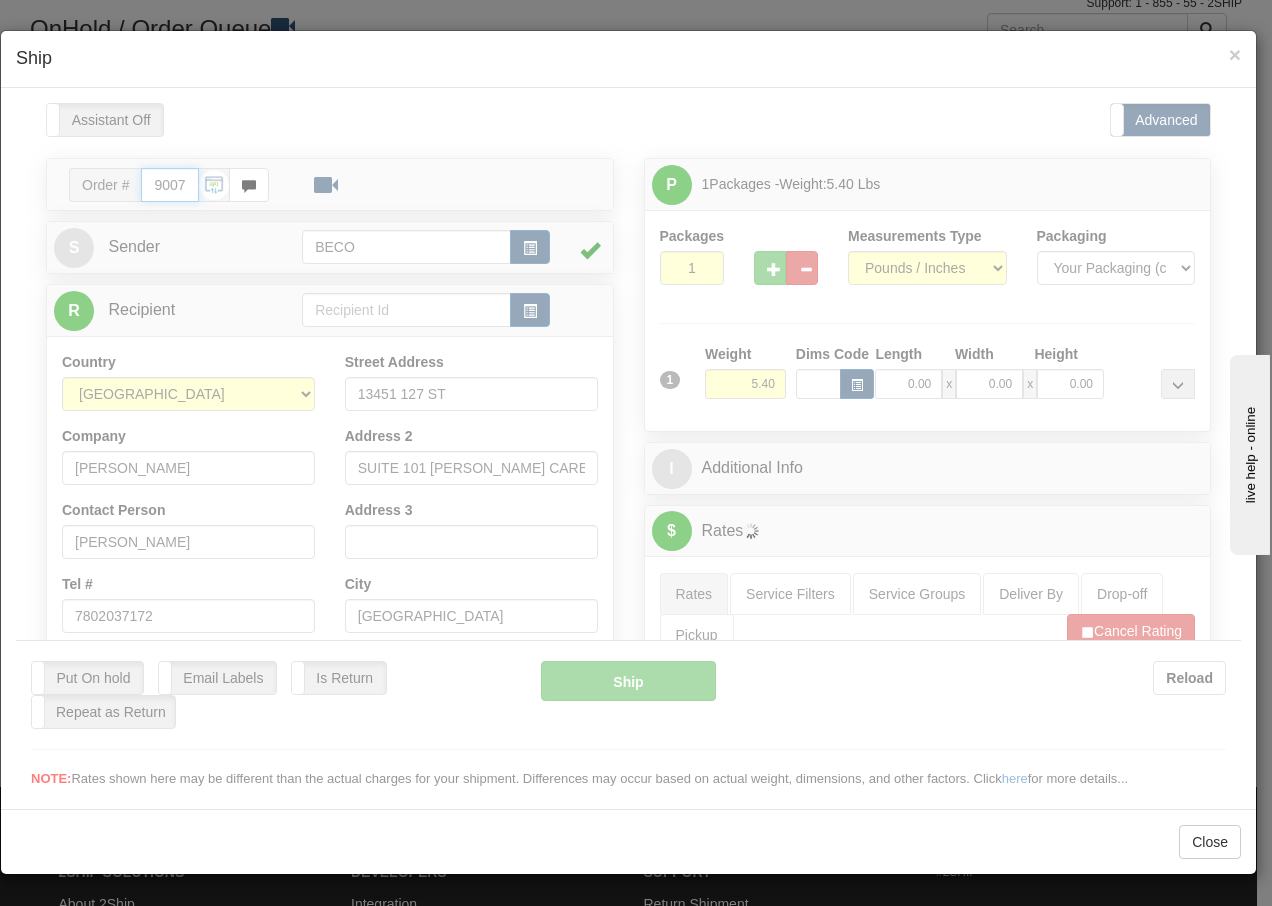 type on "16:00" 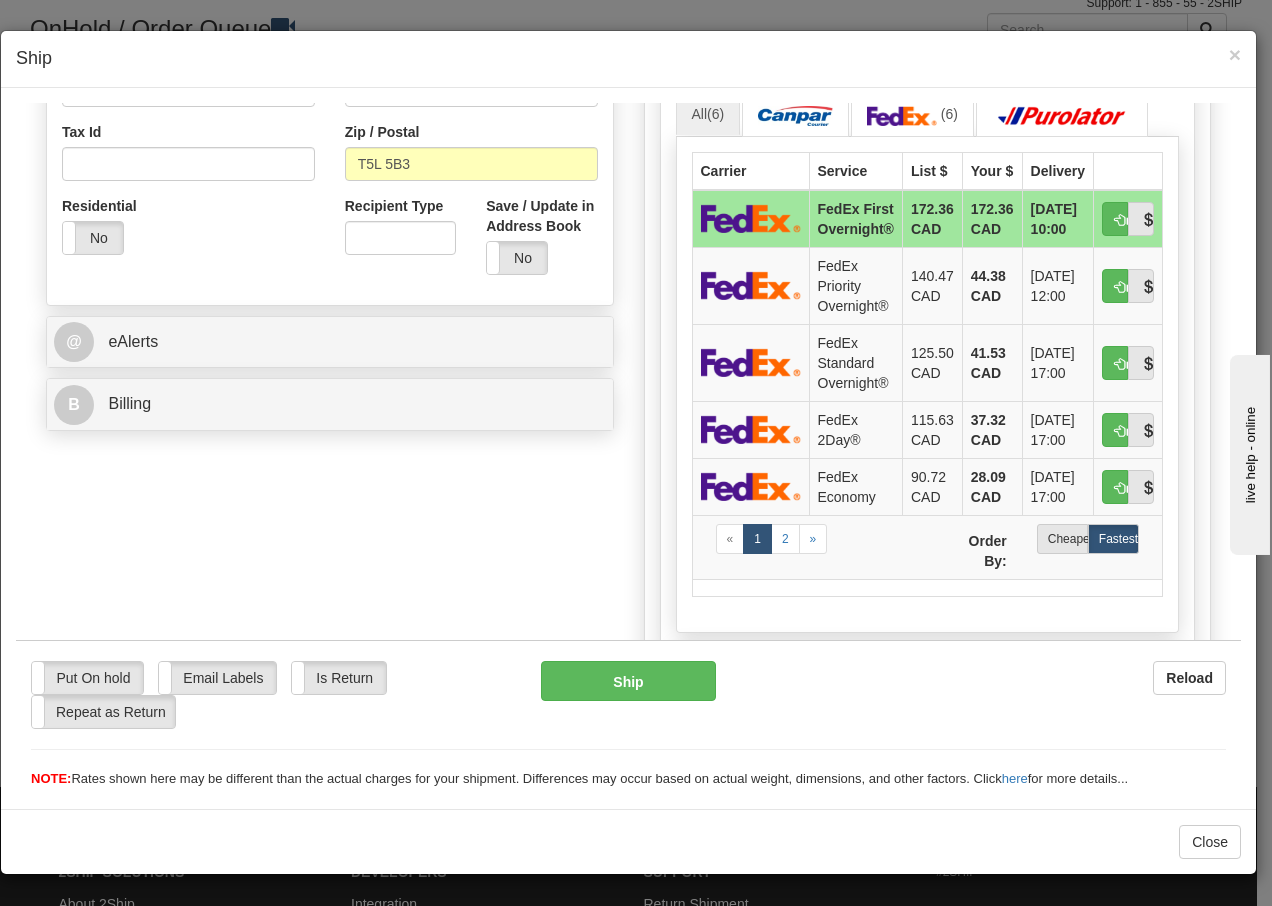 scroll, scrollTop: 680, scrollLeft: 0, axis: vertical 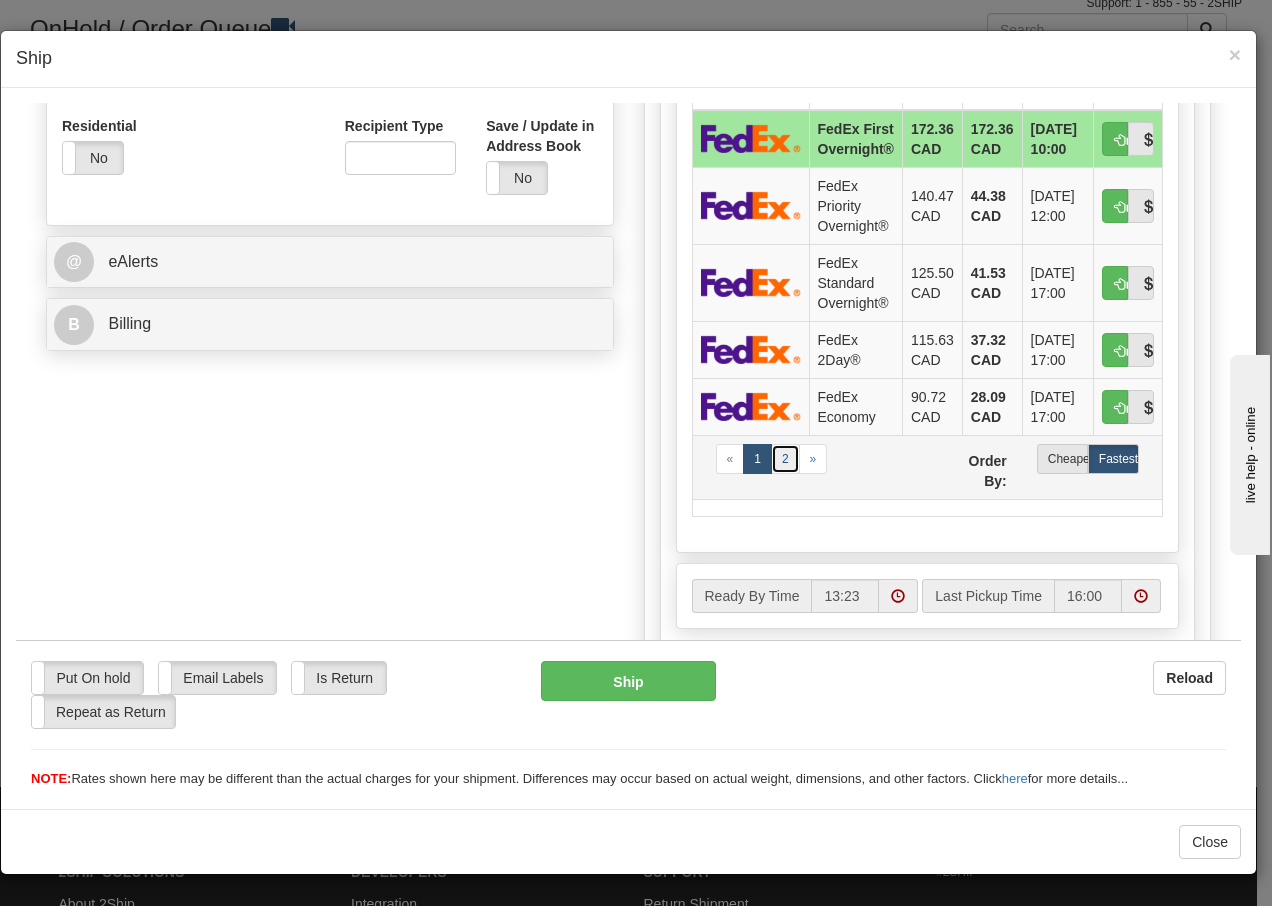 click on "2" at bounding box center (785, 458) 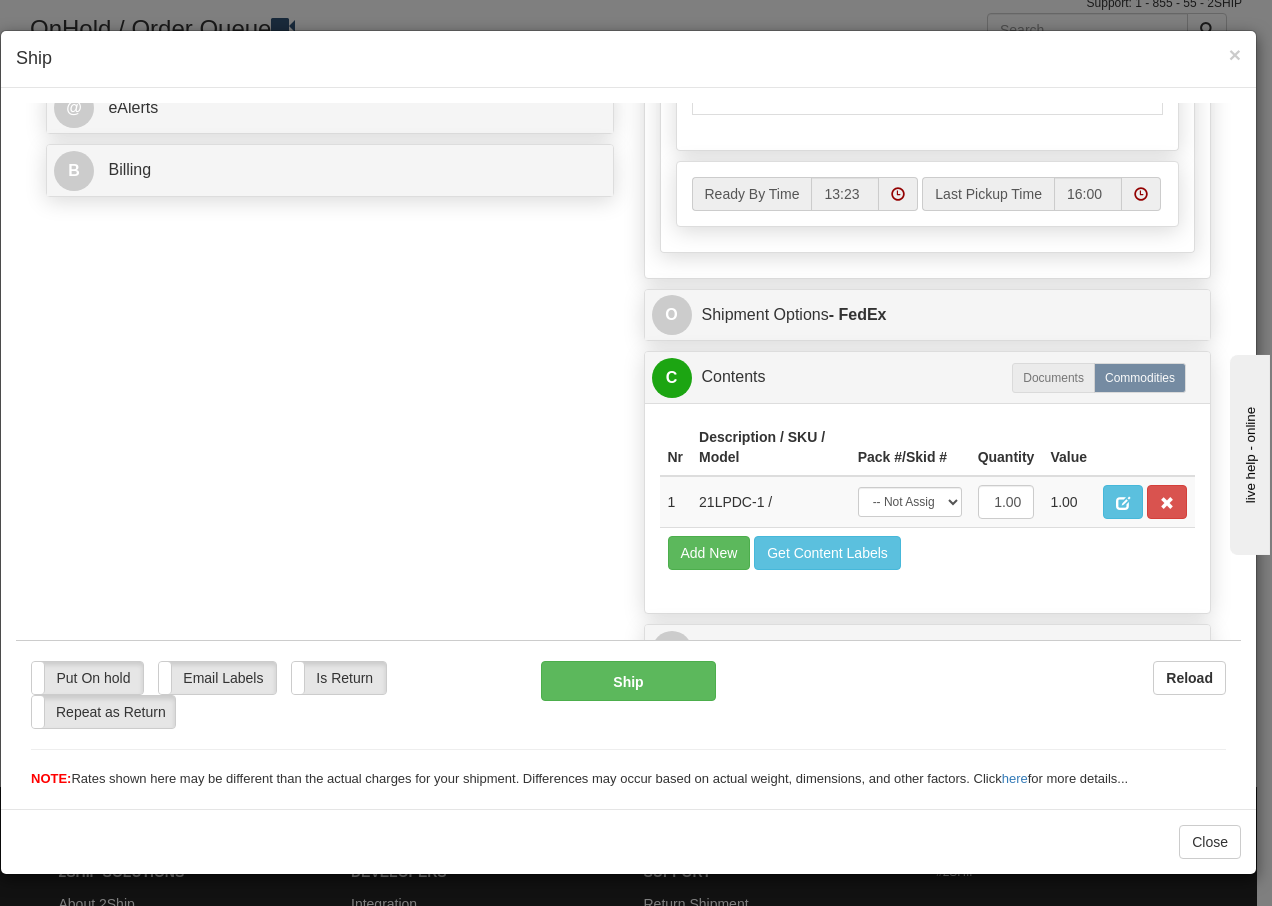 scroll, scrollTop: 868, scrollLeft: 0, axis: vertical 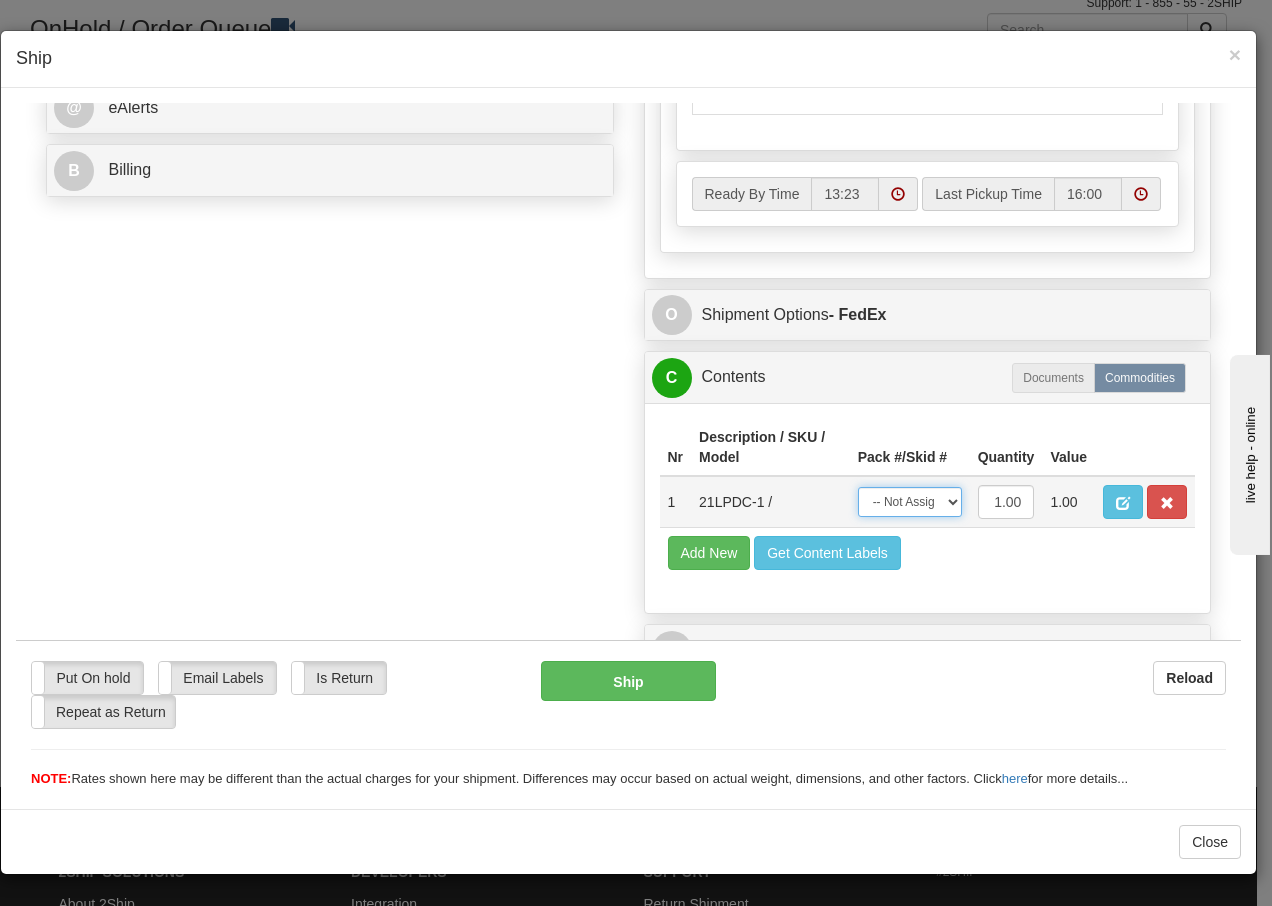 click on "-- Not Assigned --
Package 1" at bounding box center (910, 501) 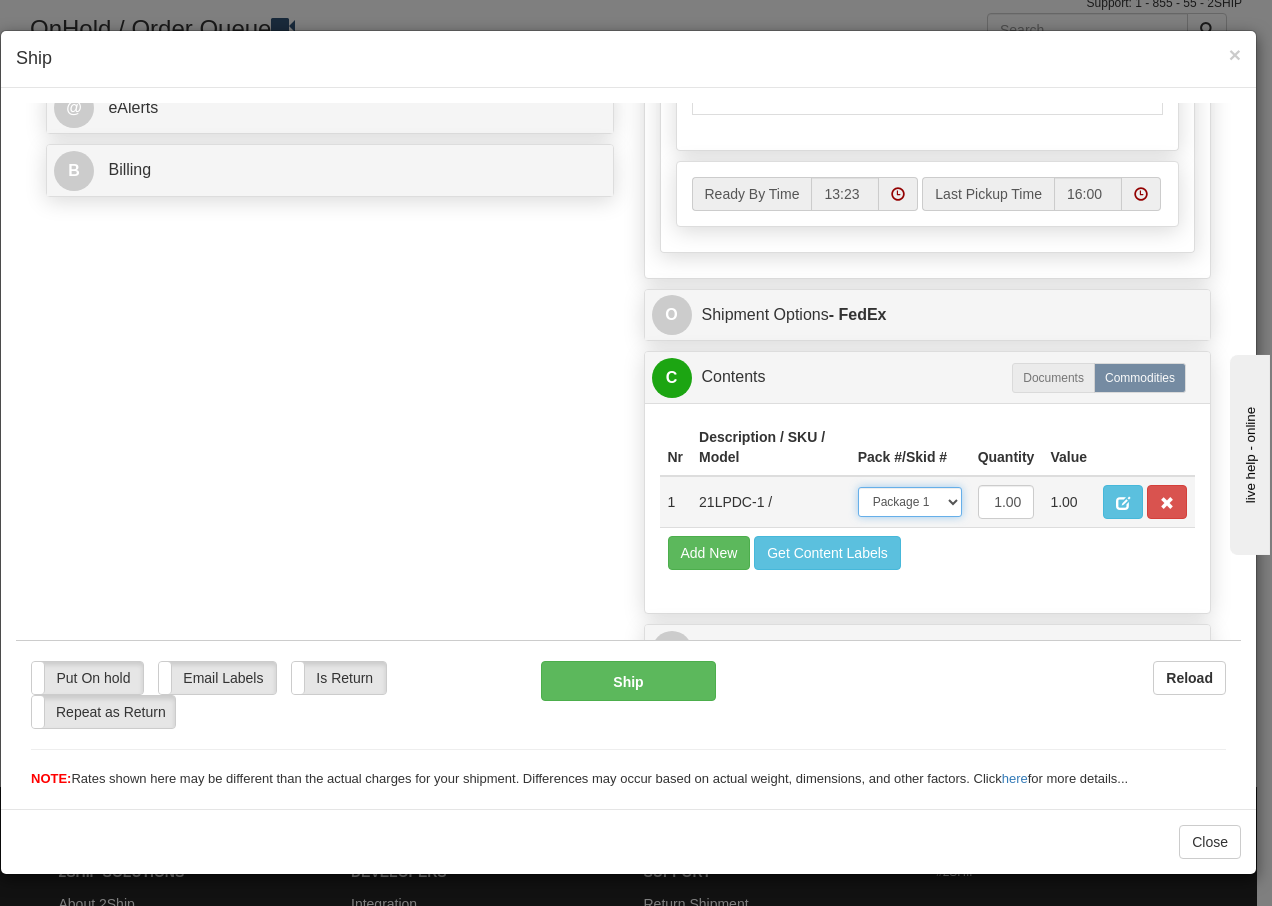 click on "-- Not Assigned --
Package 1" at bounding box center [910, 501] 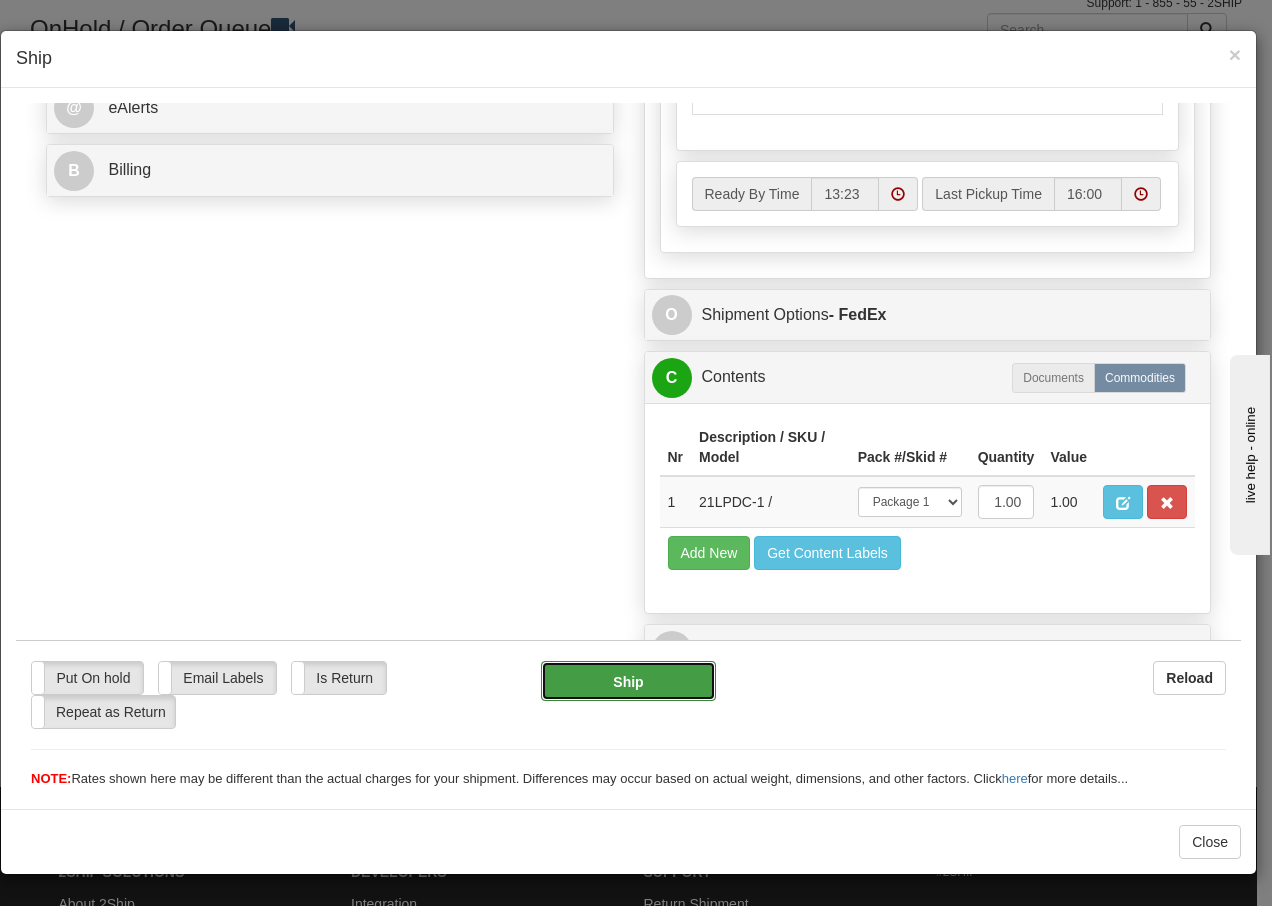 click on "Ship" at bounding box center [628, 680] 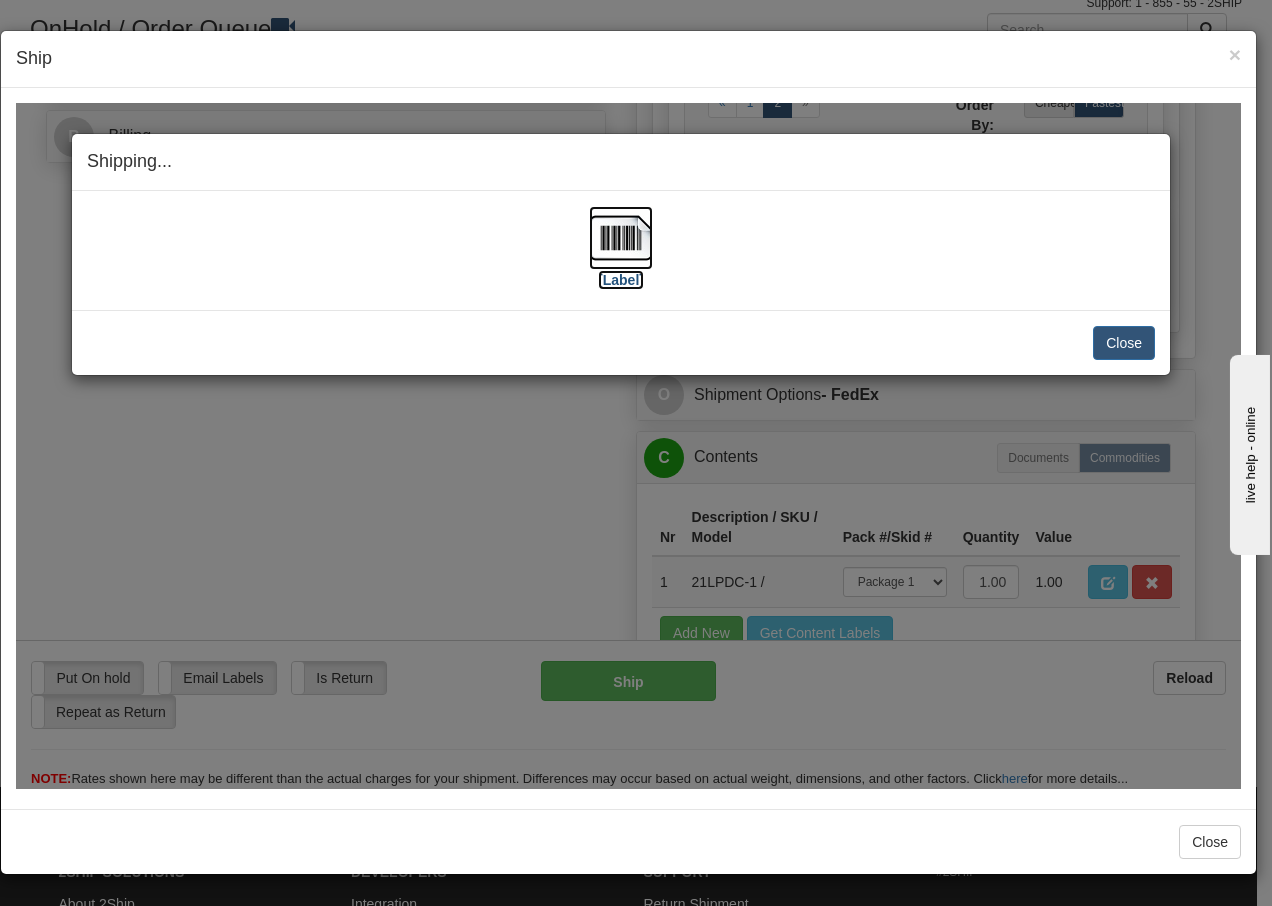 click at bounding box center (621, 237) 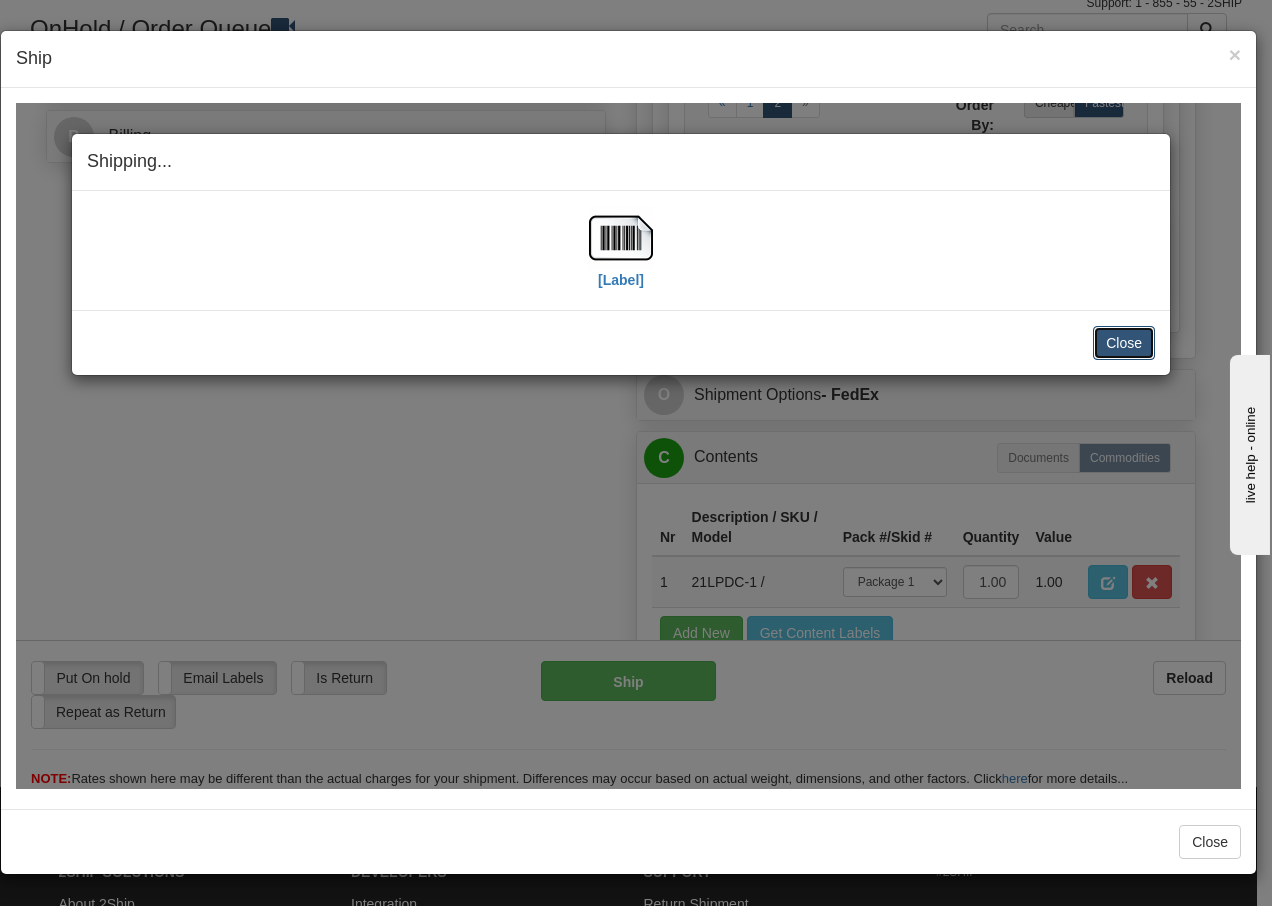 click on "Close" at bounding box center (1124, 342) 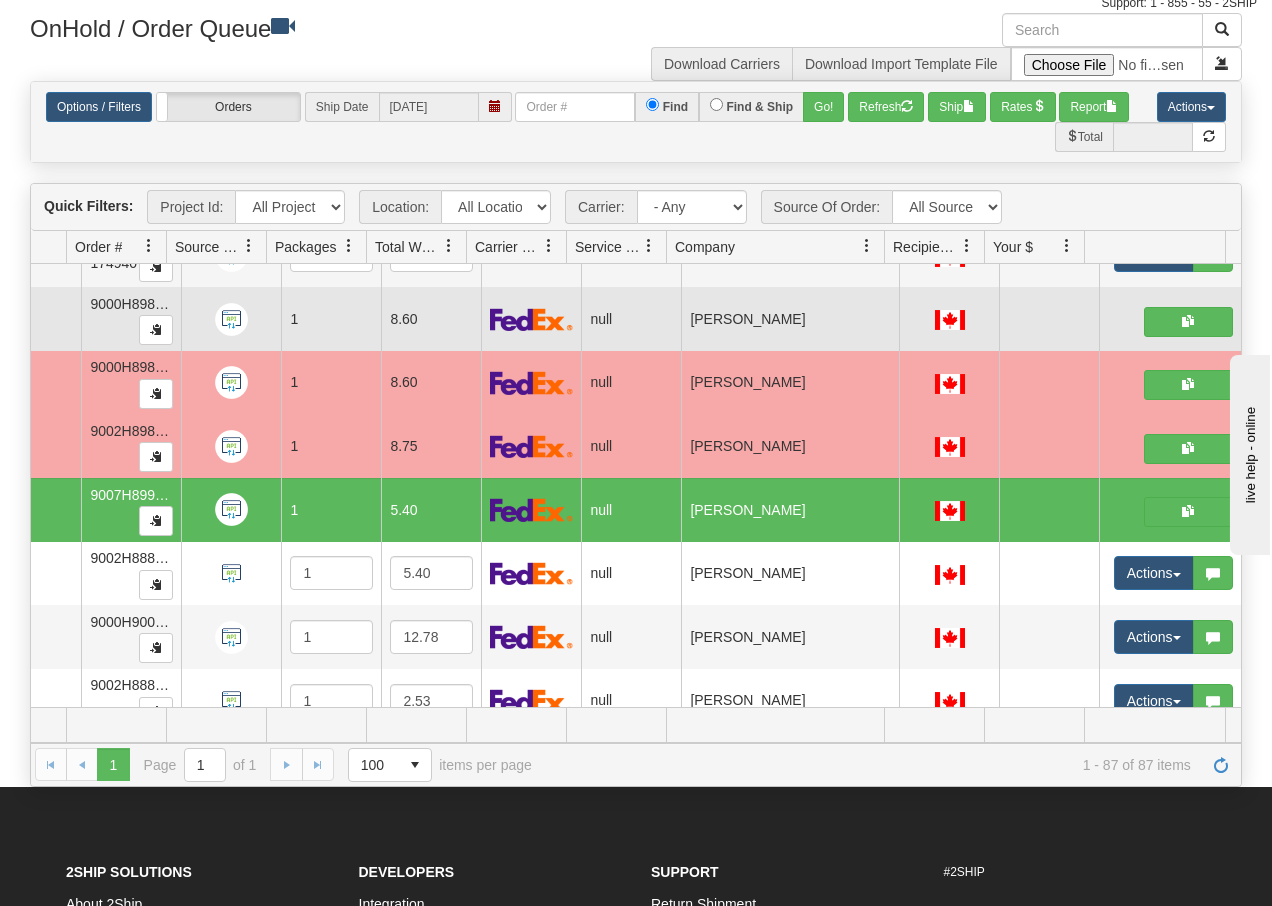 scroll, scrollTop: 0, scrollLeft: 0, axis: both 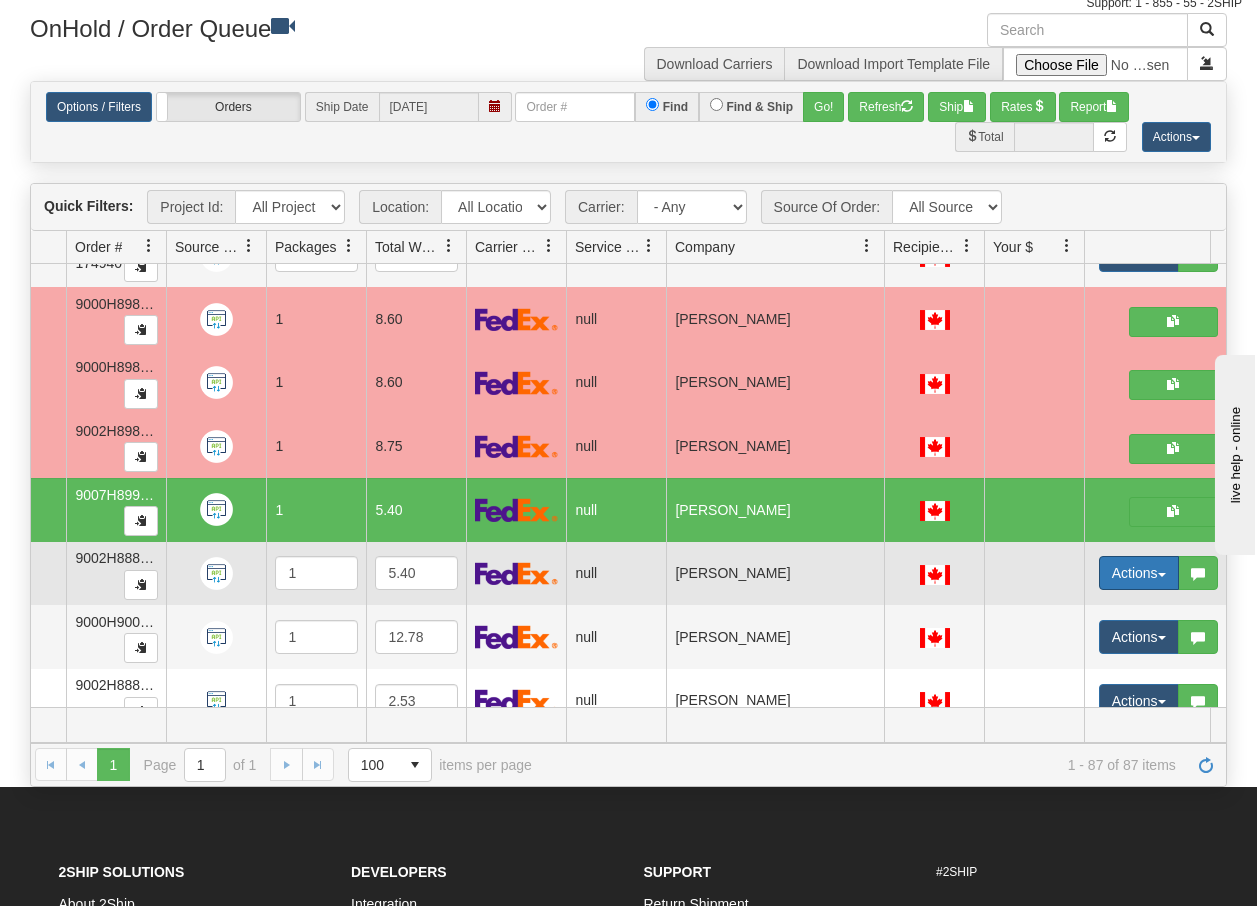 click on "Actions" at bounding box center [1139, 573] 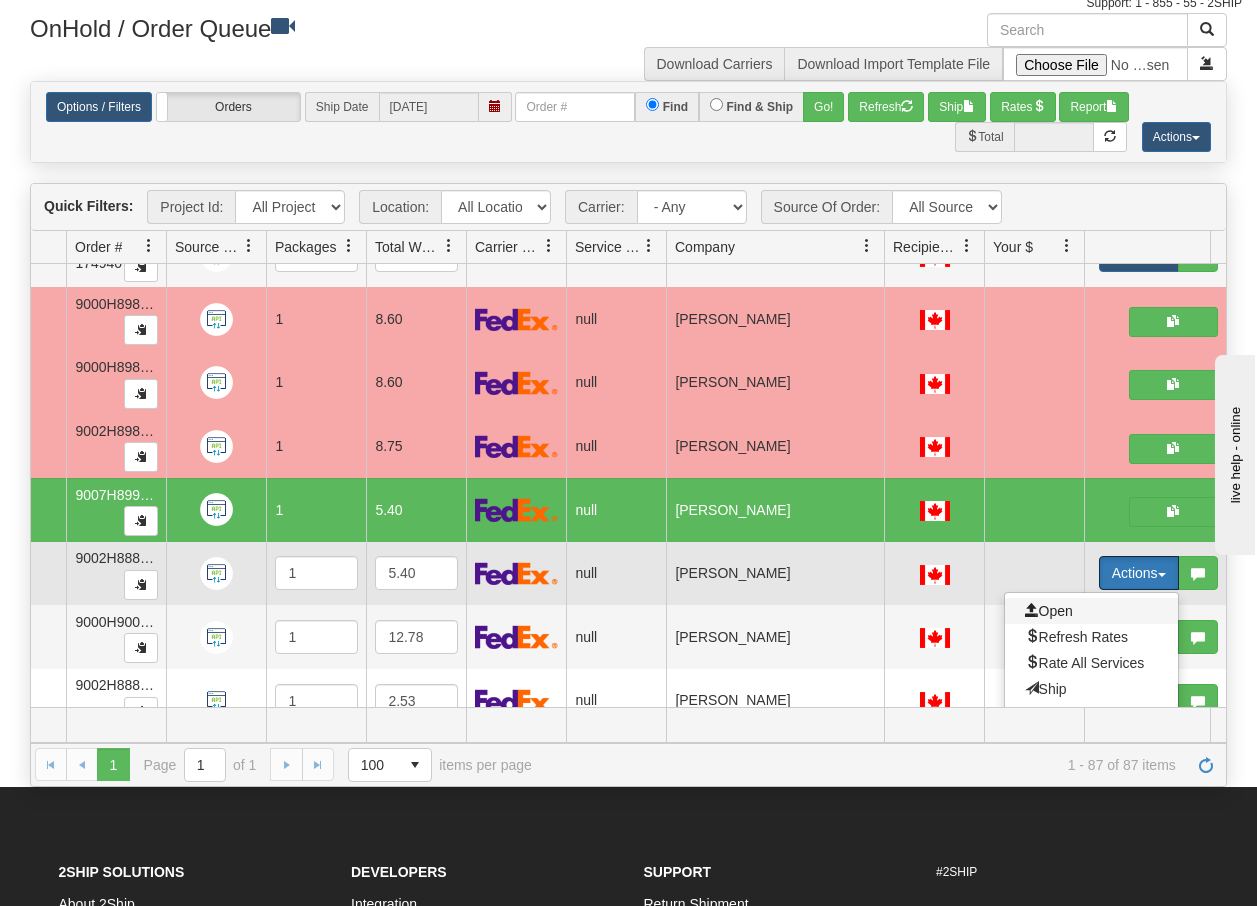 click on "Open" at bounding box center (1049, 611) 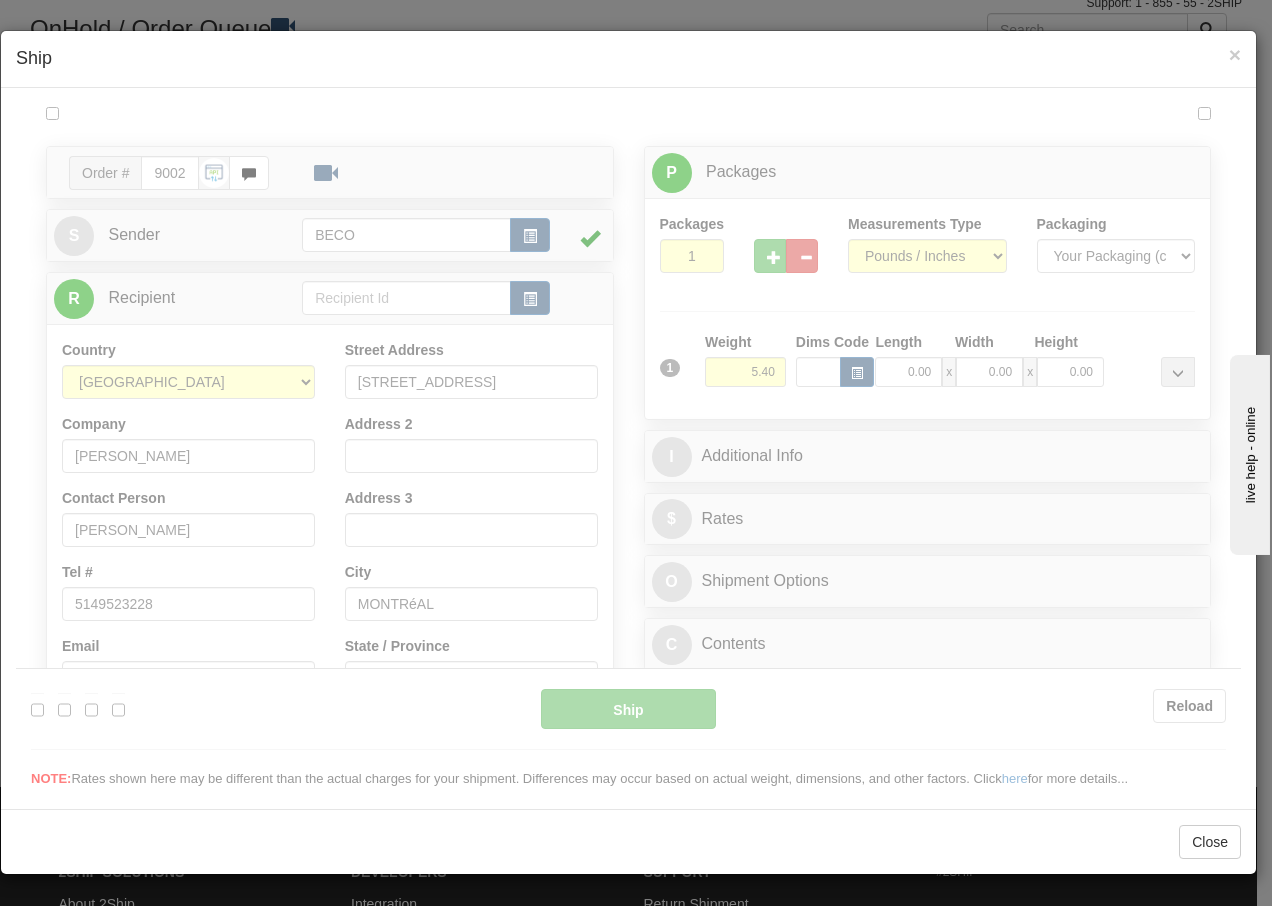 scroll, scrollTop: 0, scrollLeft: 0, axis: both 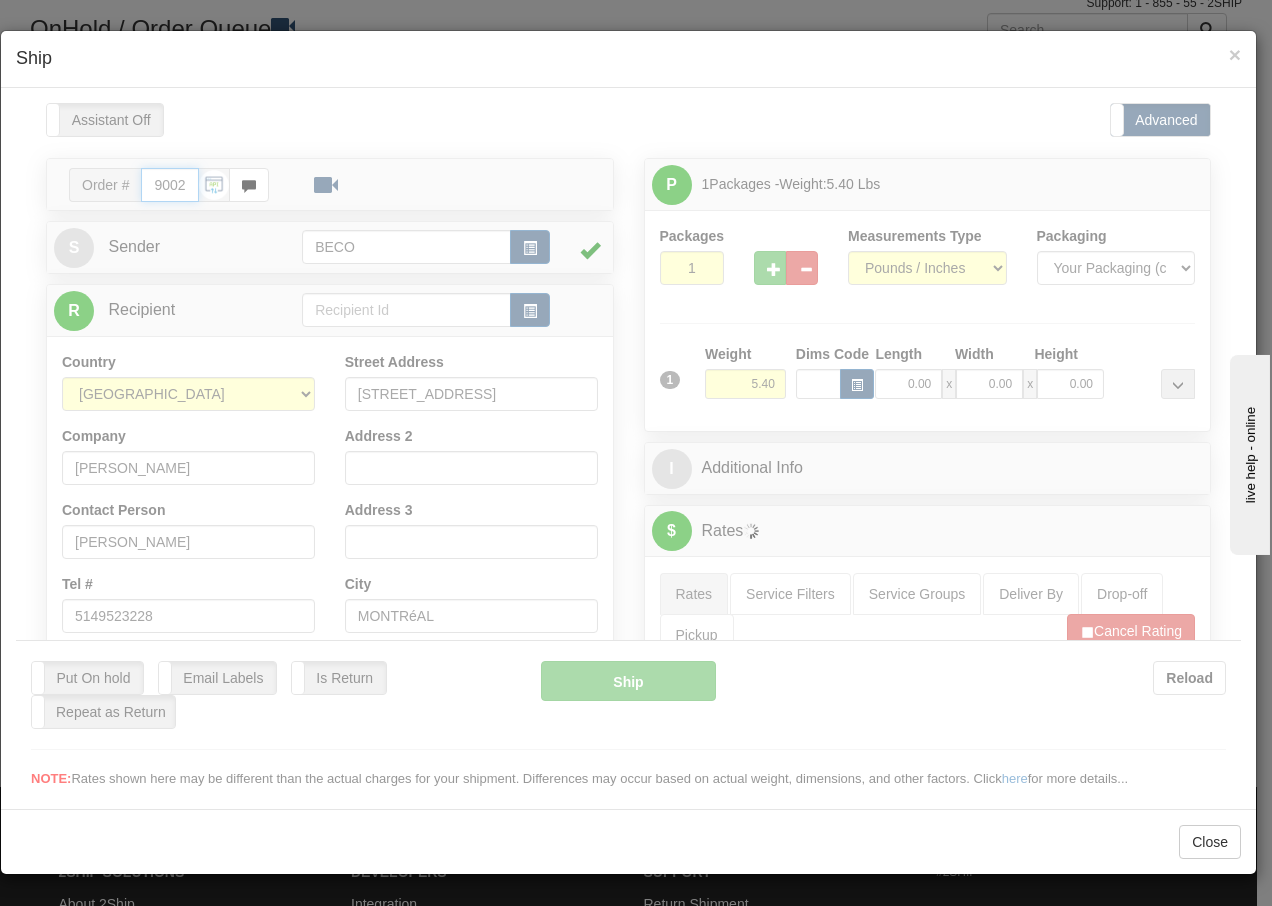 type on "13:23" 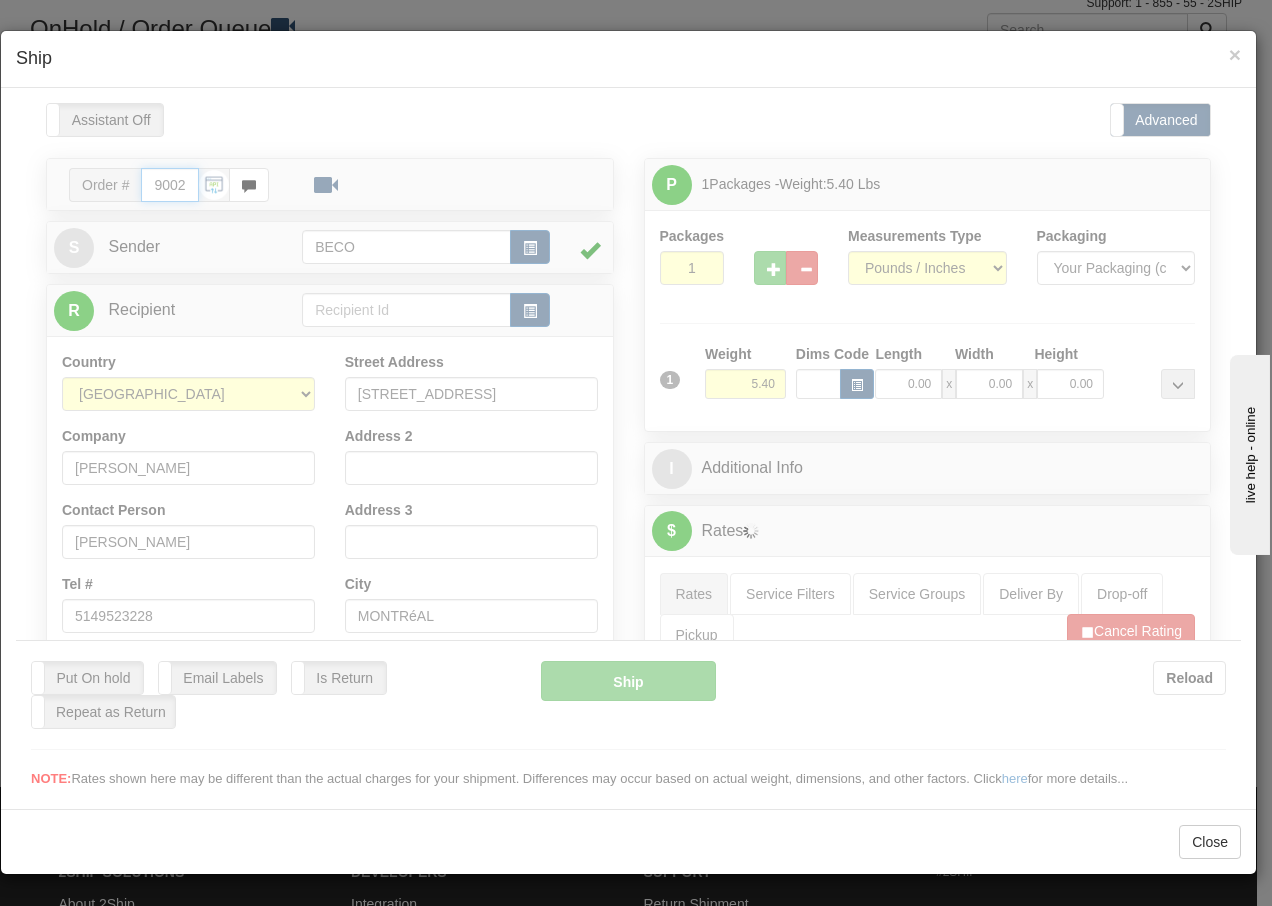 type on "16:00" 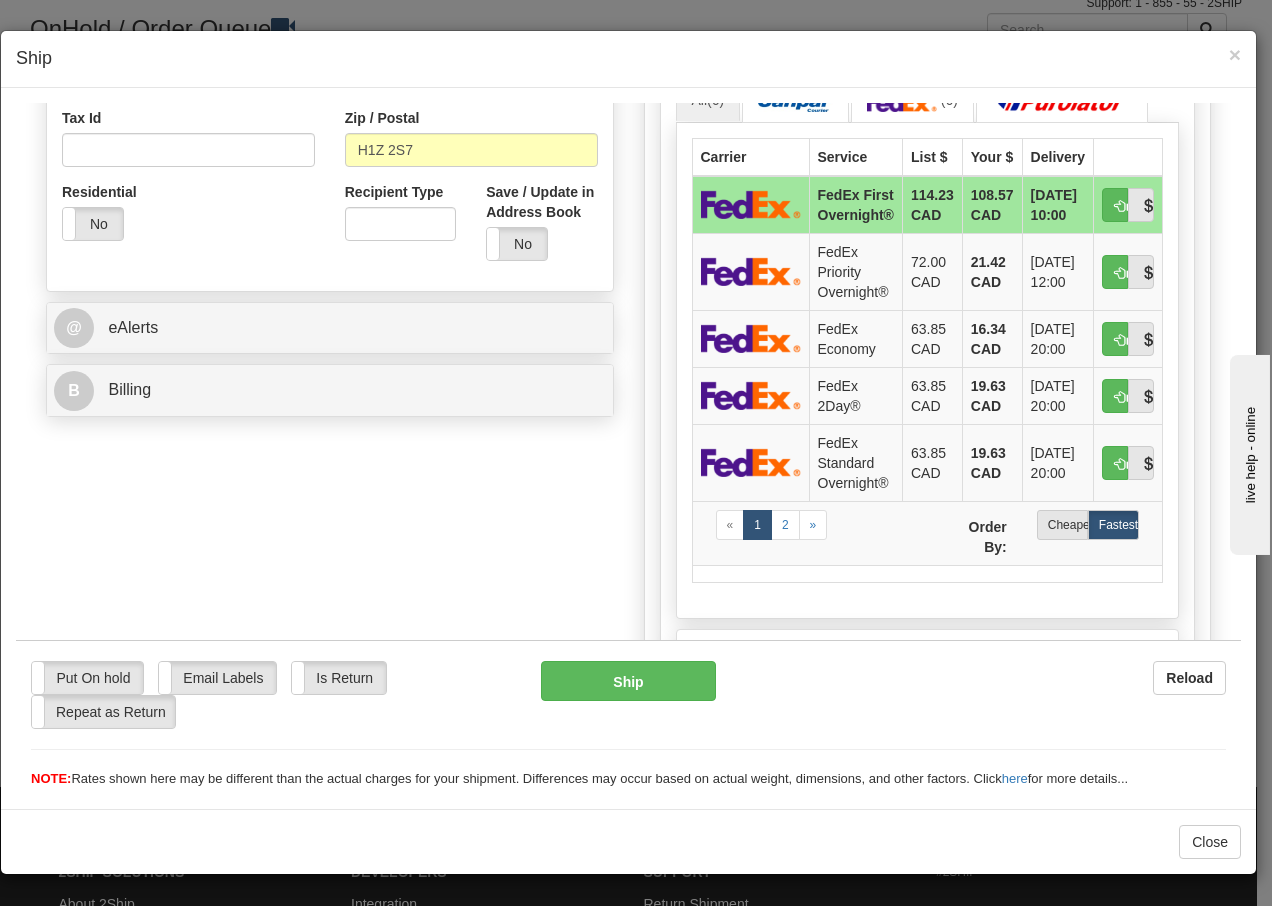scroll, scrollTop: 626, scrollLeft: 0, axis: vertical 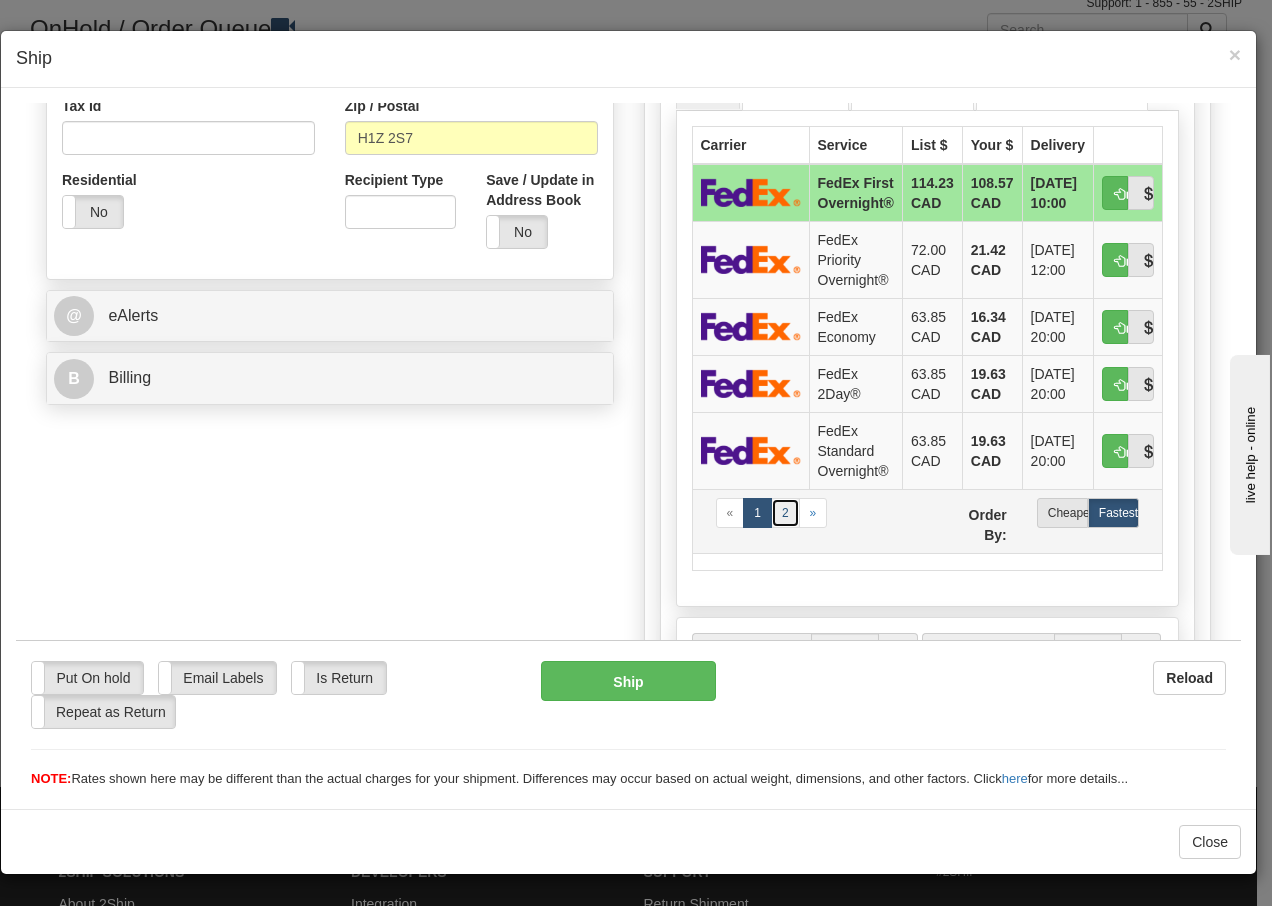 click on "2" at bounding box center [785, 512] 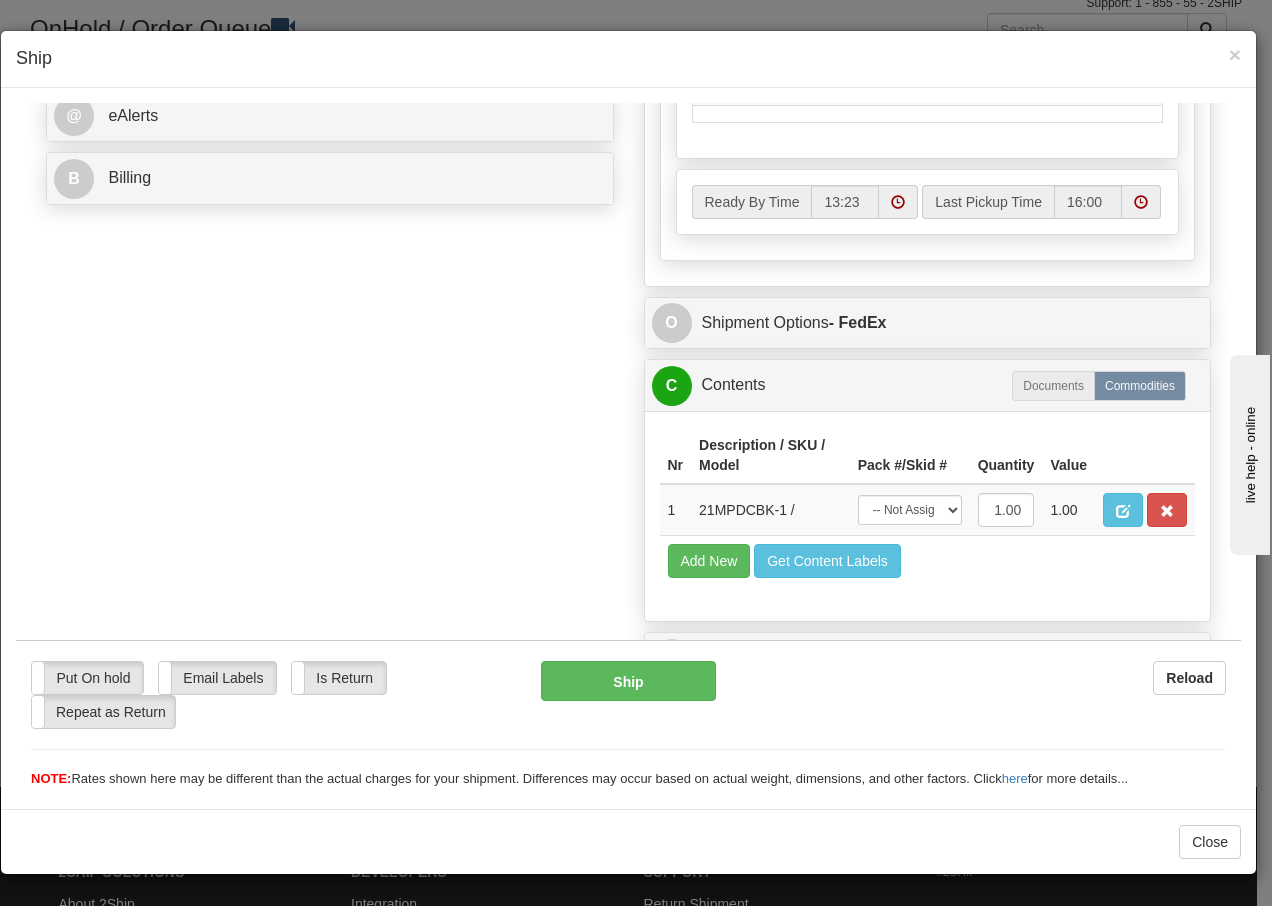 scroll, scrollTop: 868, scrollLeft: 0, axis: vertical 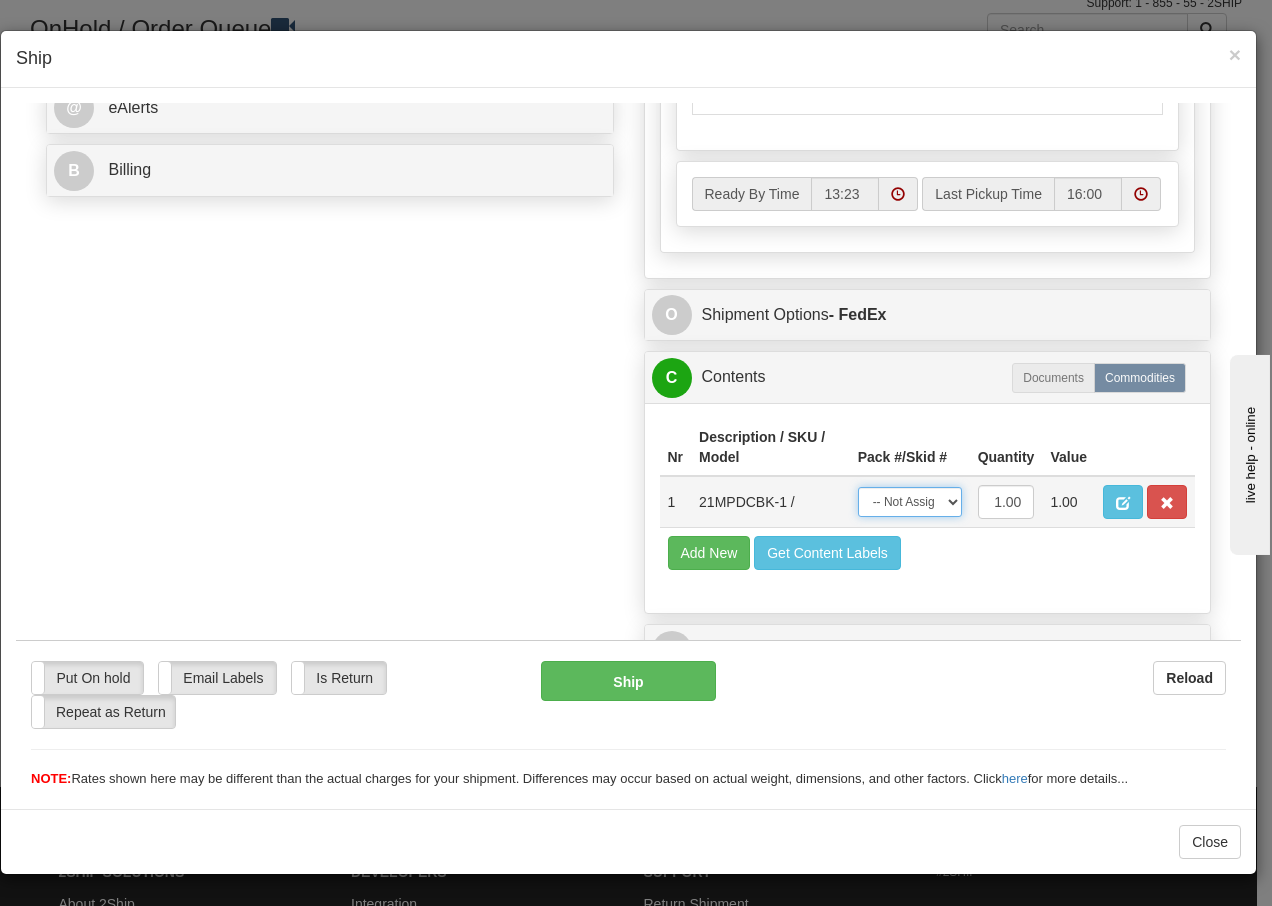 drag, startPoint x: 925, startPoint y: 498, endPoint x: 920, endPoint y: 512, distance: 14.866069 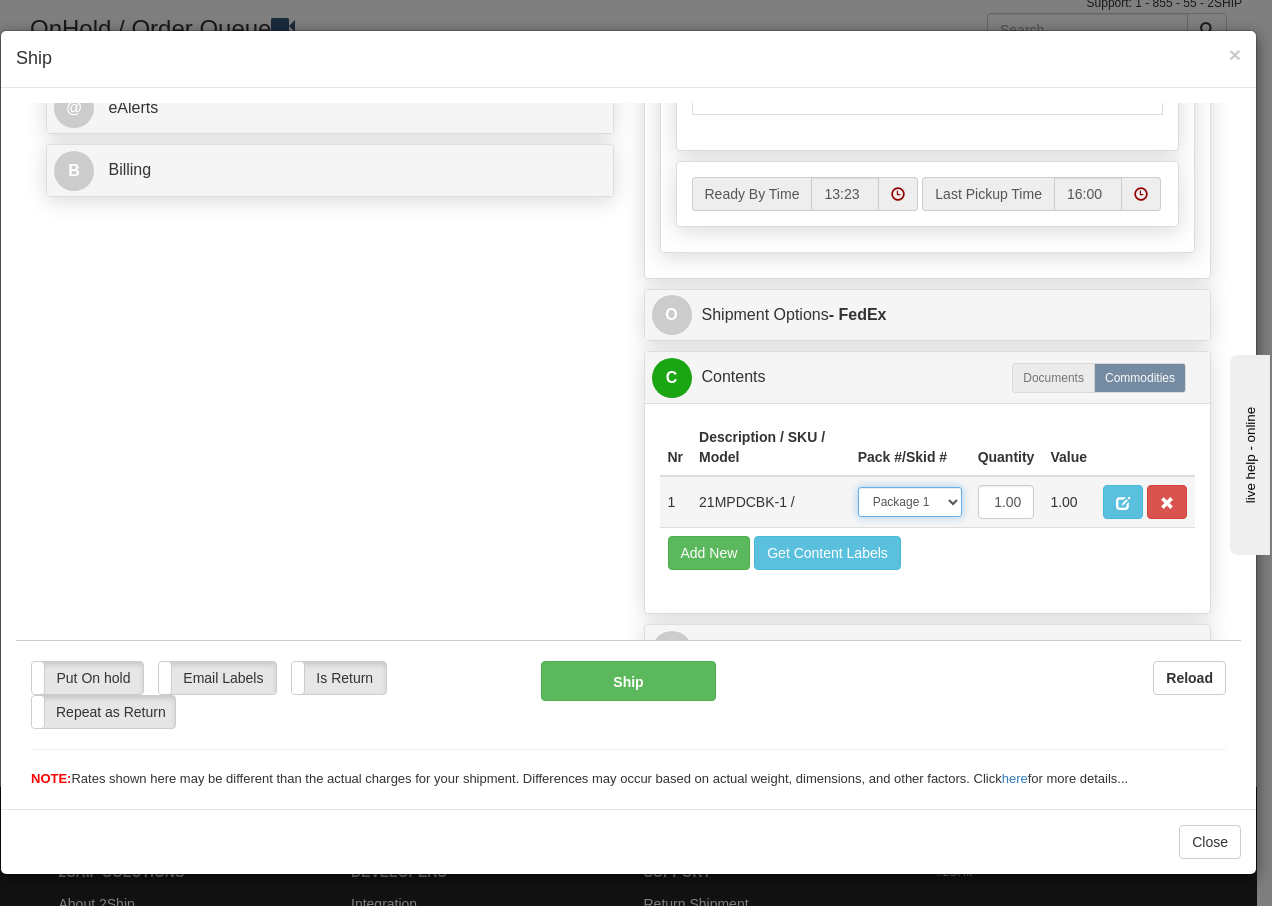 click on "-- Not Assigned --
Package 1" at bounding box center (910, 501) 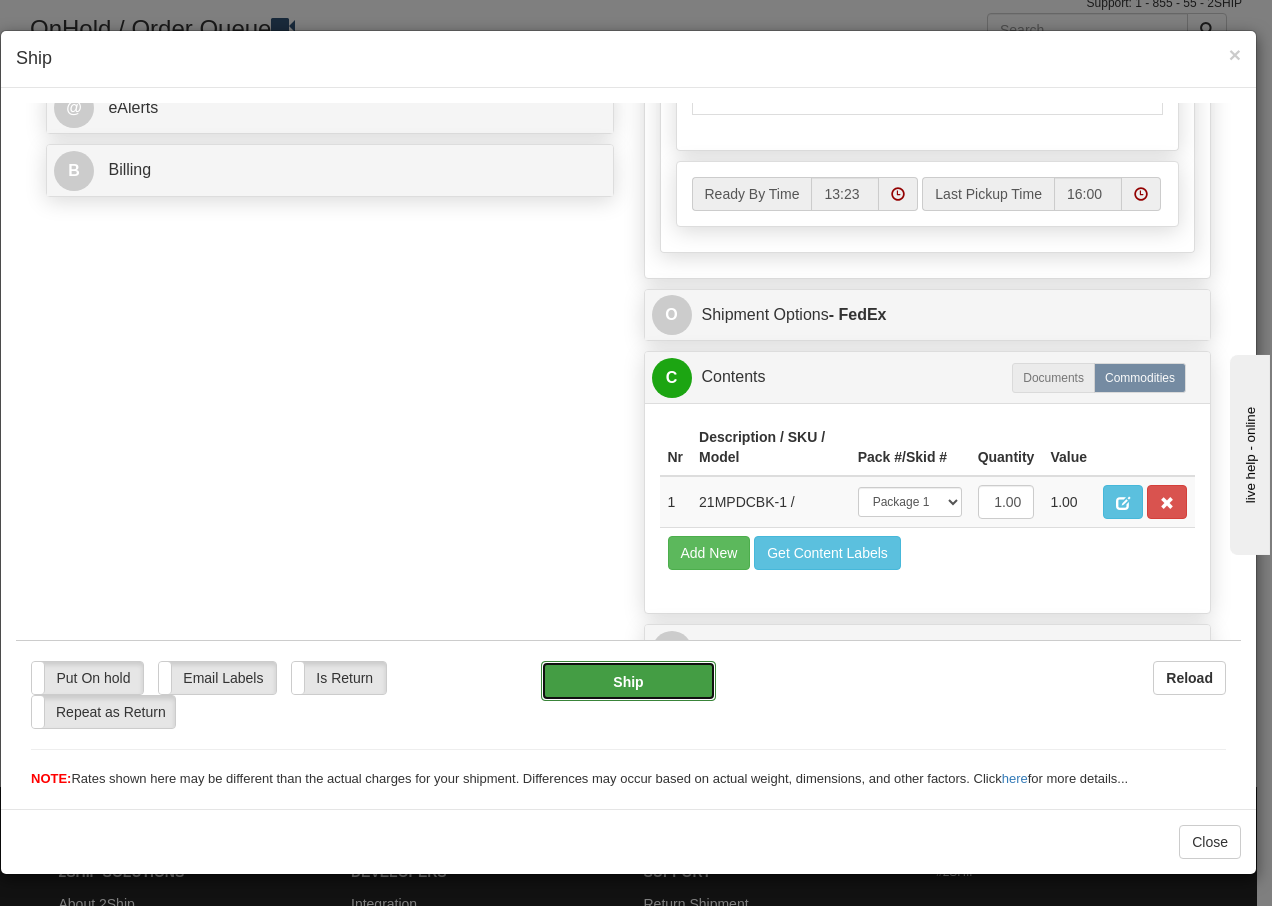 click on "Ship" at bounding box center [628, 680] 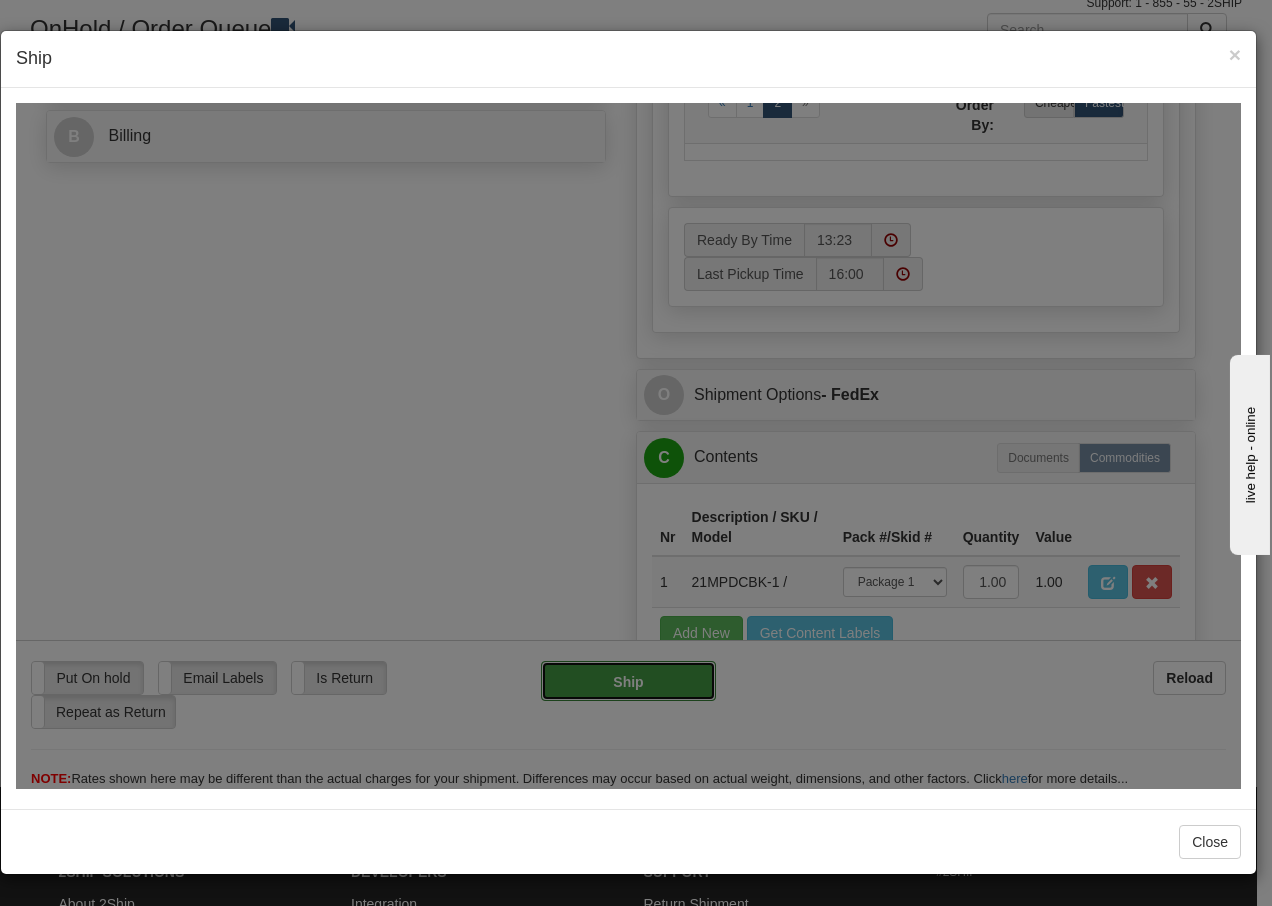 type on "92" 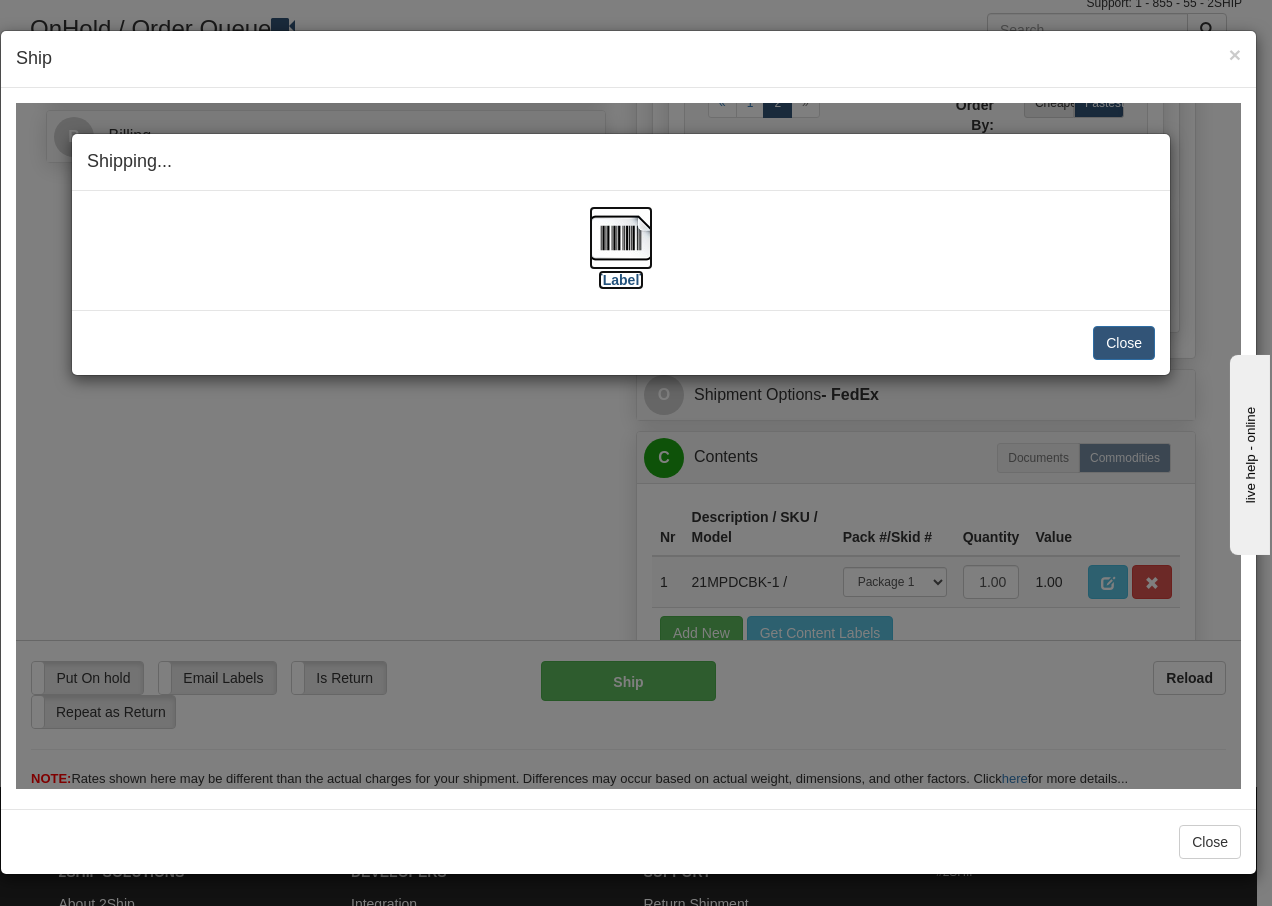 click at bounding box center (621, 237) 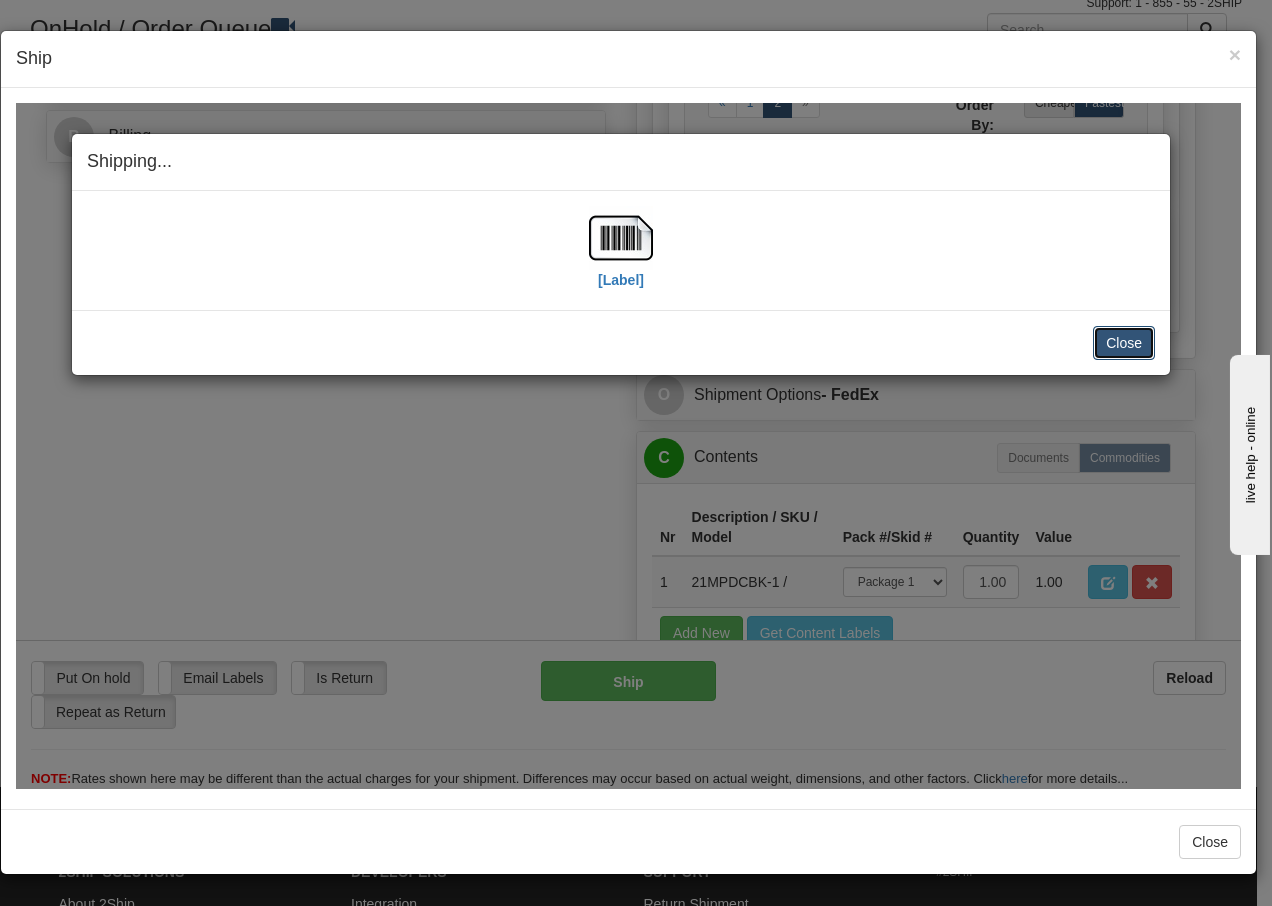 click on "Close" at bounding box center (1124, 342) 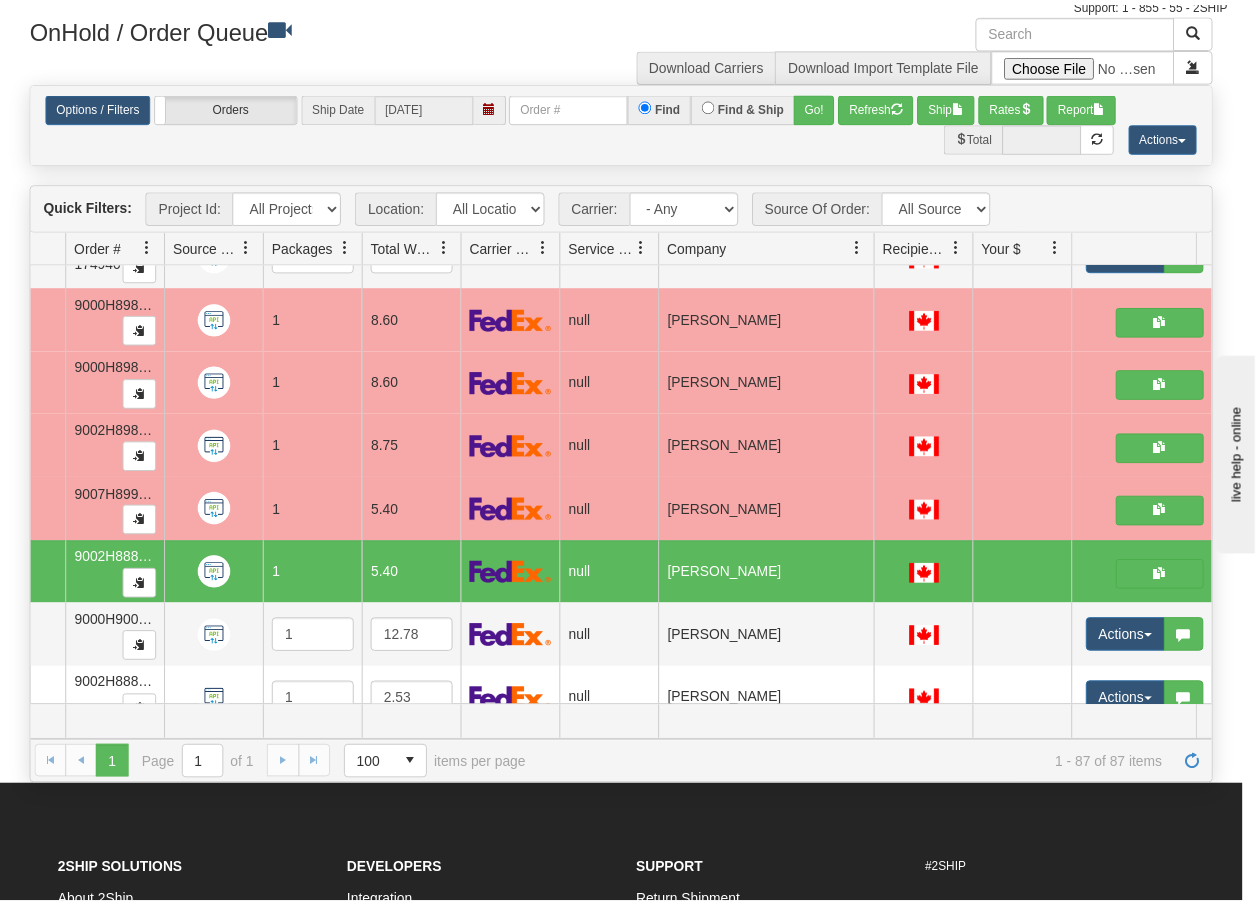 scroll, scrollTop: 0, scrollLeft: 0, axis: both 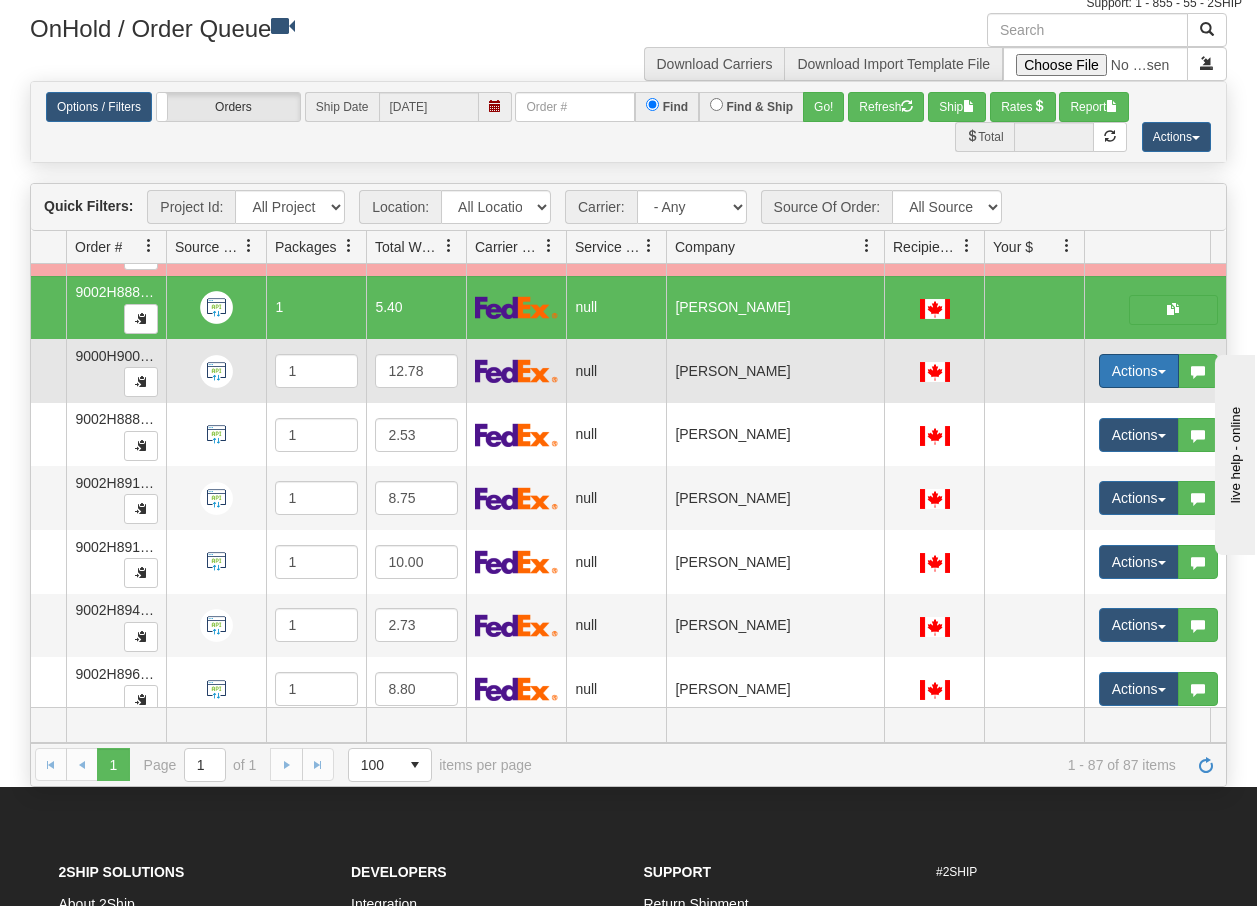 click on "Actions" at bounding box center [1139, 371] 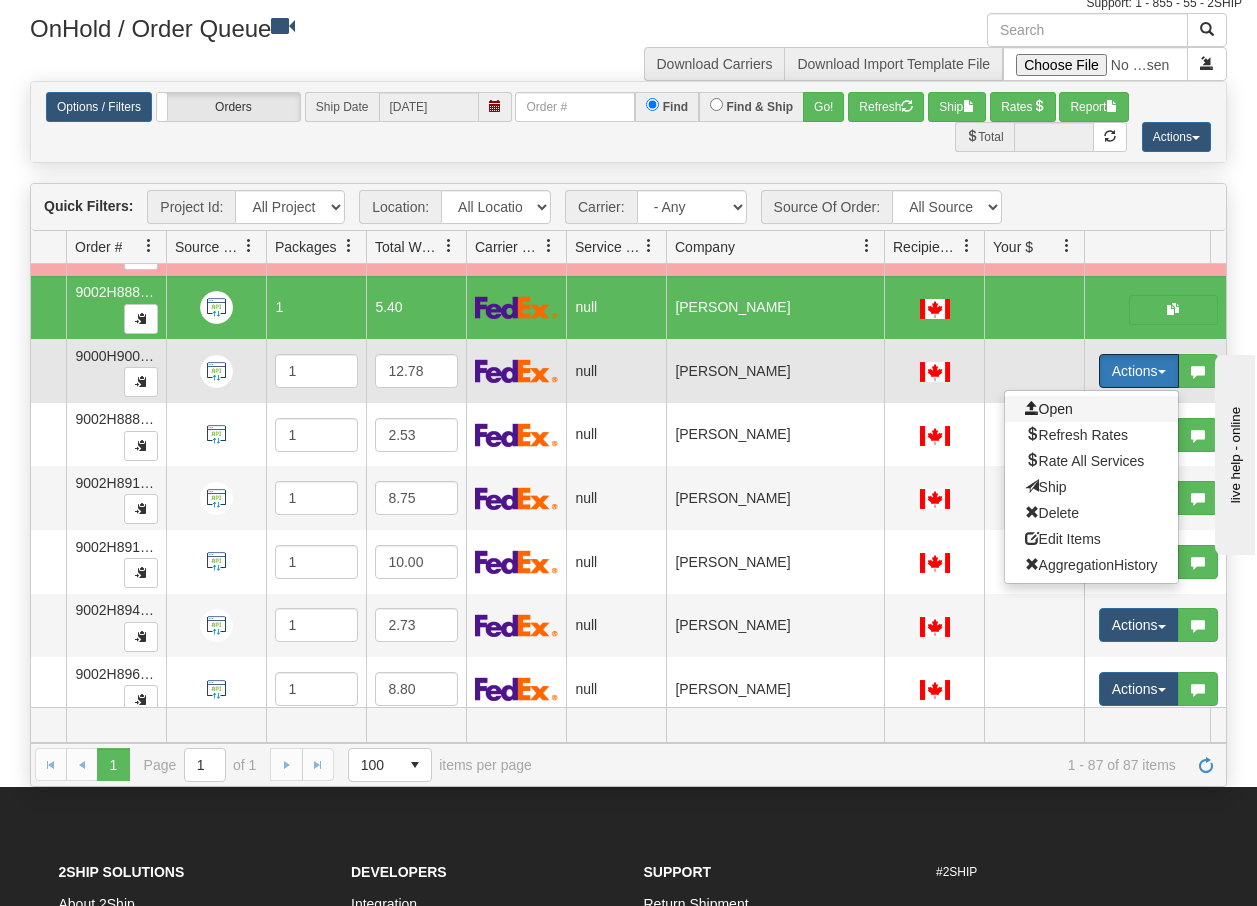 click on "Open" at bounding box center (1049, 409) 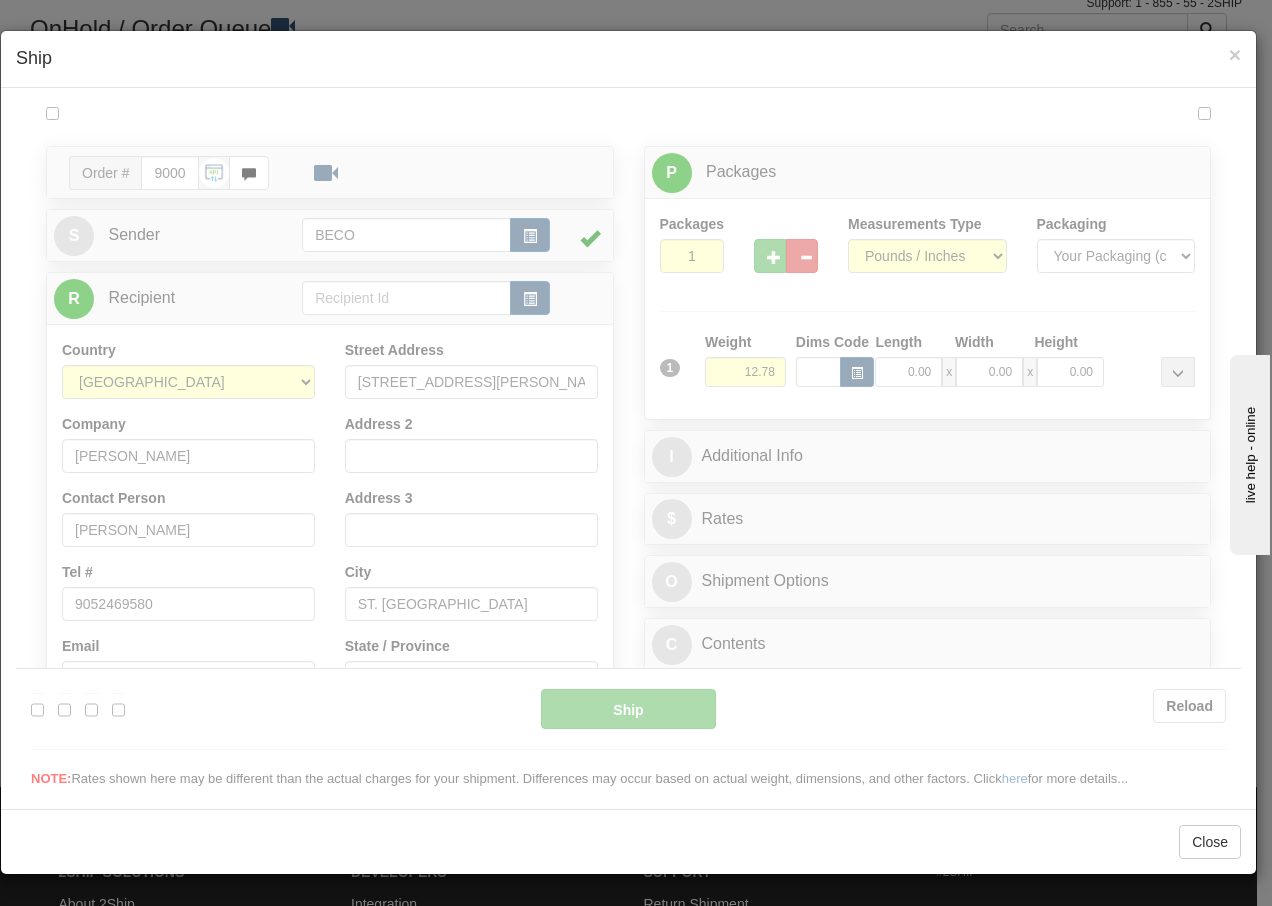 scroll, scrollTop: 0, scrollLeft: 0, axis: both 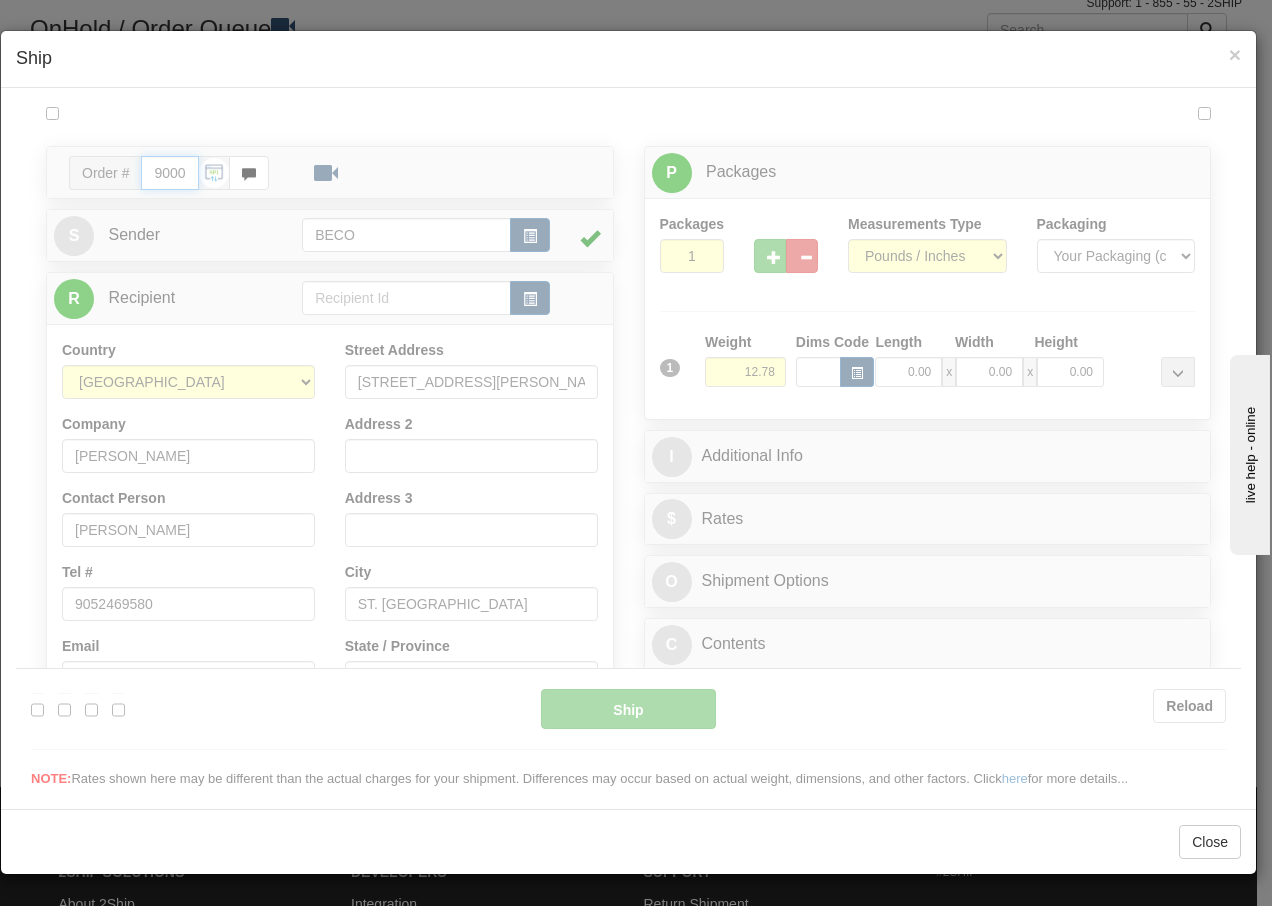 type on "13:24" 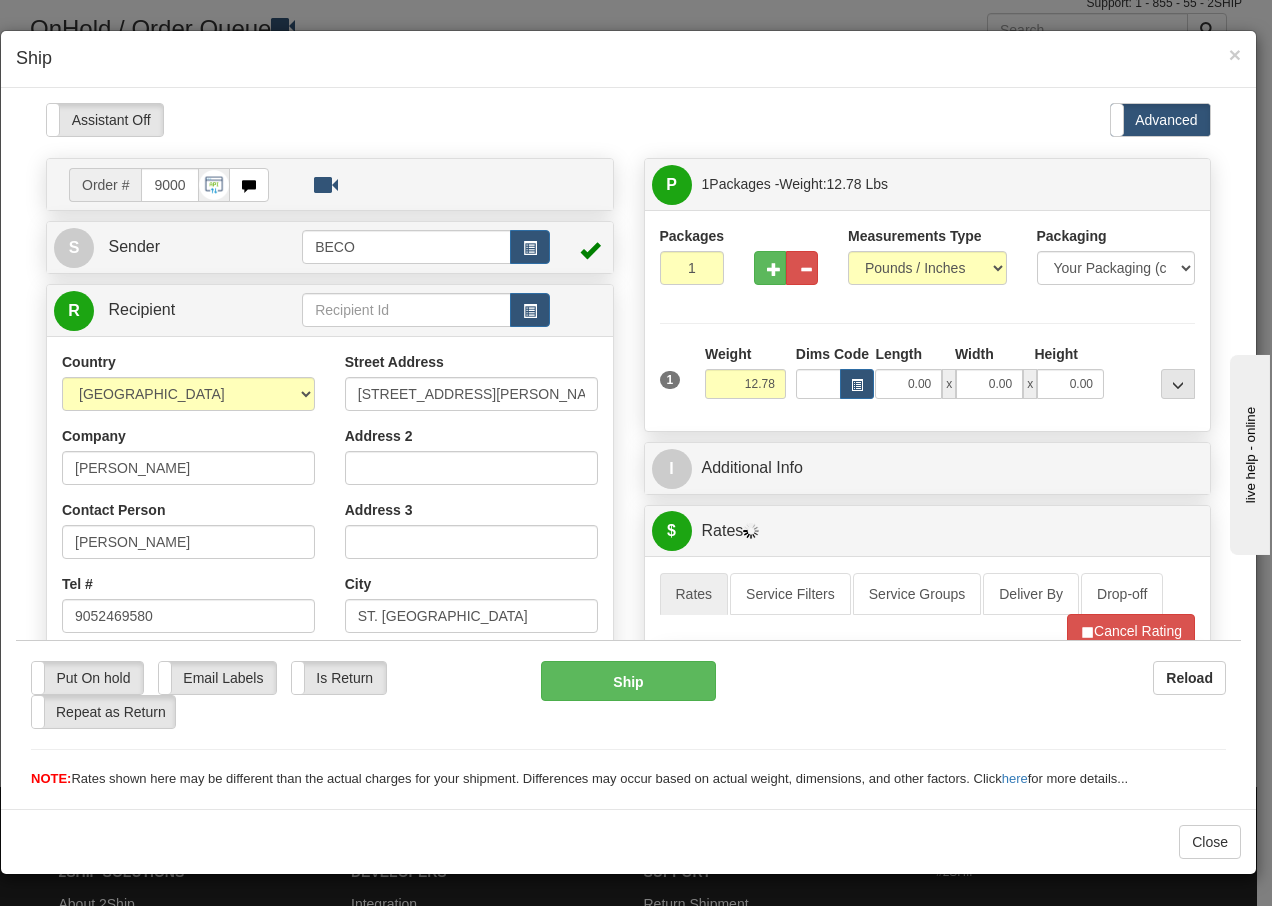 click on "Please wait...
Attention!
Ok
Add to Bidding...
Preview Custom Documents
Preview Custom Documents
Close
Close" at bounding box center (628, 791) 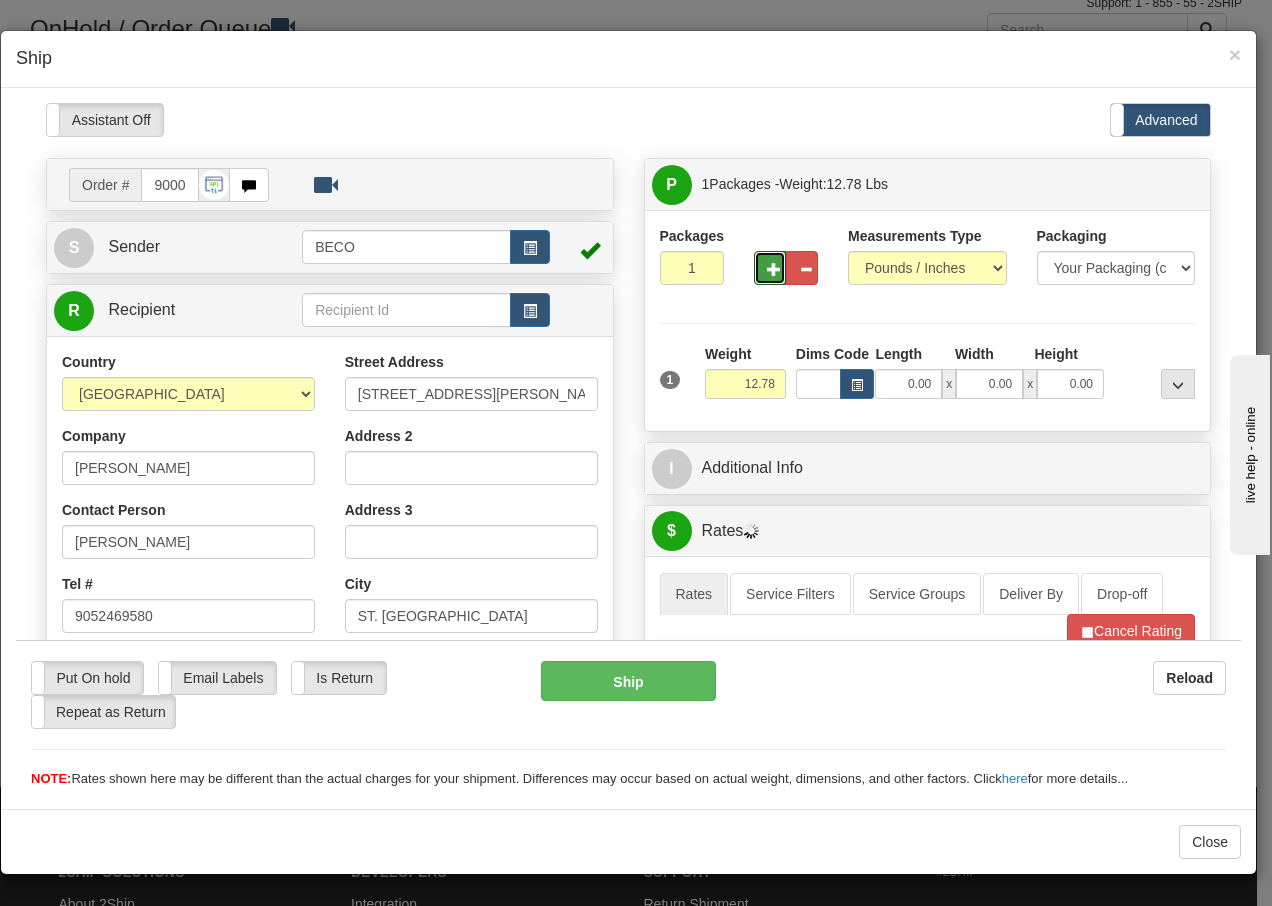 click at bounding box center (774, 268) 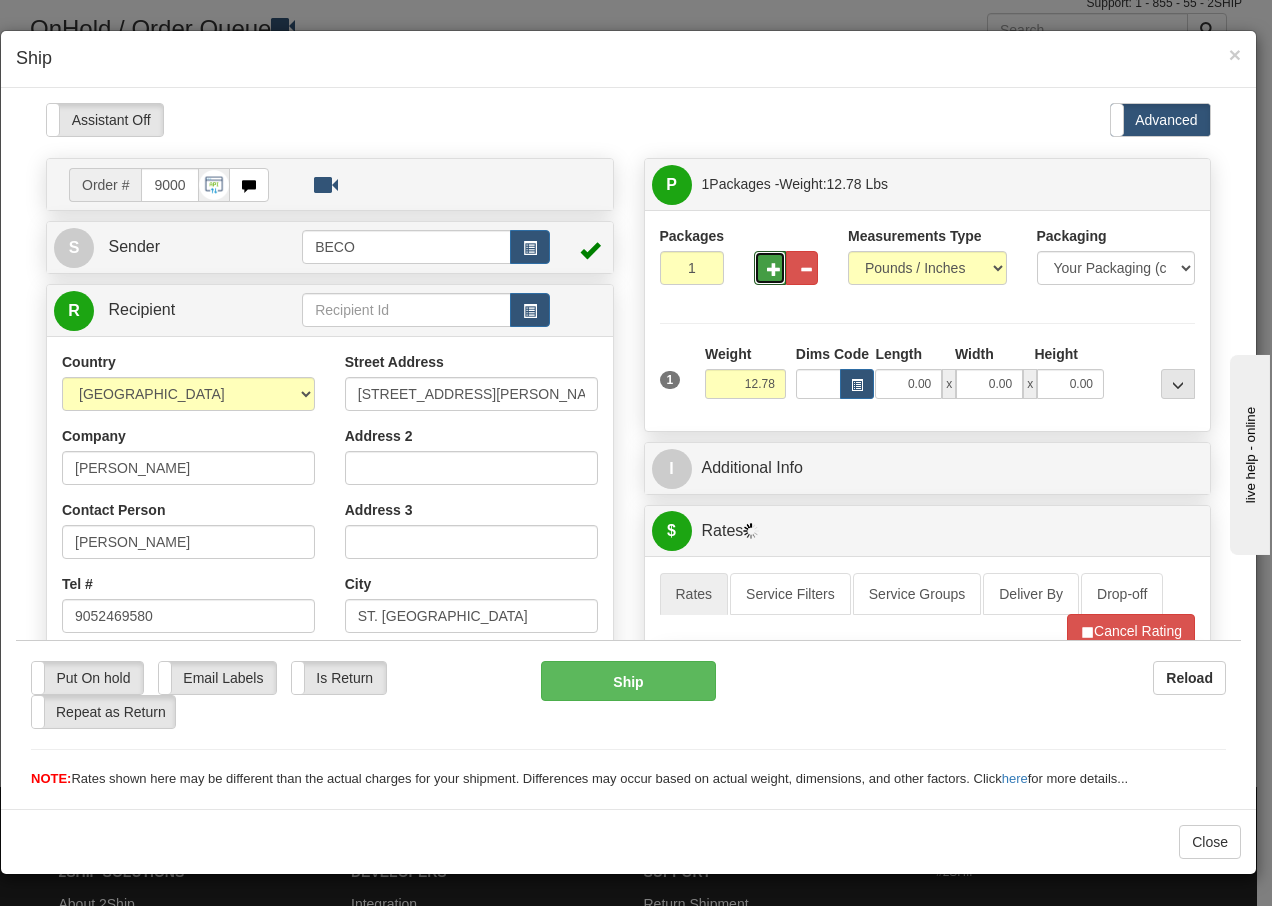 type on "2" 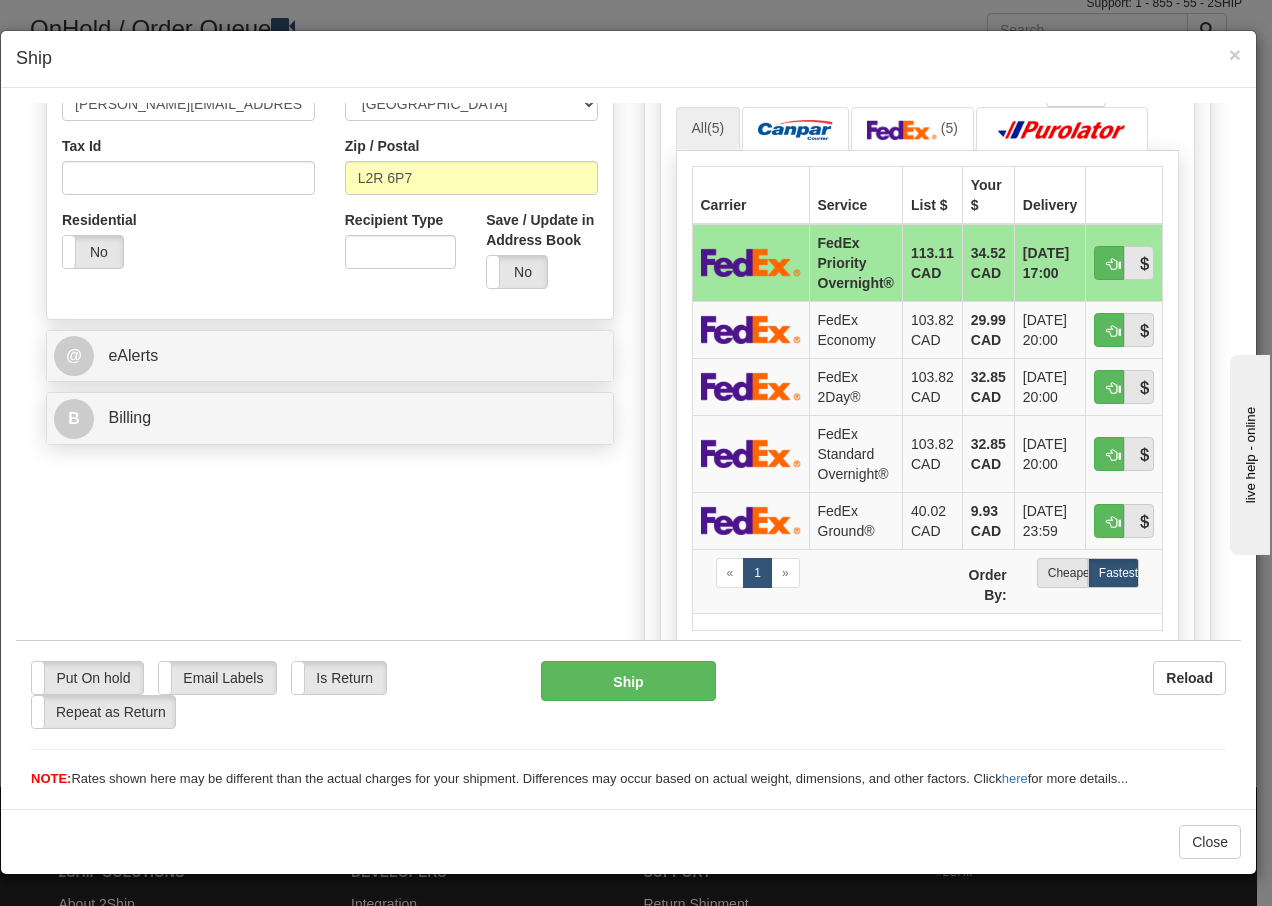 scroll, scrollTop: 626, scrollLeft: 0, axis: vertical 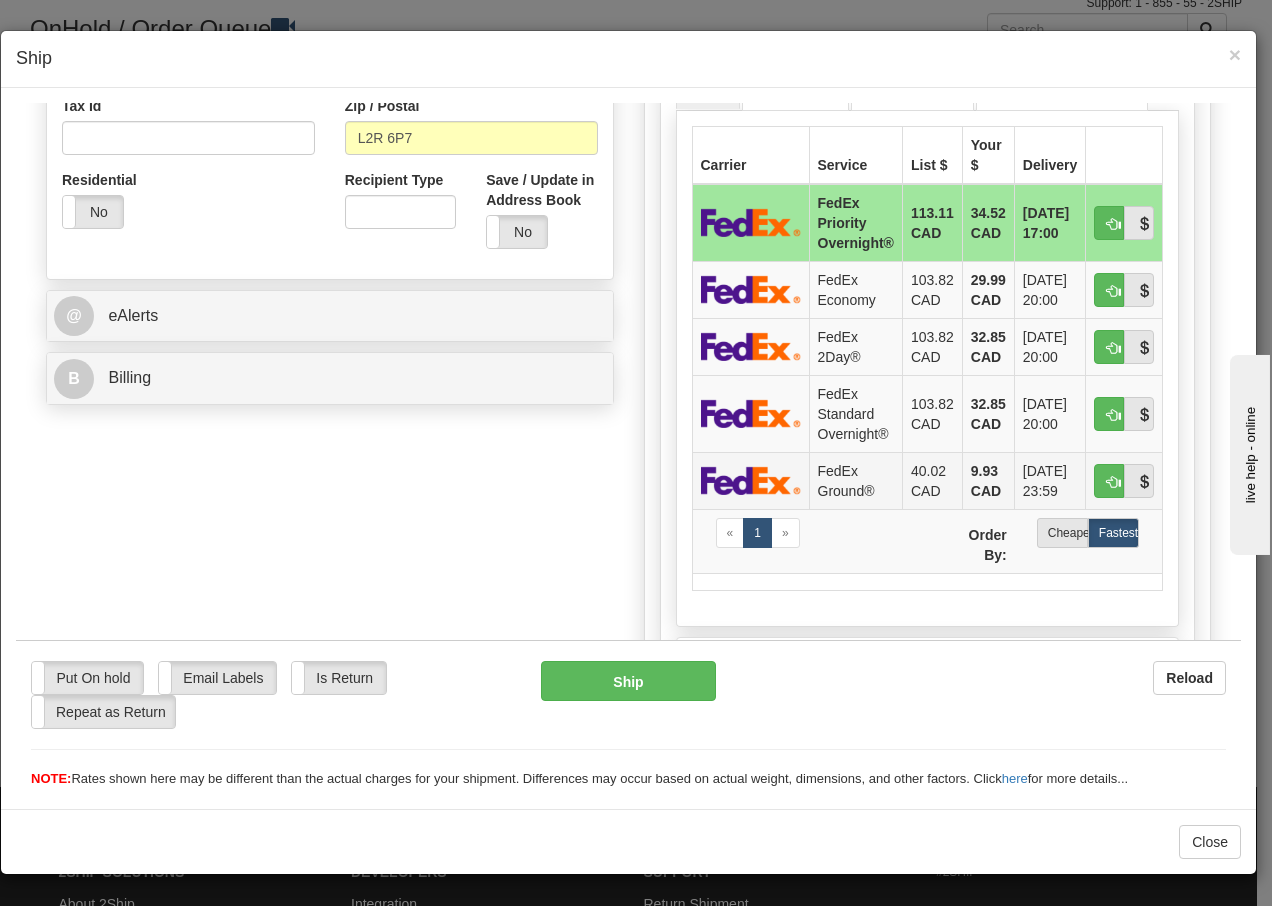 click on "FedEx Ground®" at bounding box center [855, 479] 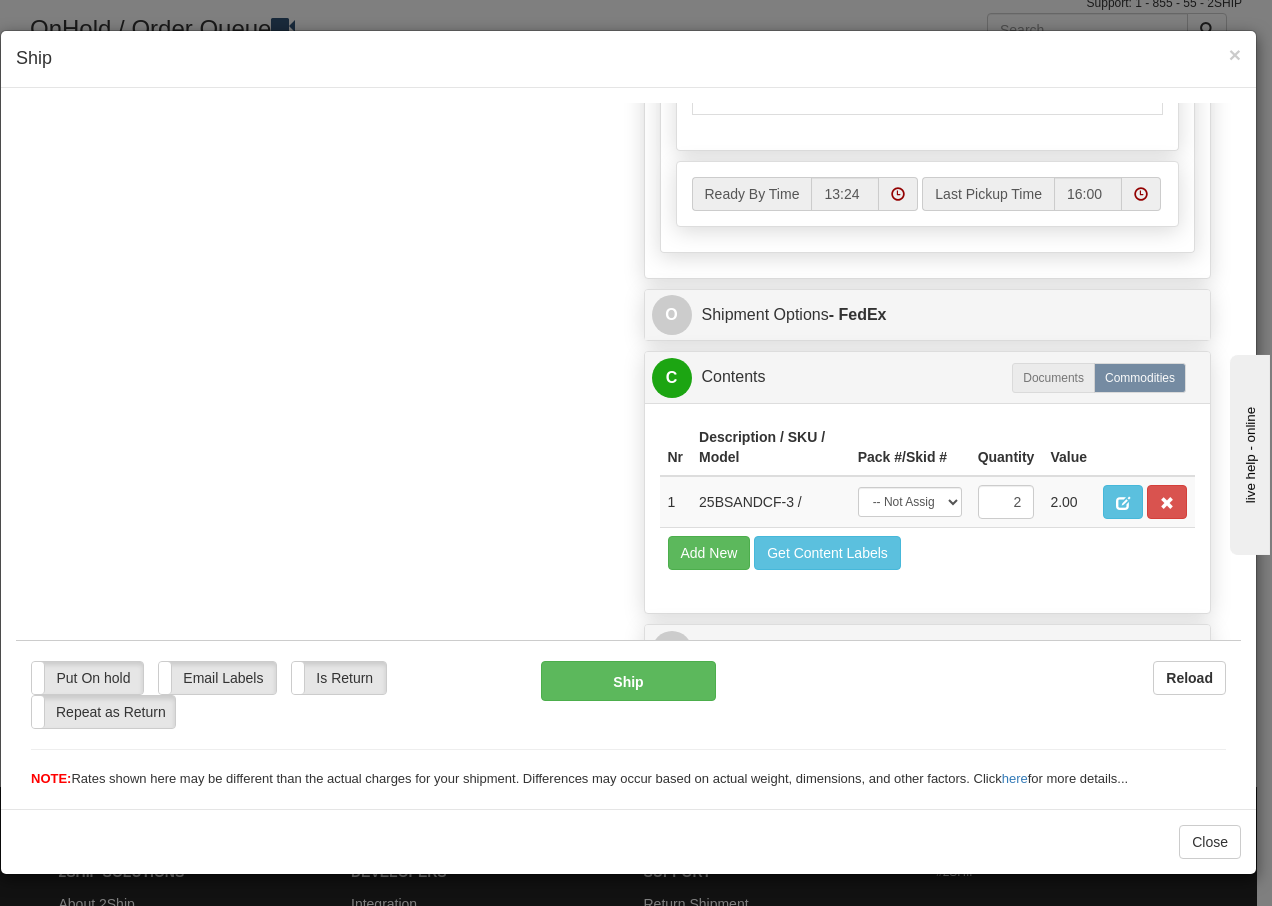scroll, scrollTop: 1136, scrollLeft: 0, axis: vertical 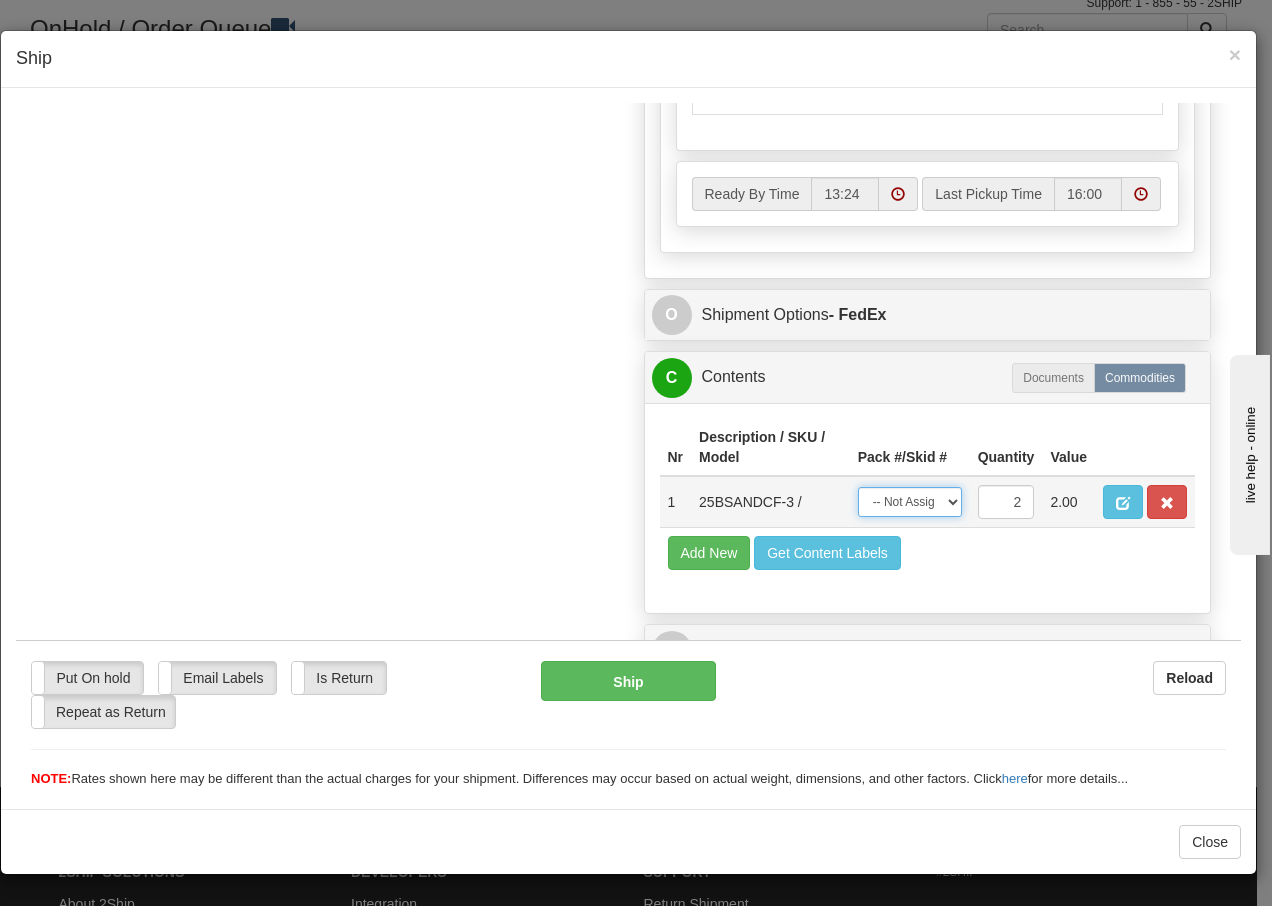 click on "-- Not Assigned --
Package 1
Package 2
Split" at bounding box center (910, 501) 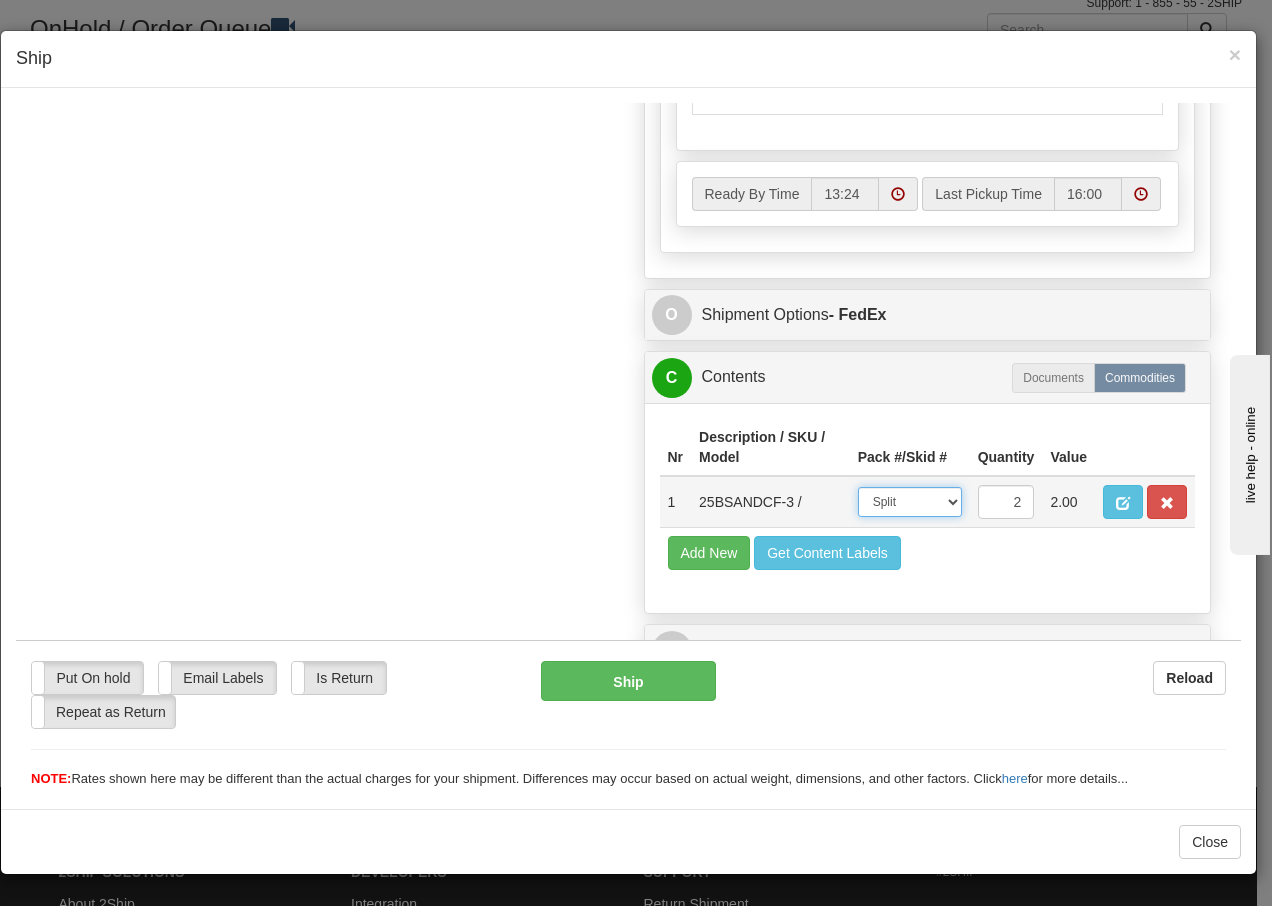 click on "-- Not Assigned --
Package 1
Package 2
Split" at bounding box center (910, 501) 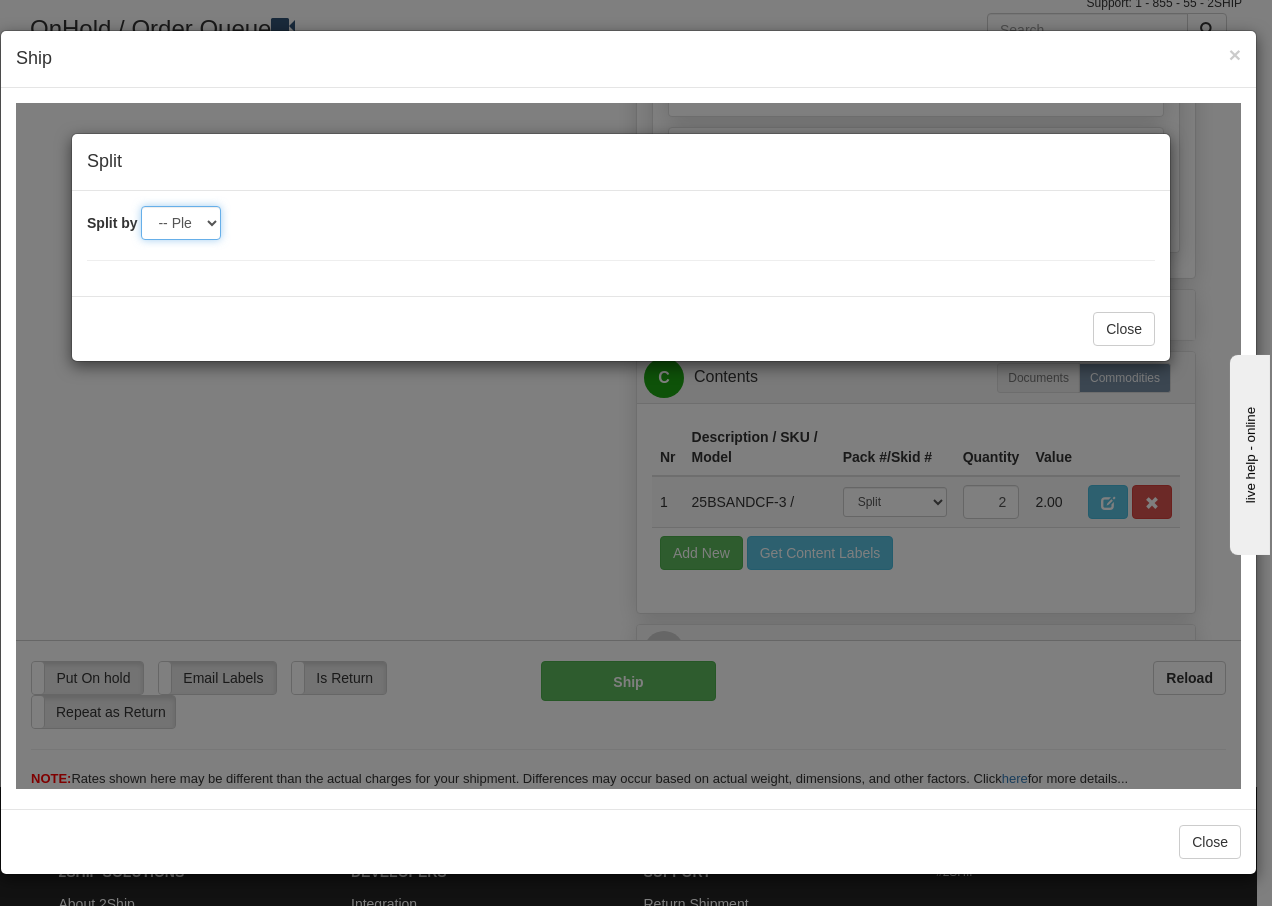 drag, startPoint x: 194, startPoint y: 225, endPoint x: 207, endPoint y: 241, distance: 20.615528 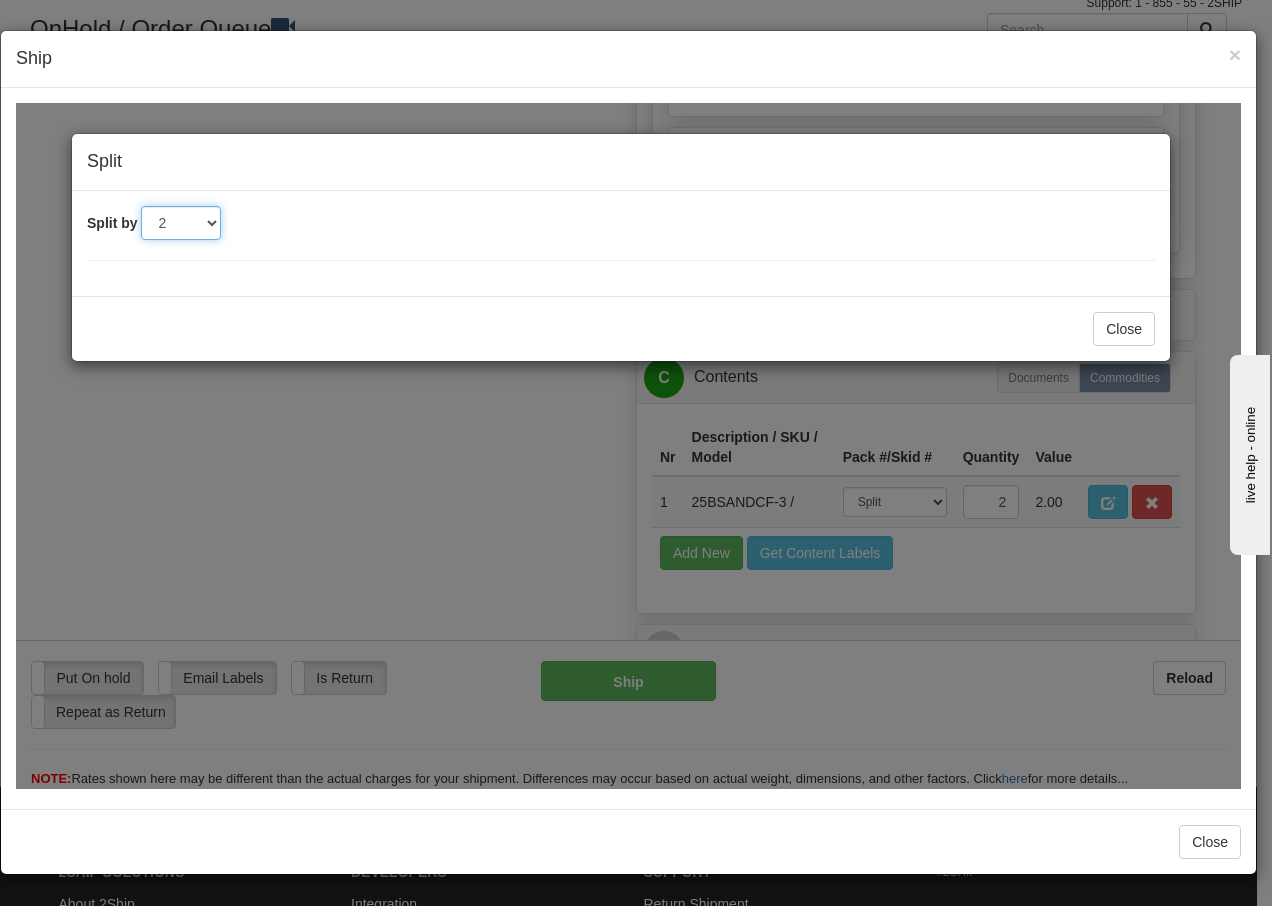 click on "-- Please select --
2" at bounding box center [181, 222] 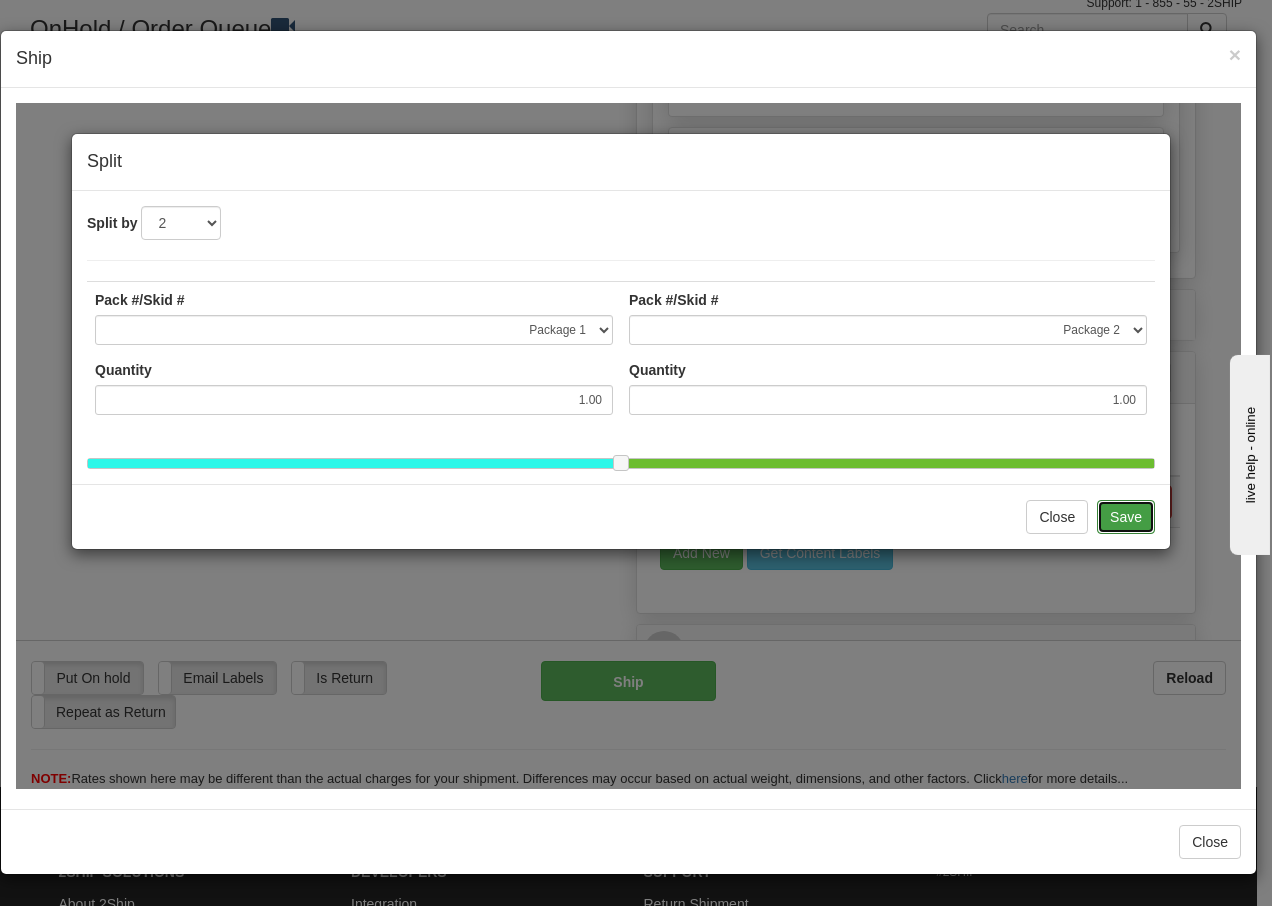 click on "Save" at bounding box center (1126, 516) 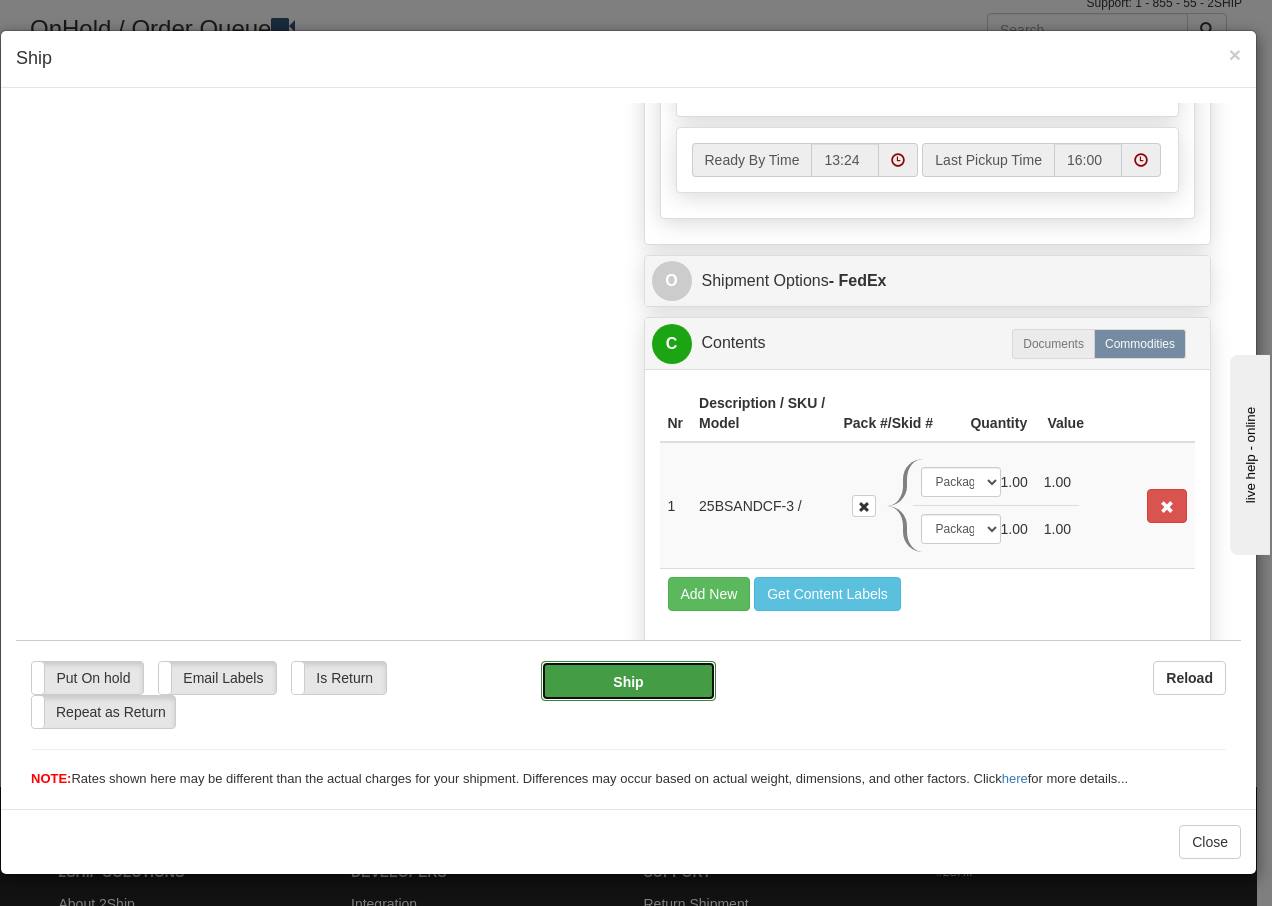 click on "Ship" at bounding box center [628, 680] 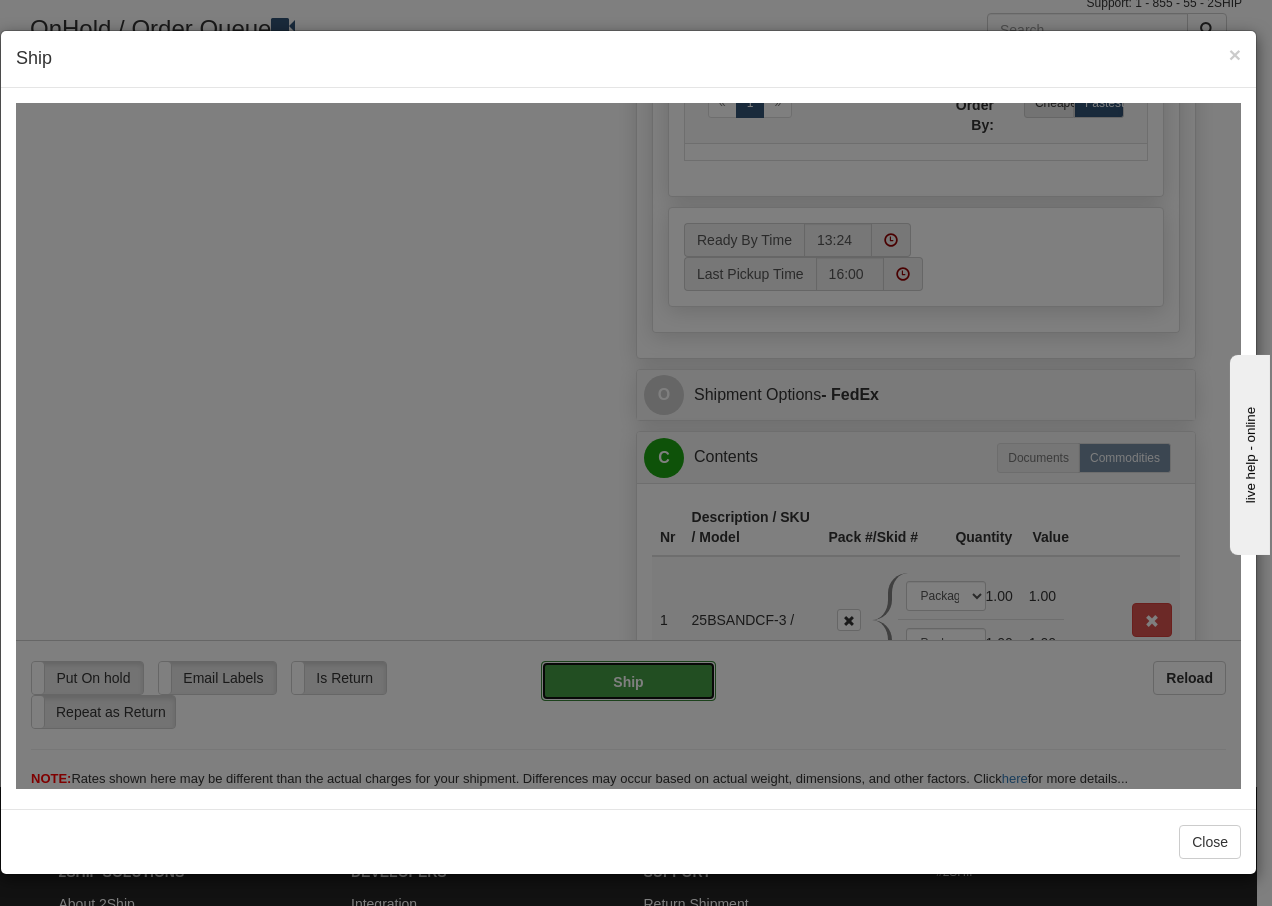 type on "92" 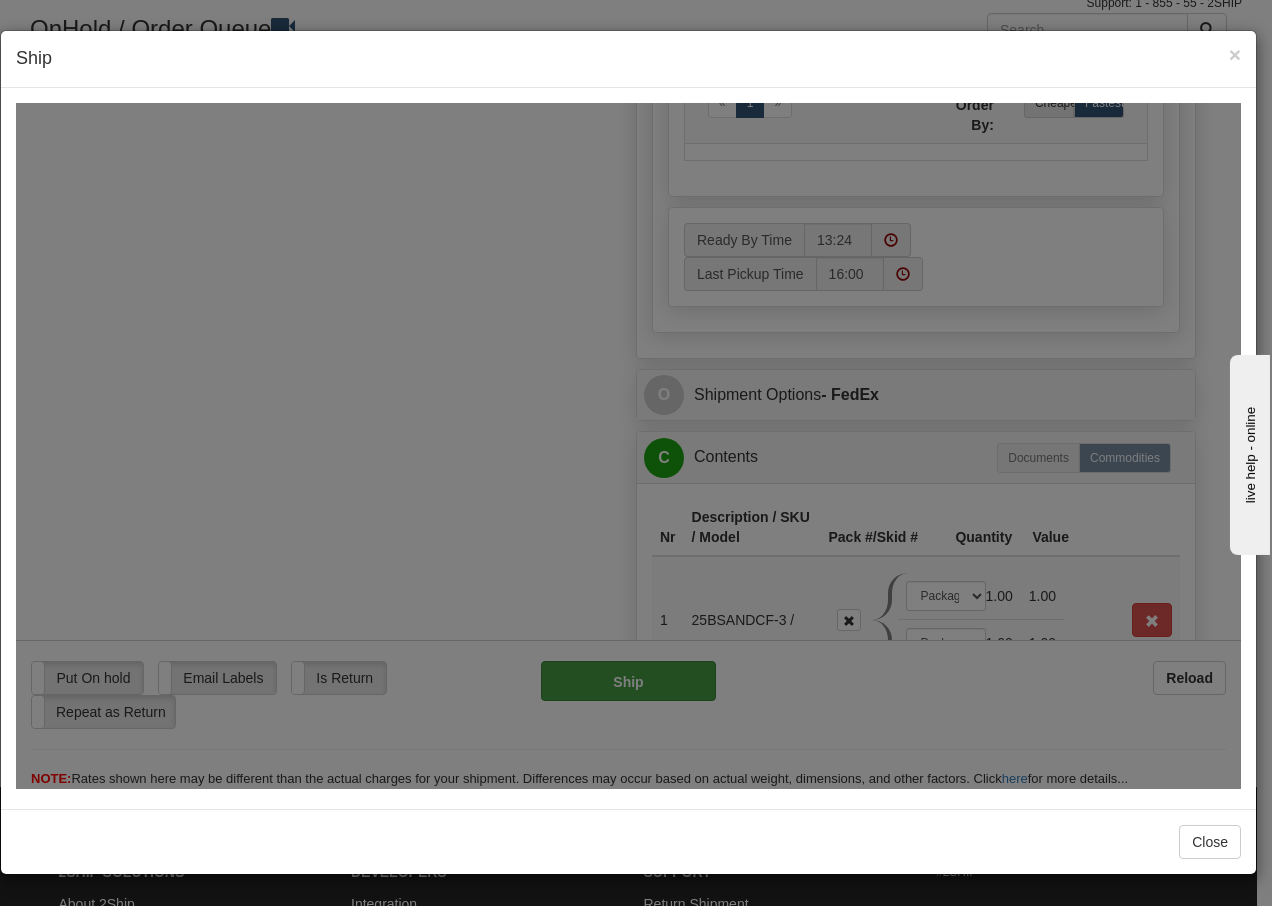 scroll, scrollTop: 1216, scrollLeft: 0, axis: vertical 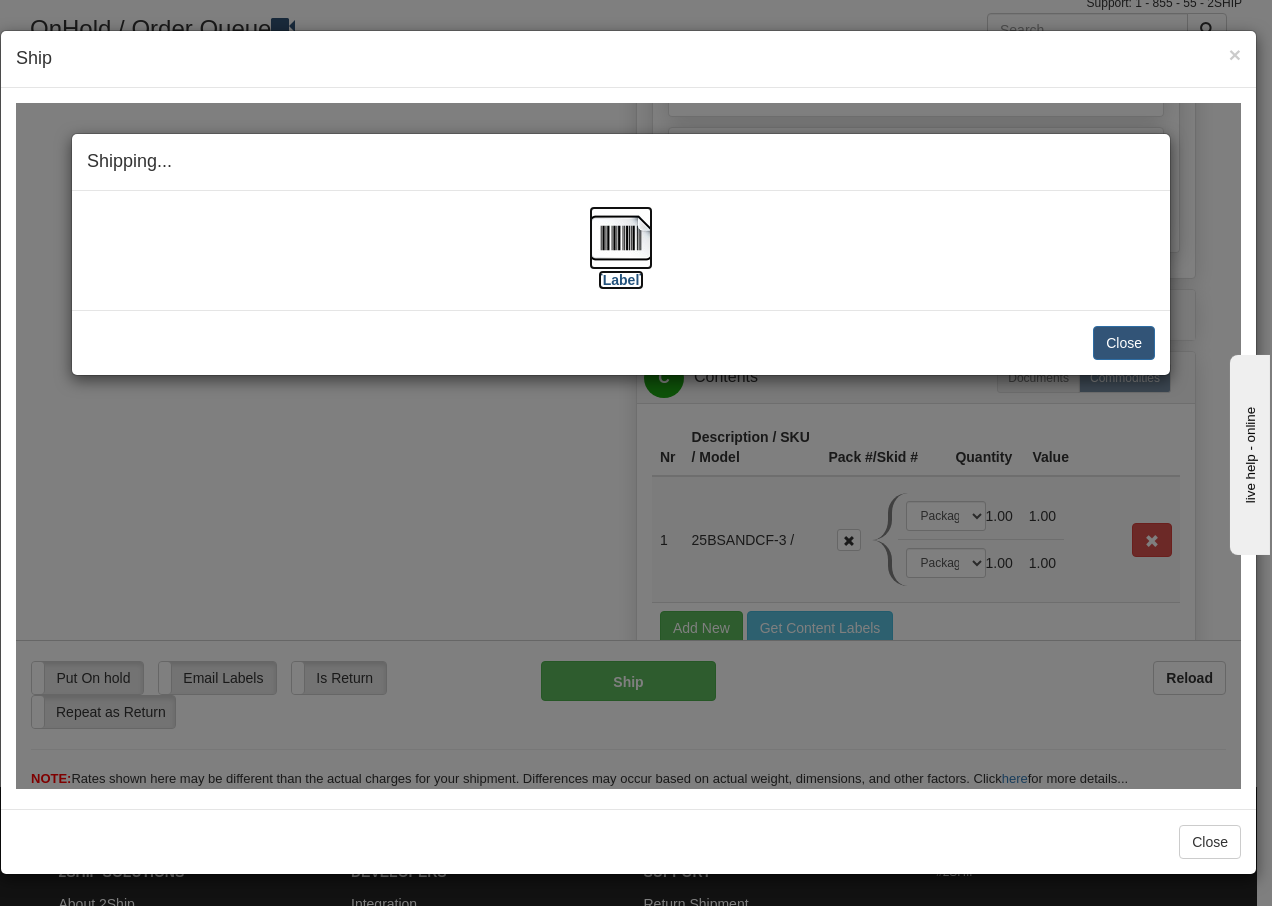 click at bounding box center [621, 237] 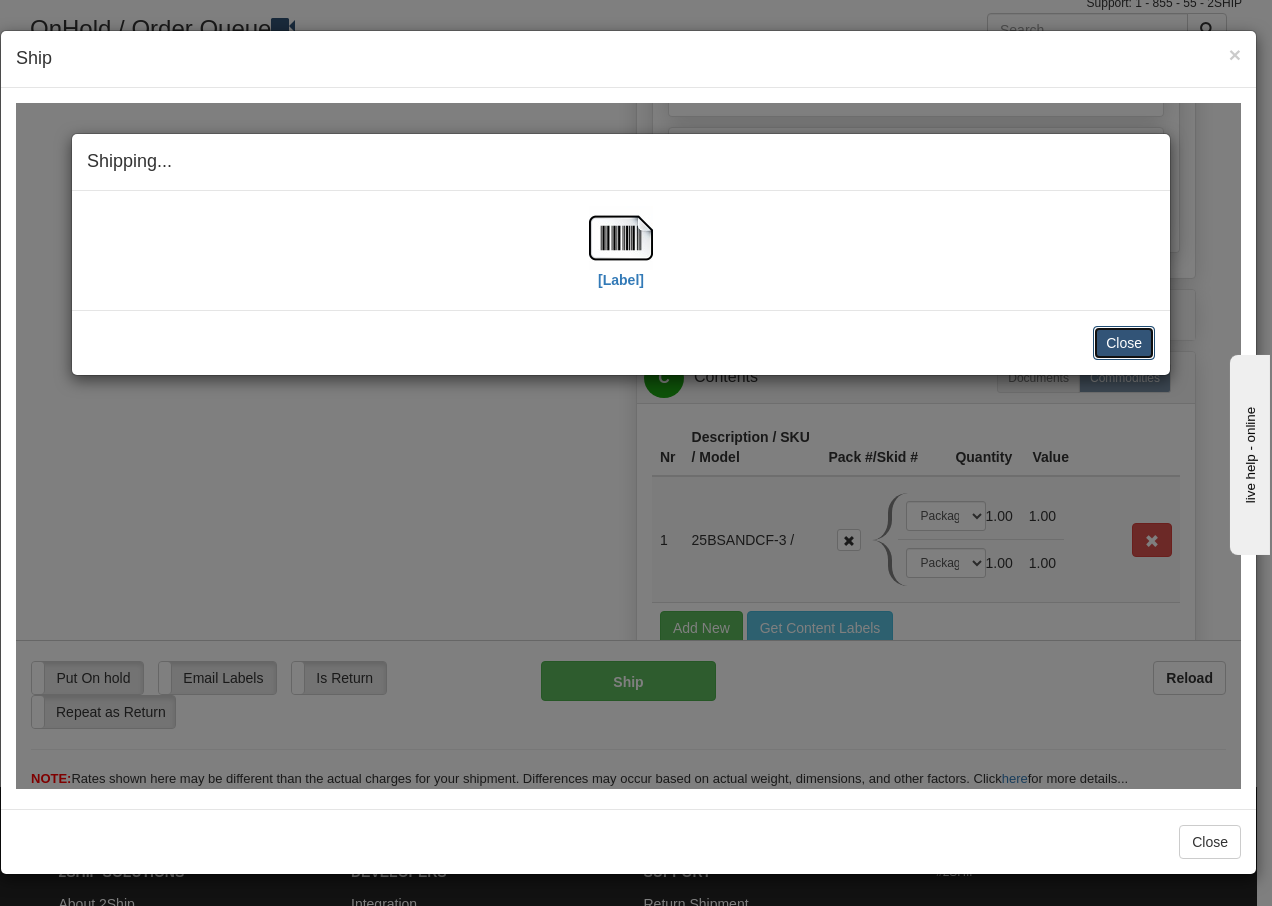 click on "Close" at bounding box center (1124, 342) 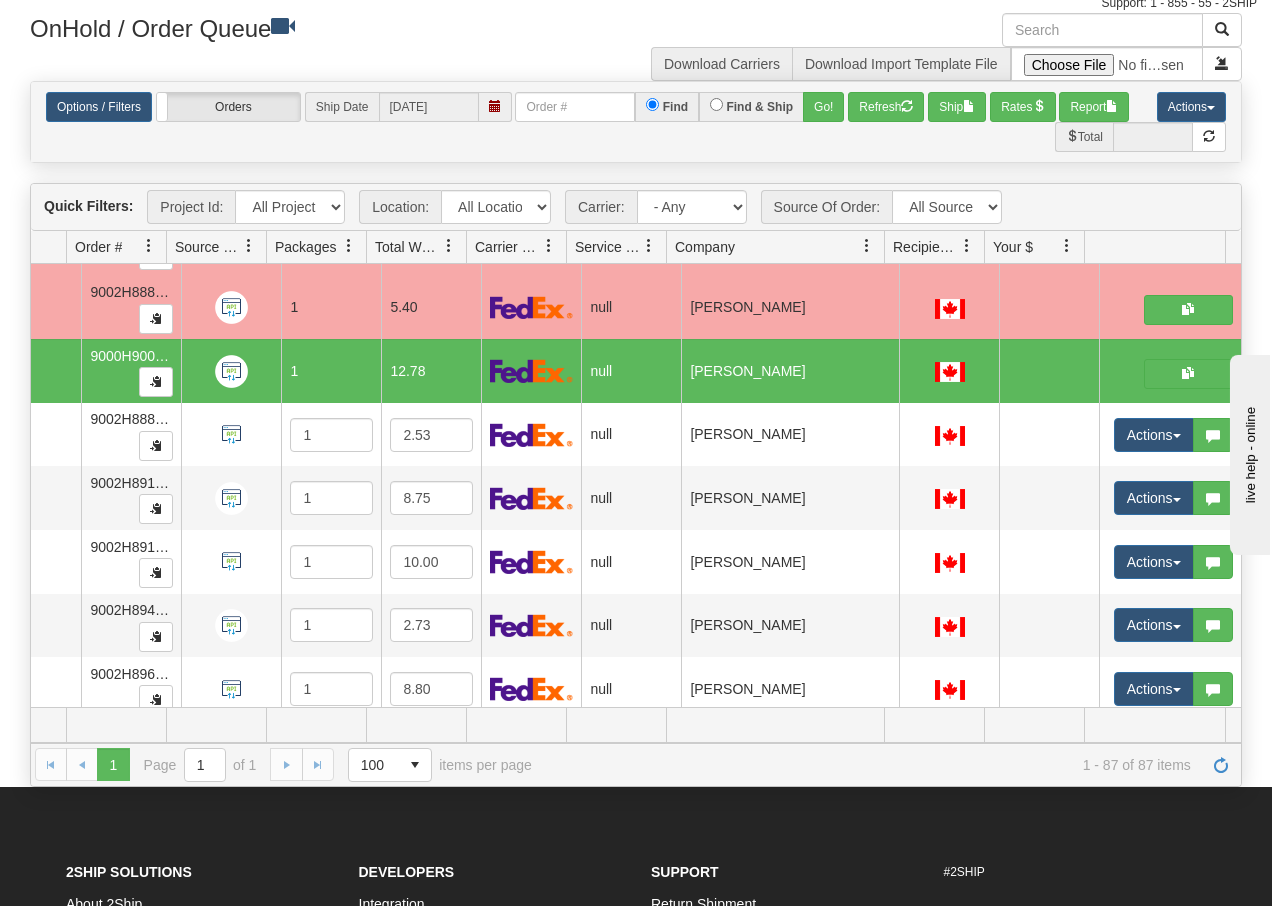scroll, scrollTop: 0, scrollLeft: 0, axis: both 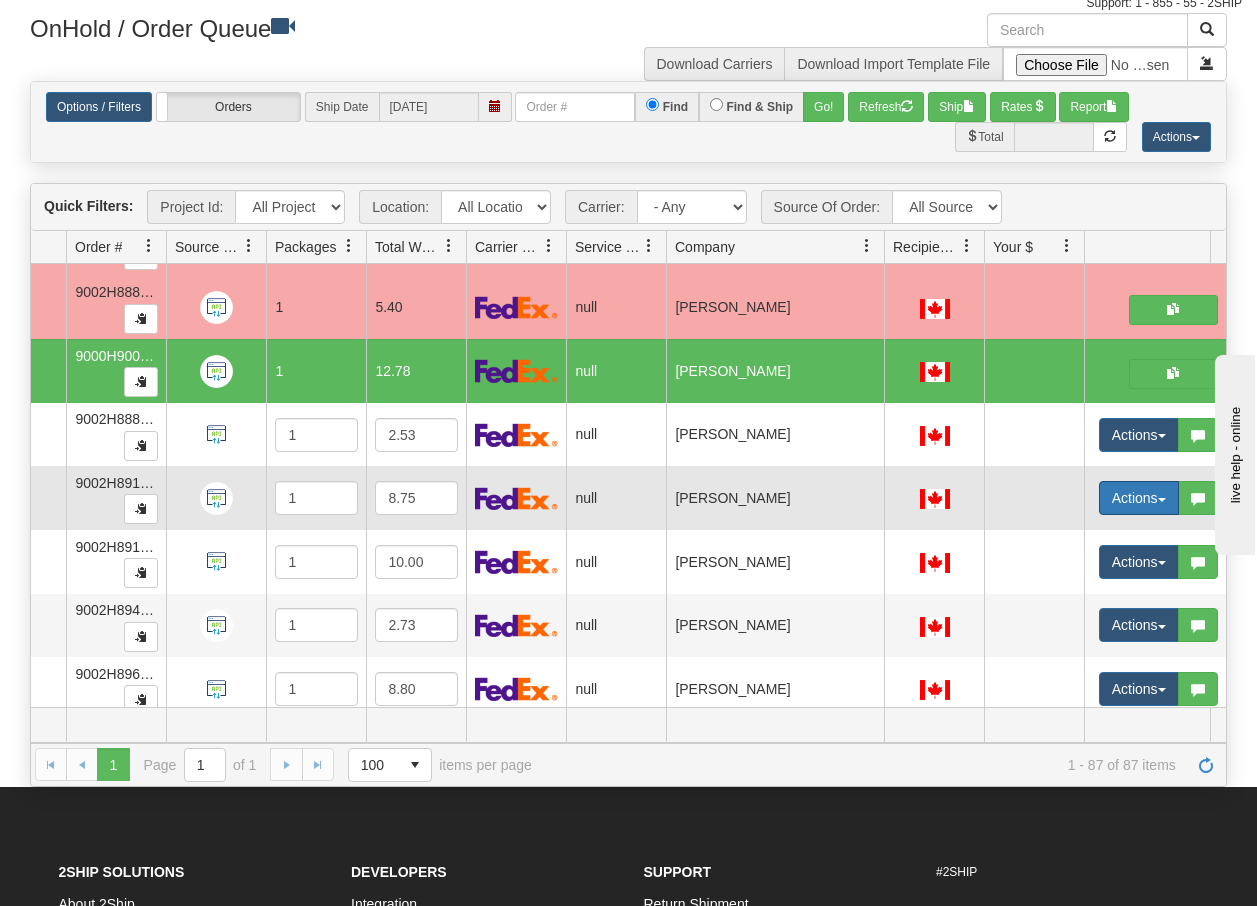 click on "Actions" at bounding box center (1139, 498) 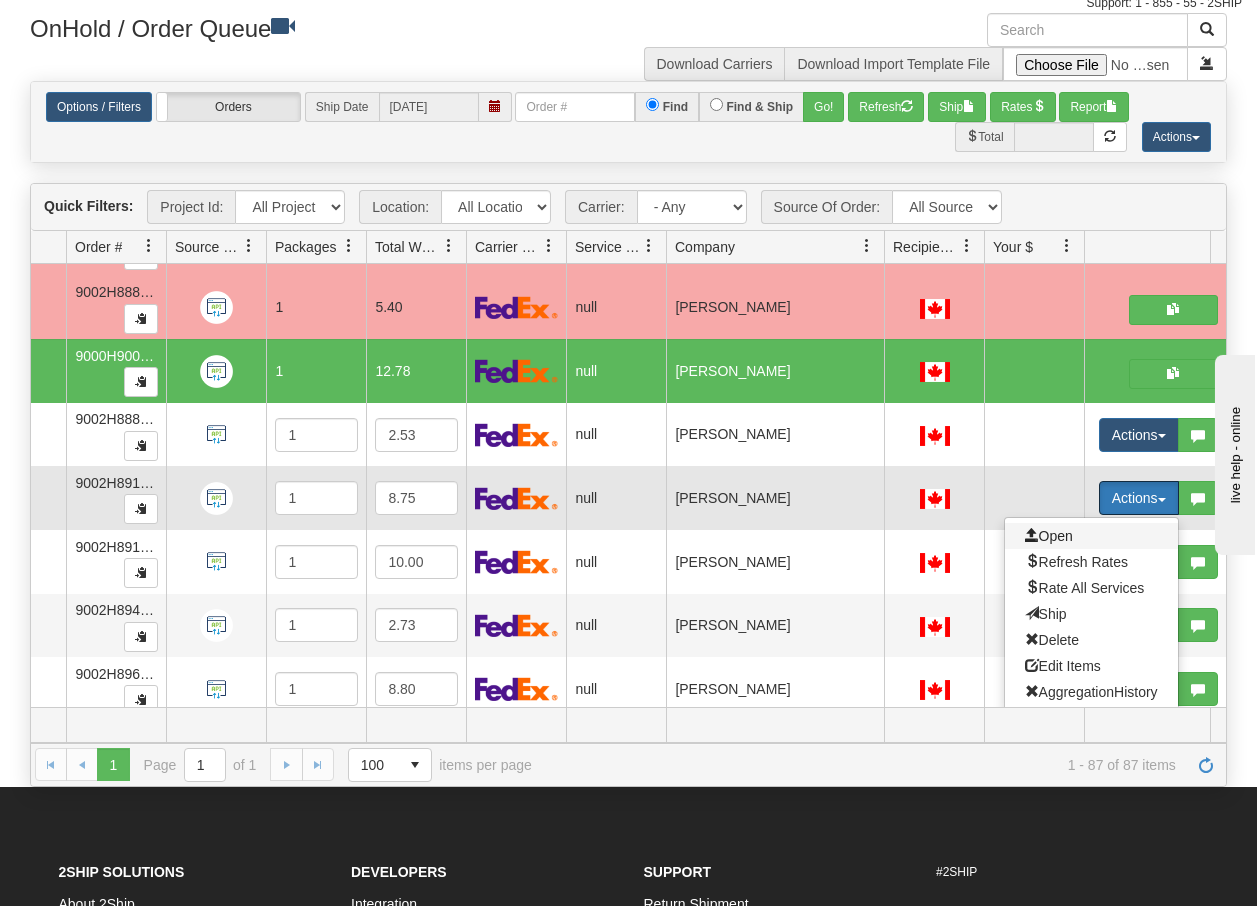 click on "Open" at bounding box center [1049, 536] 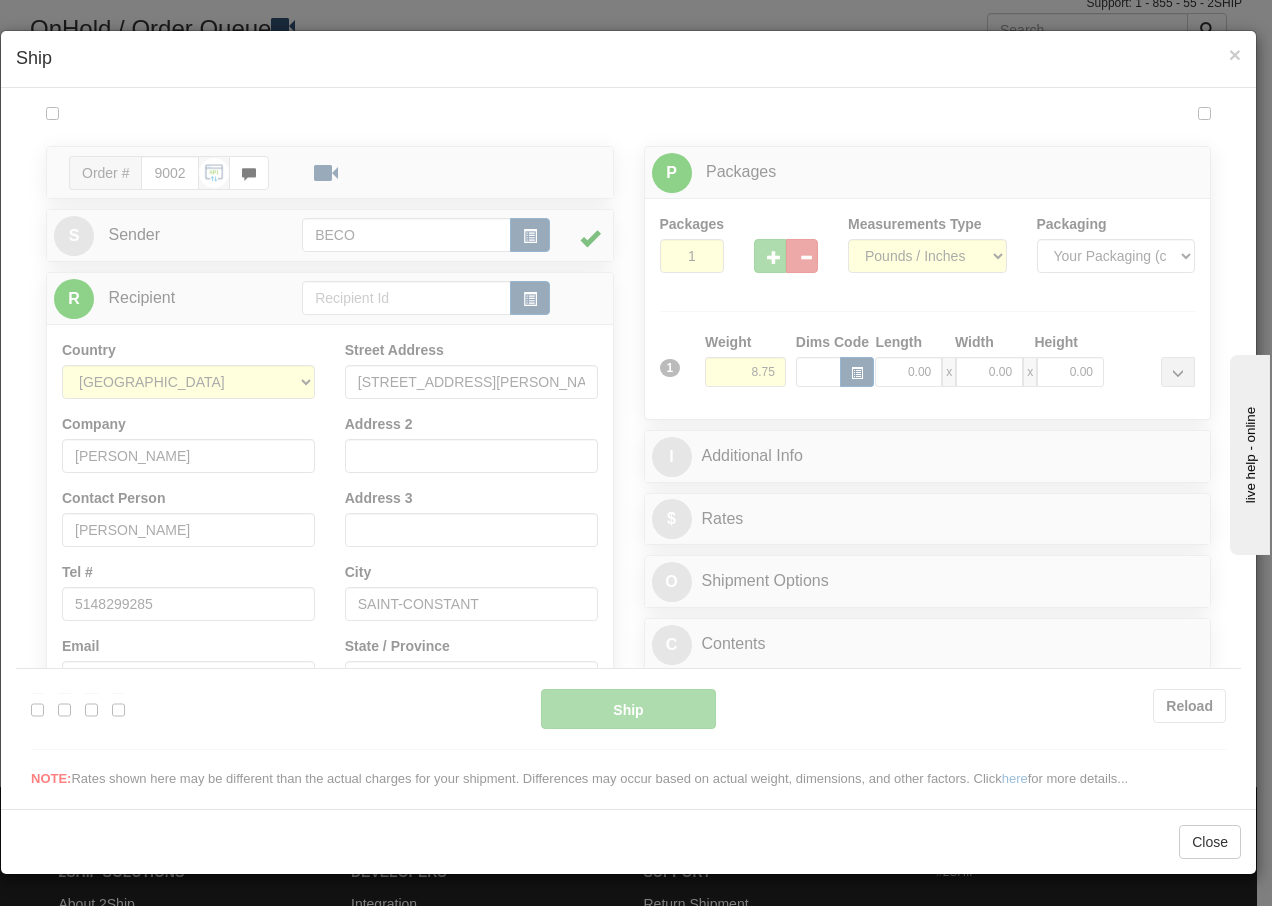 scroll, scrollTop: 0, scrollLeft: 0, axis: both 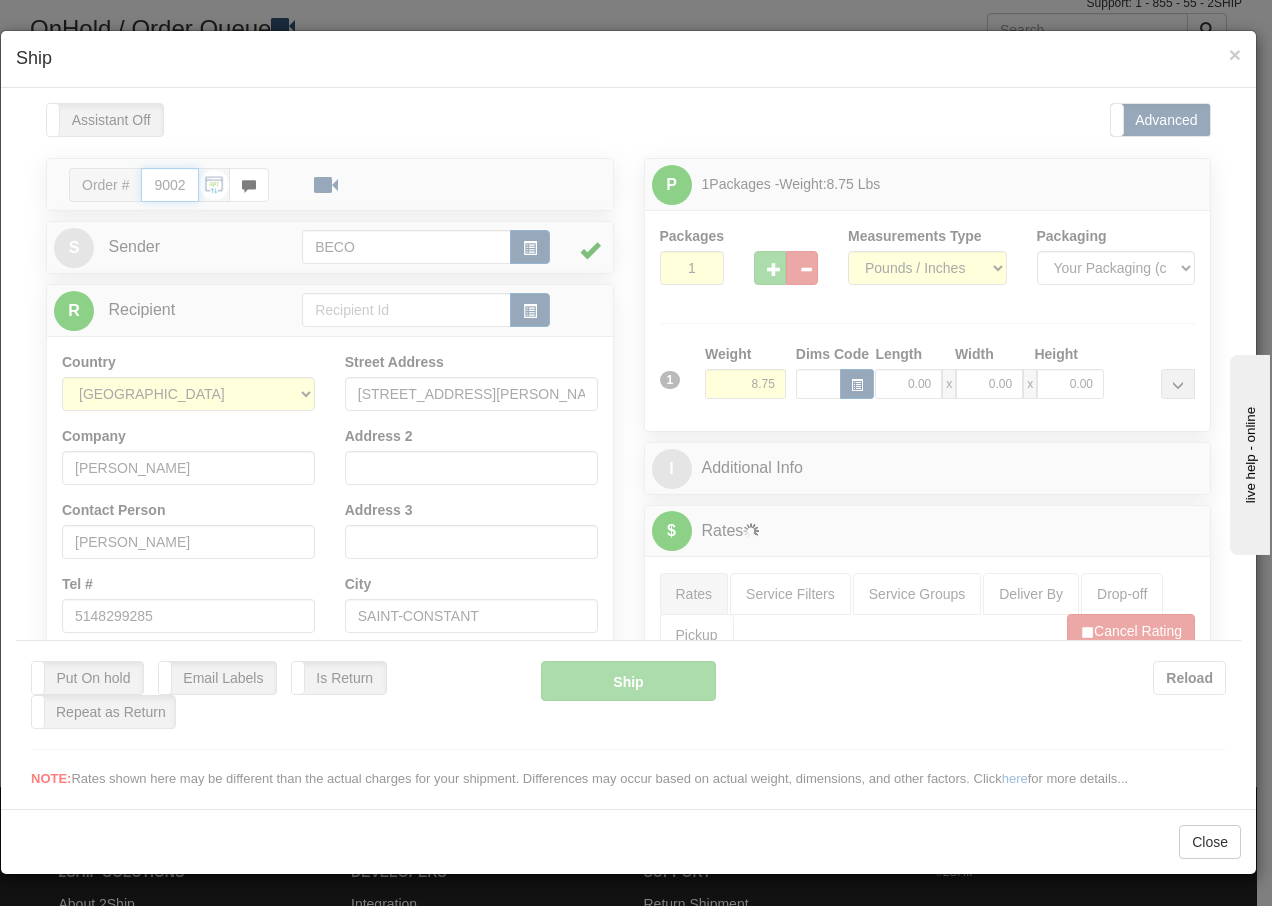 type on "13:25" 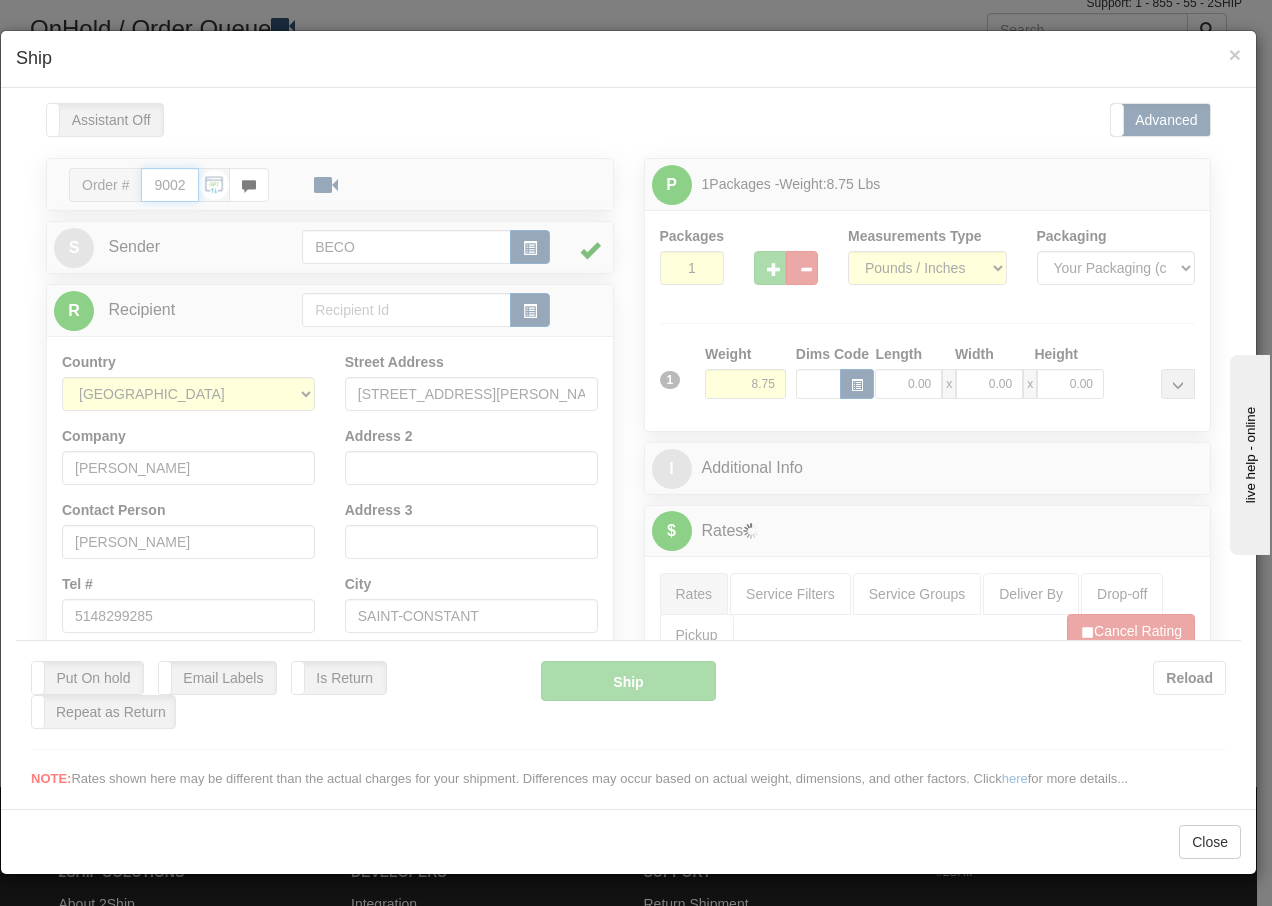 type on "16:00" 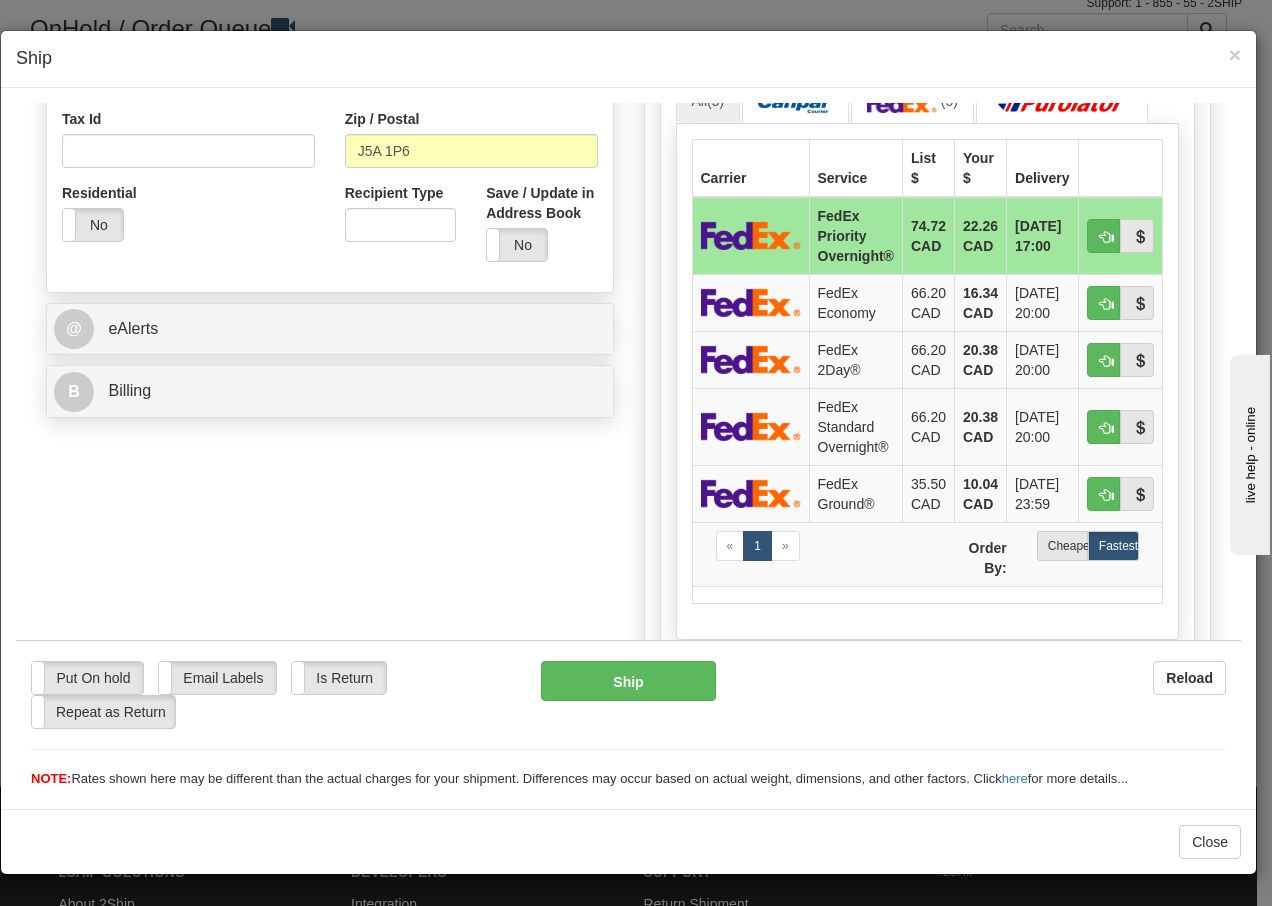 scroll, scrollTop: 666, scrollLeft: 0, axis: vertical 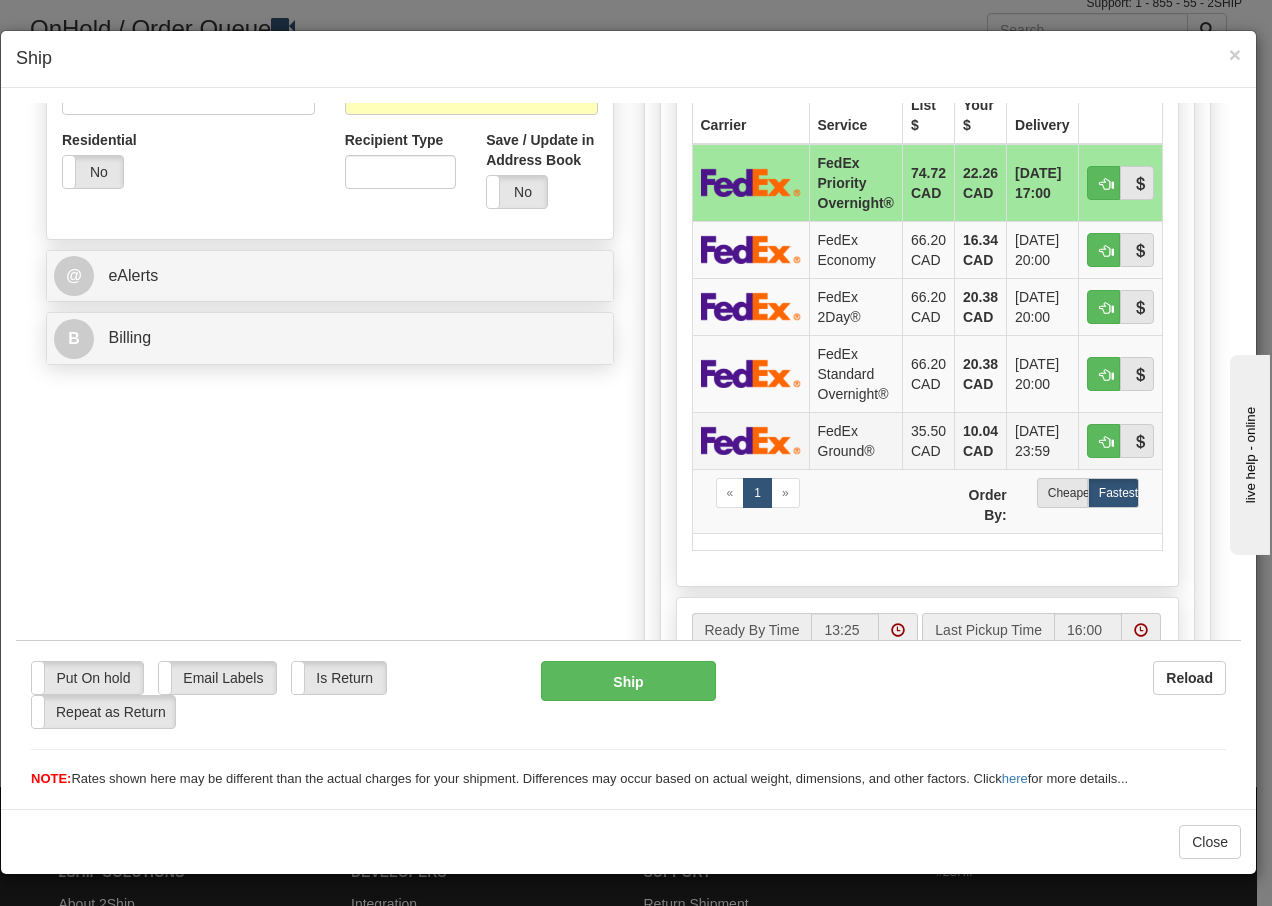 click on "FedEx Ground®" at bounding box center (855, 439) 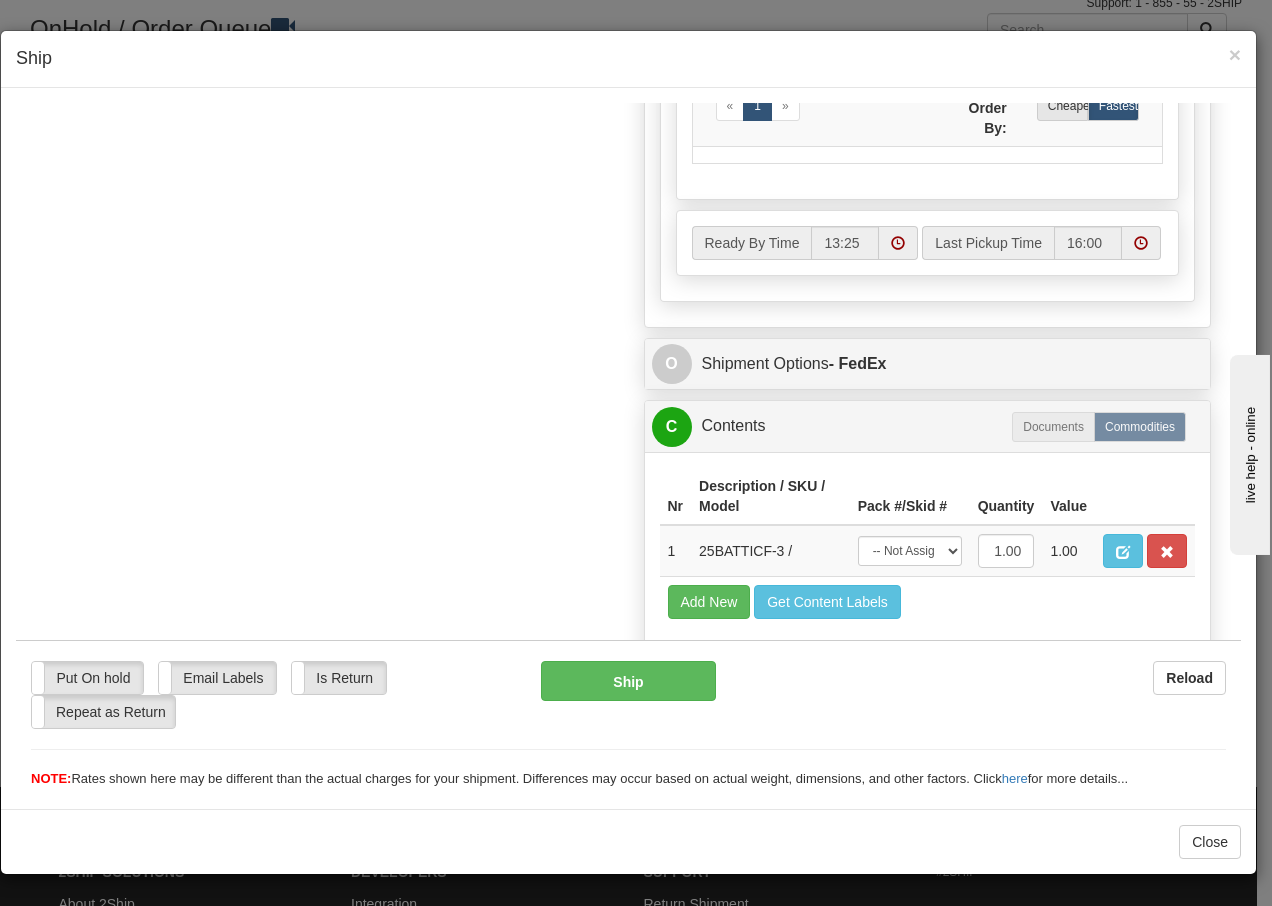 scroll, scrollTop: 1136, scrollLeft: 0, axis: vertical 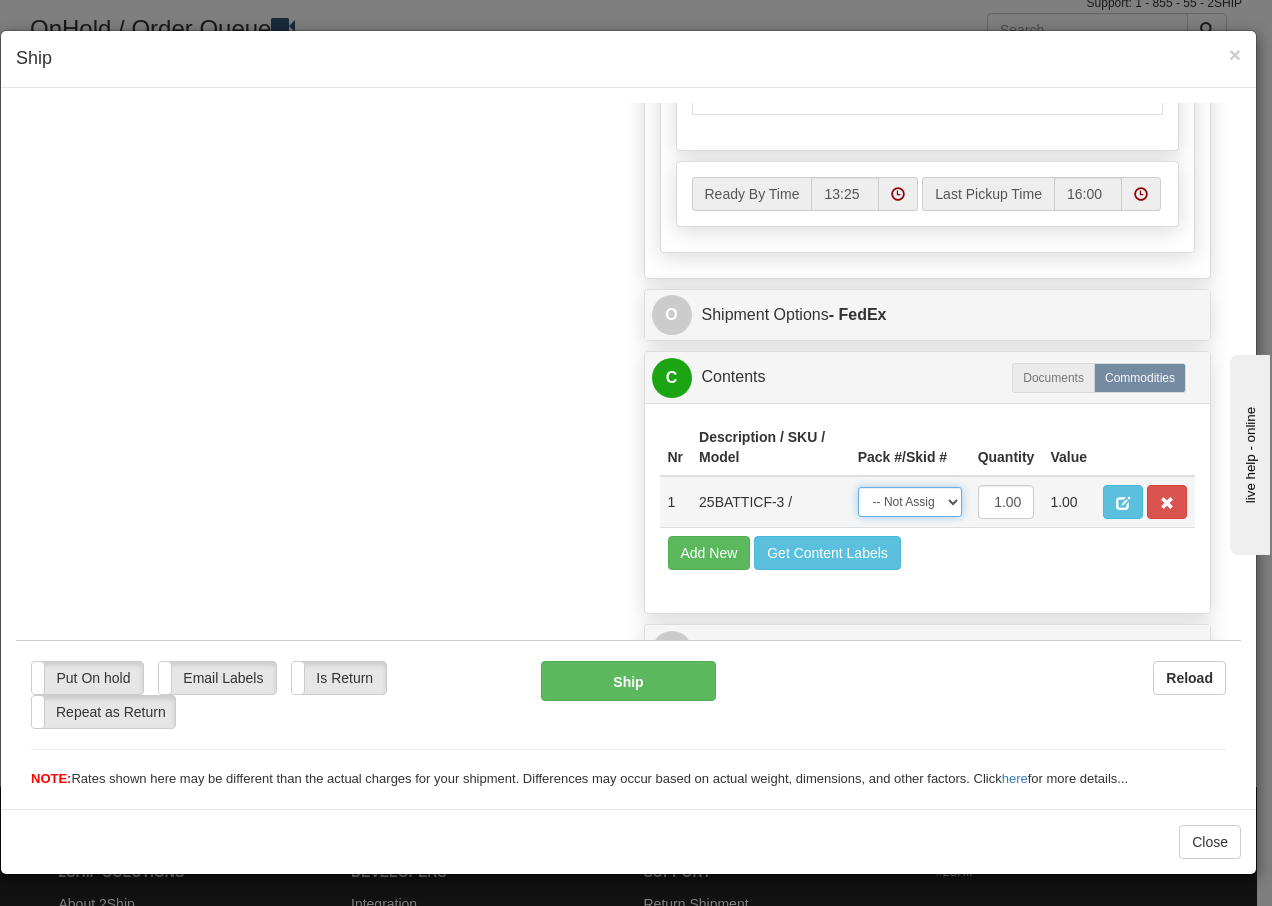 click on "-- Not Assigned --
Package 1" at bounding box center (910, 501) 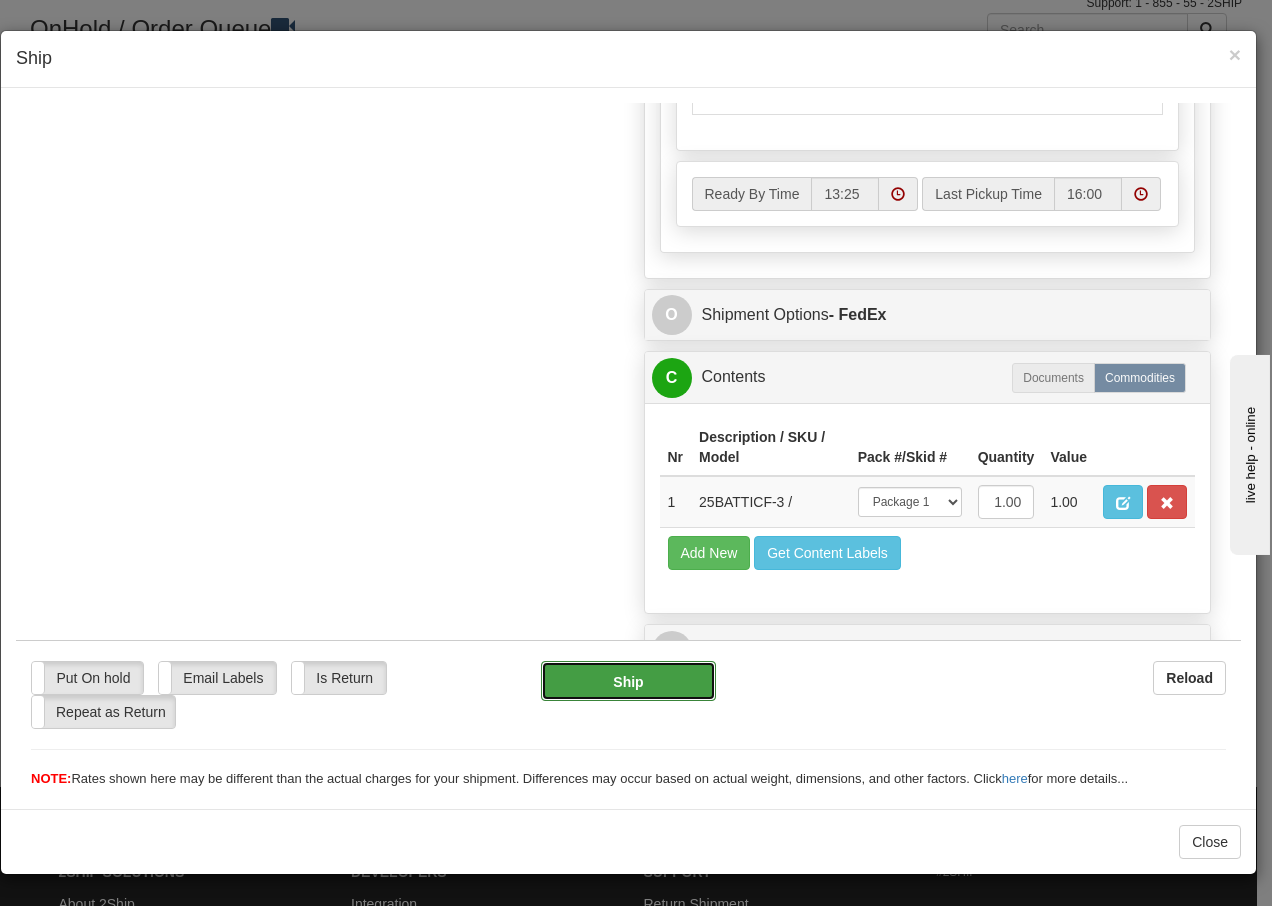 click on "Ship" at bounding box center [628, 680] 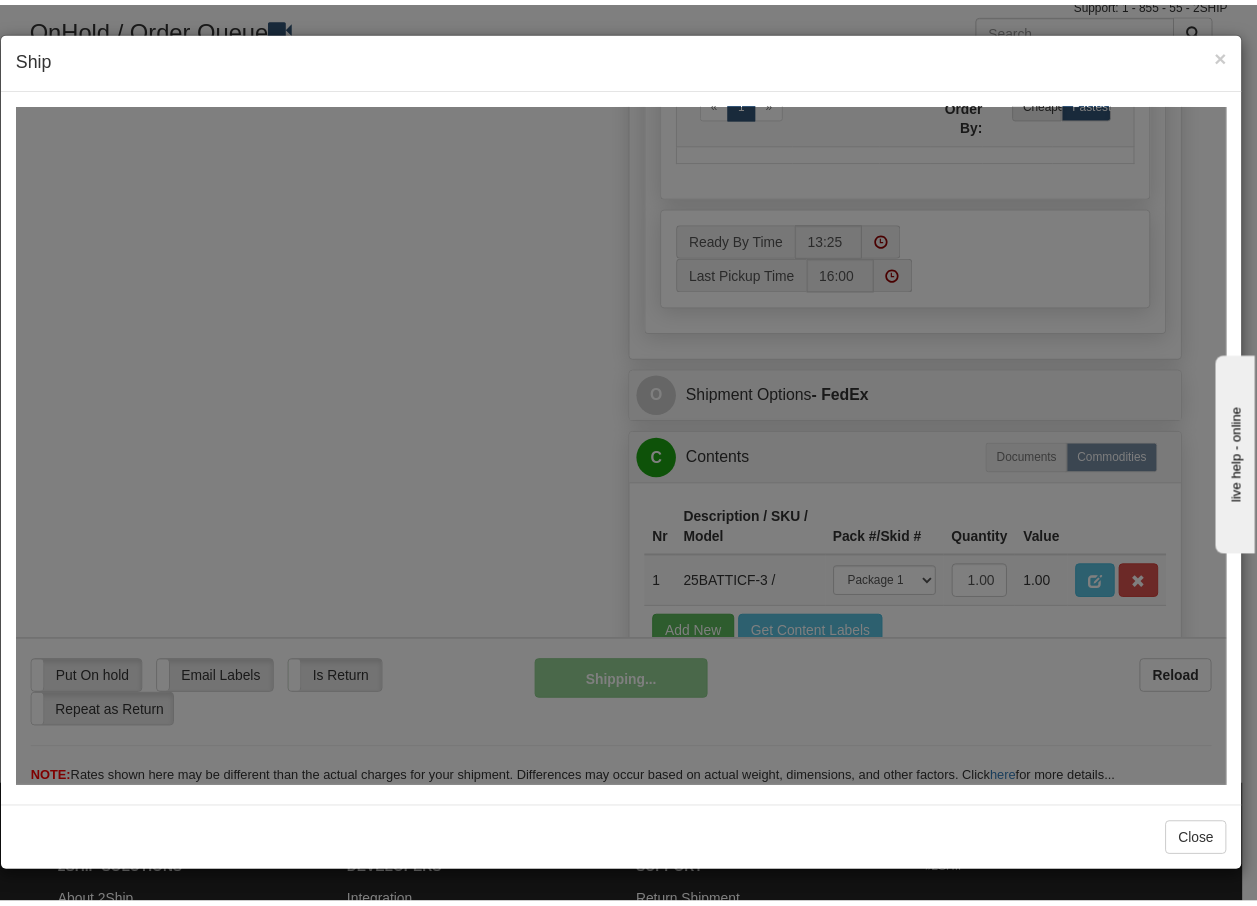 scroll, scrollTop: 1216, scrollLeft: 0, axis: vertical 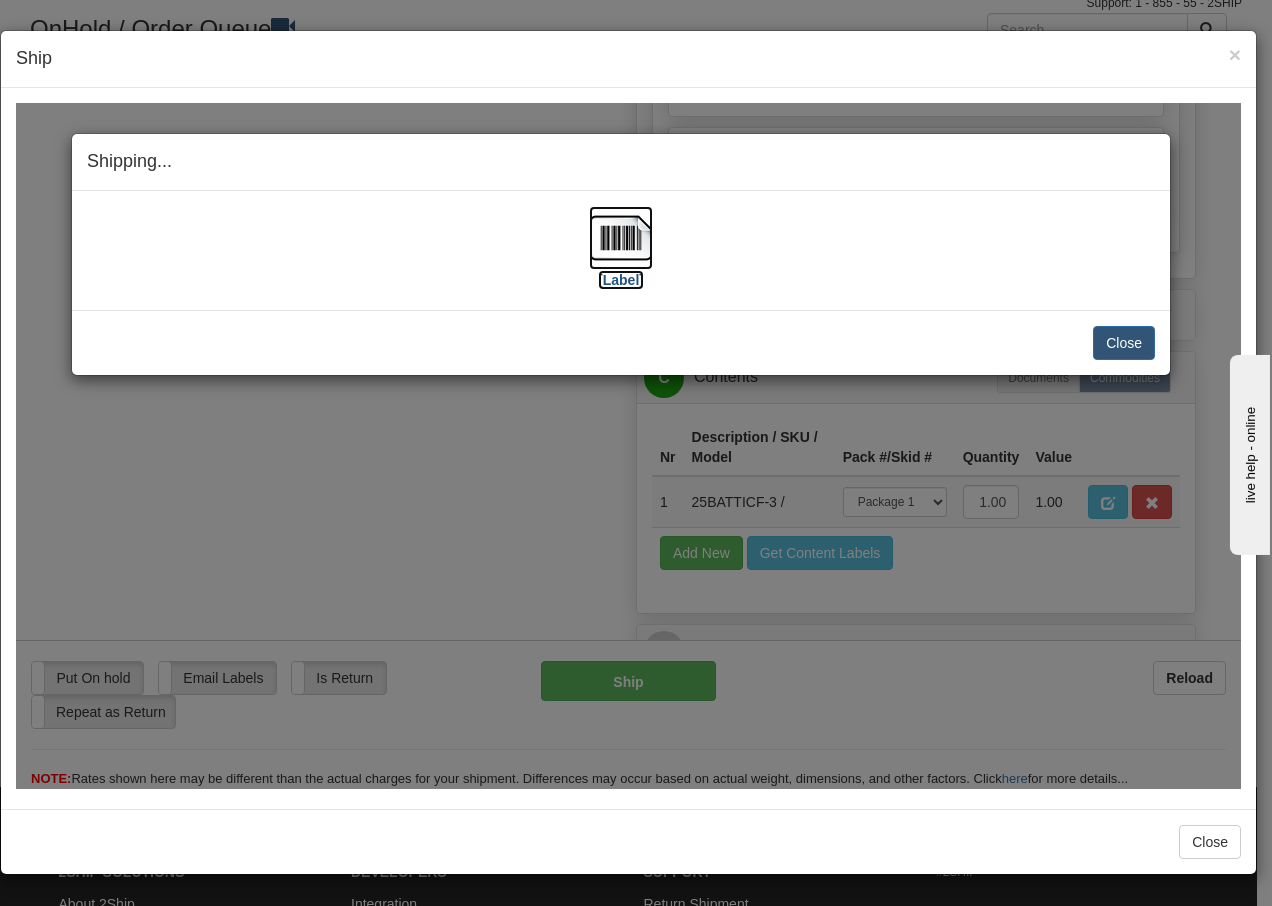 click at bounding box center (621, 237) 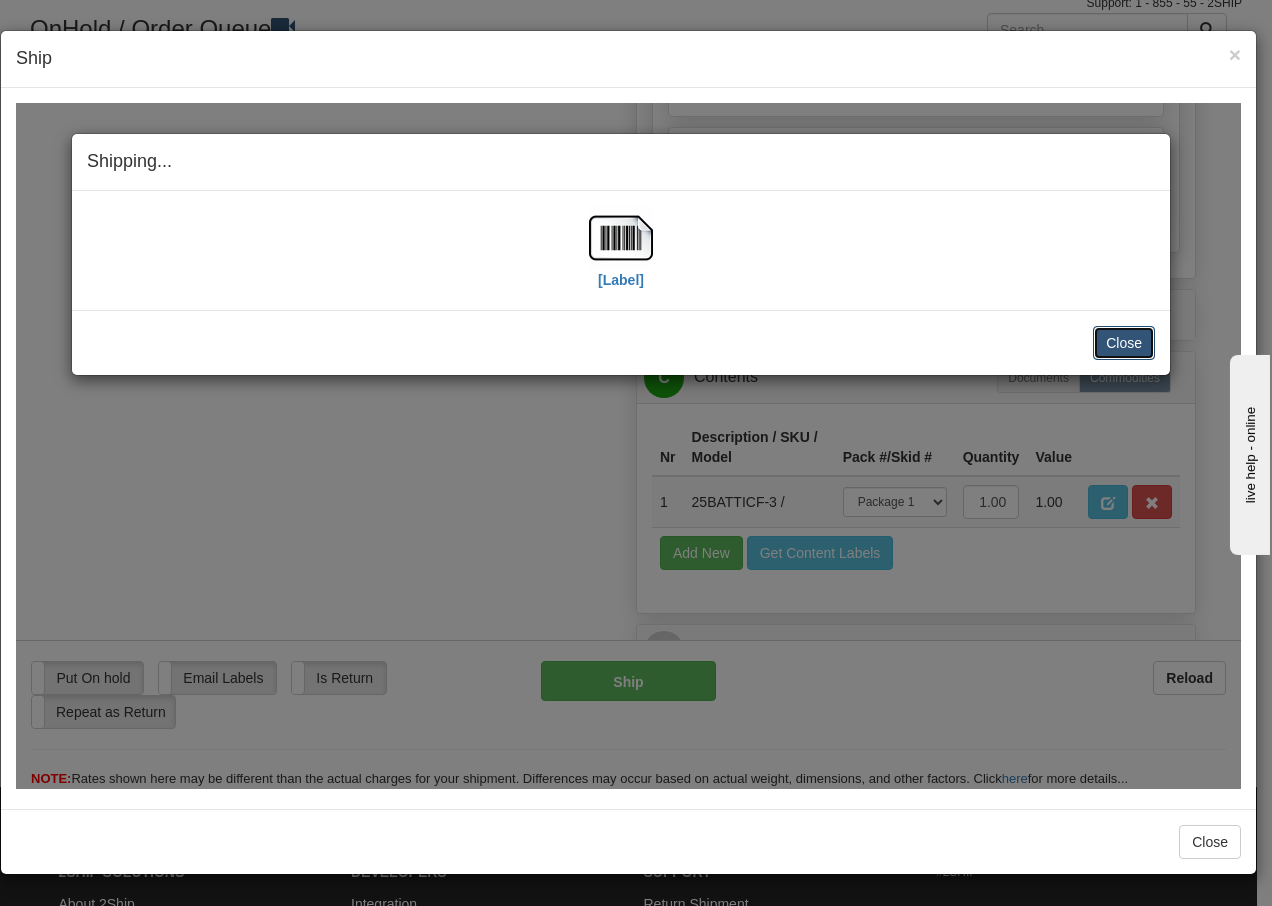 click on "Close" at bounding box center (1124, 342) 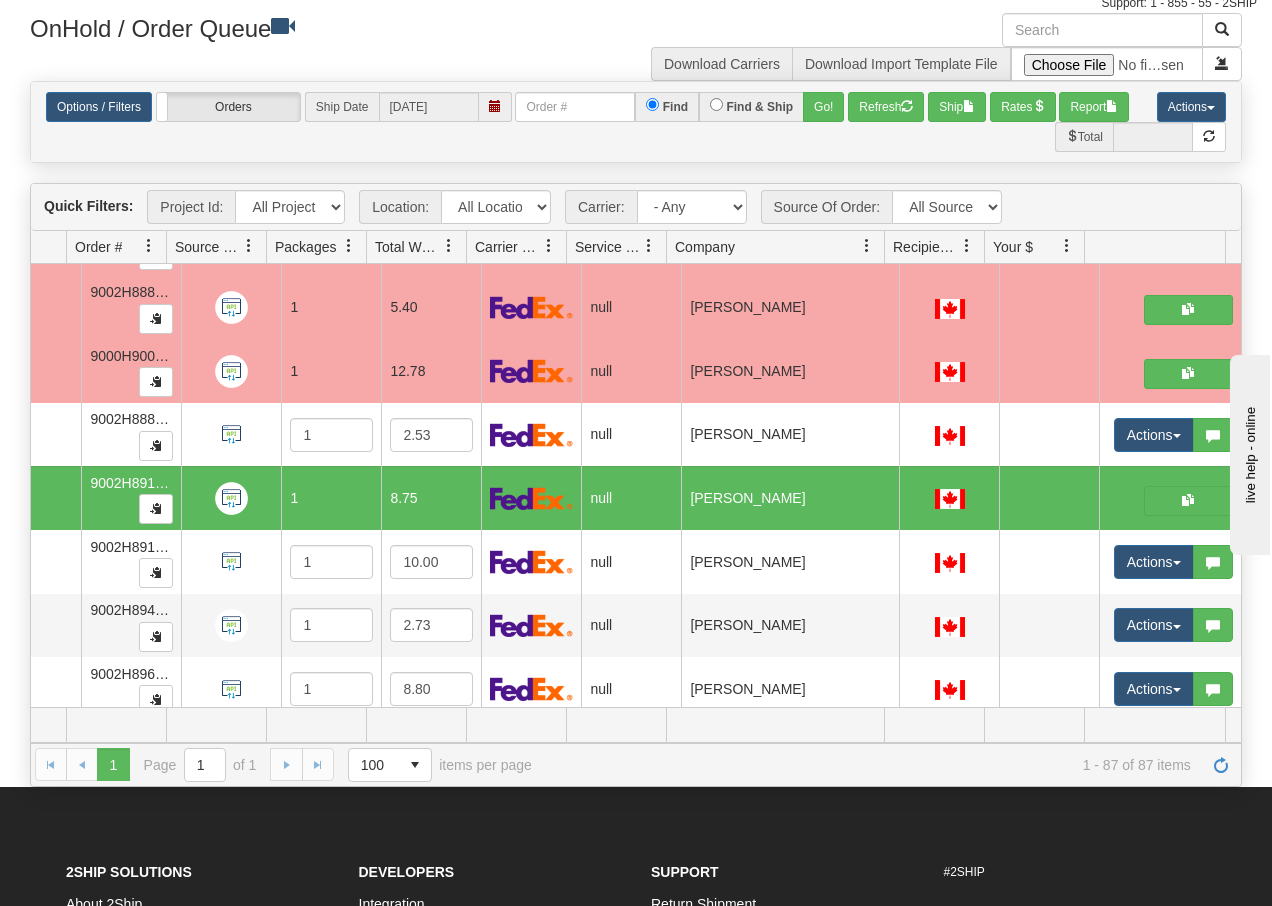 scroll, scrollTop: 0, scrollLeft: 0, axis: both 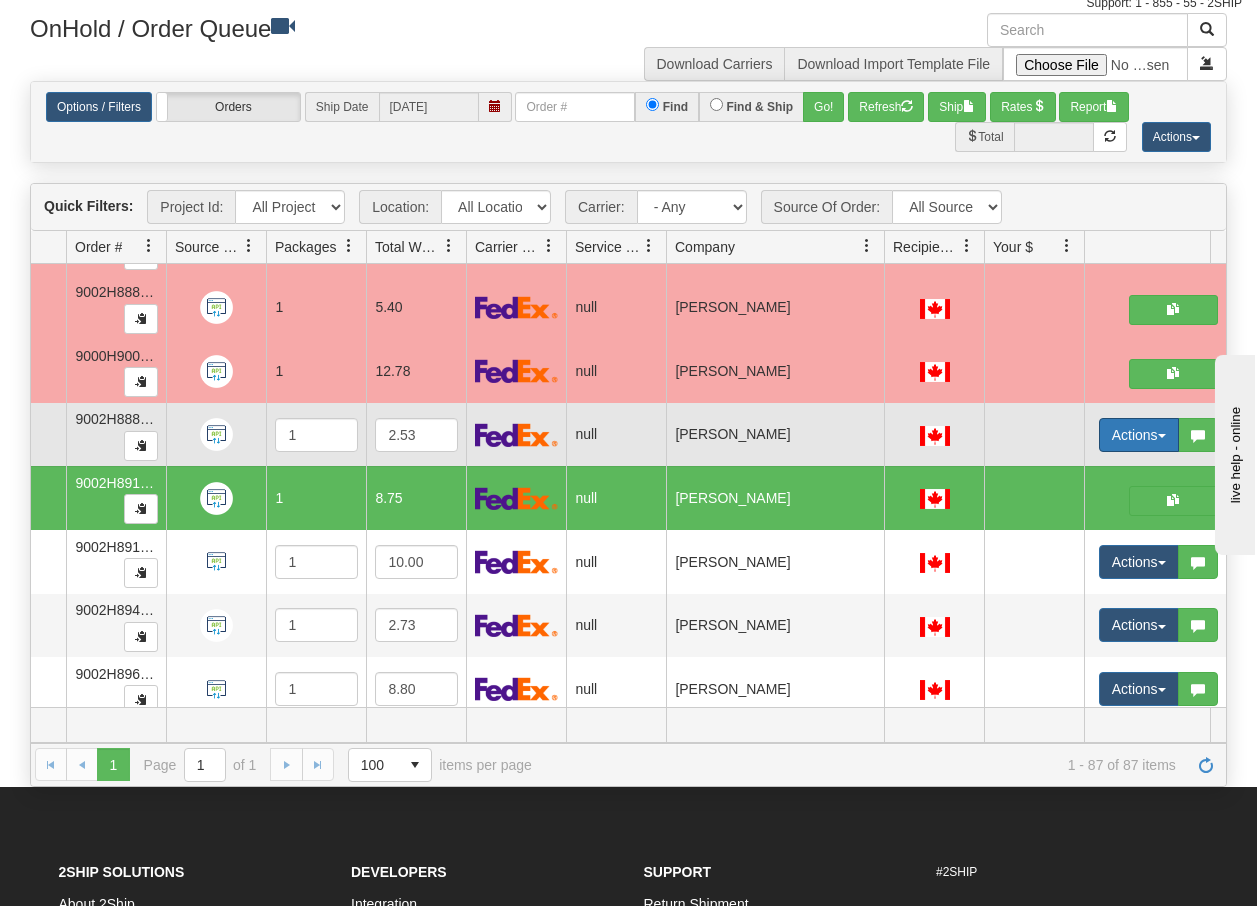 click at bounding box center [1162, 436] 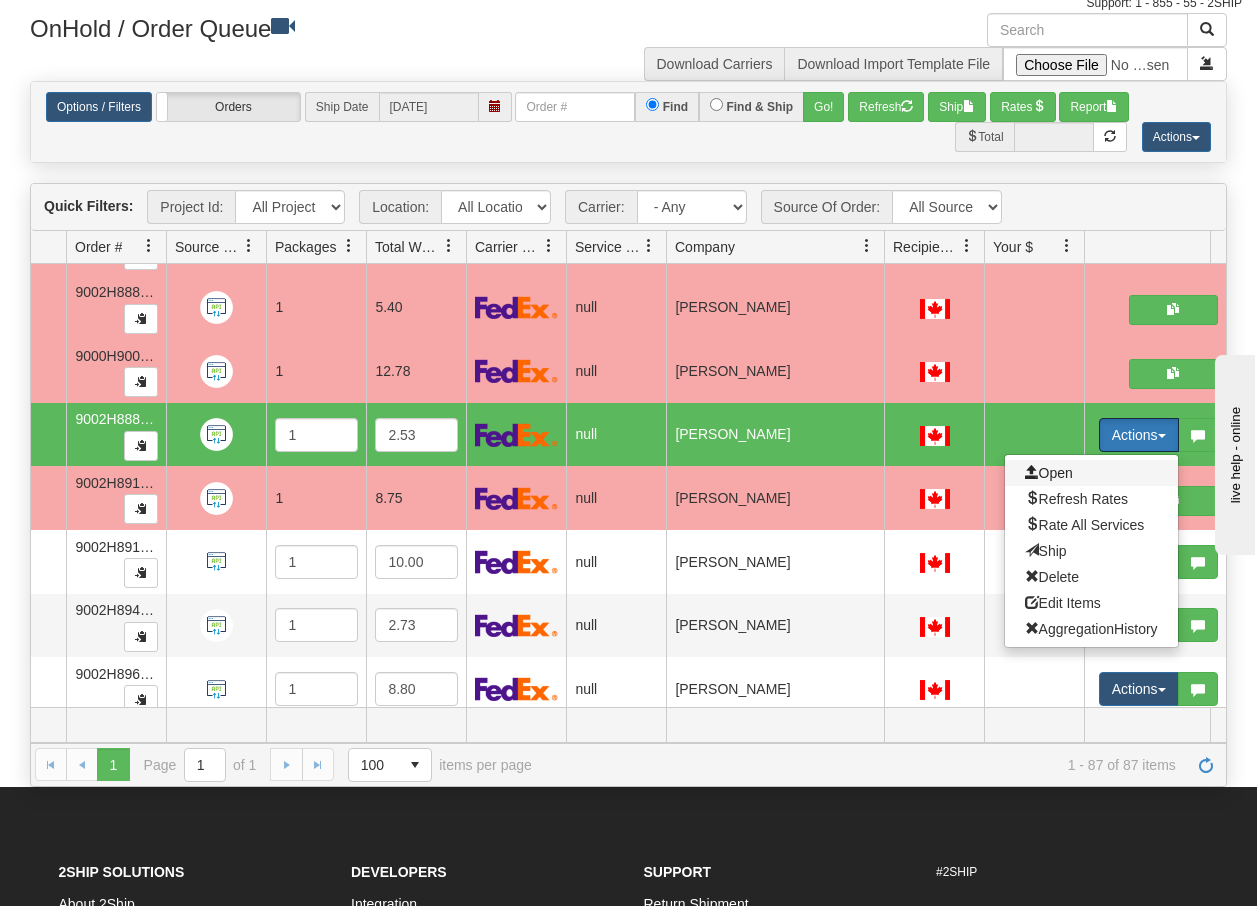 click on "Open" at bounding box center [1049, 473] 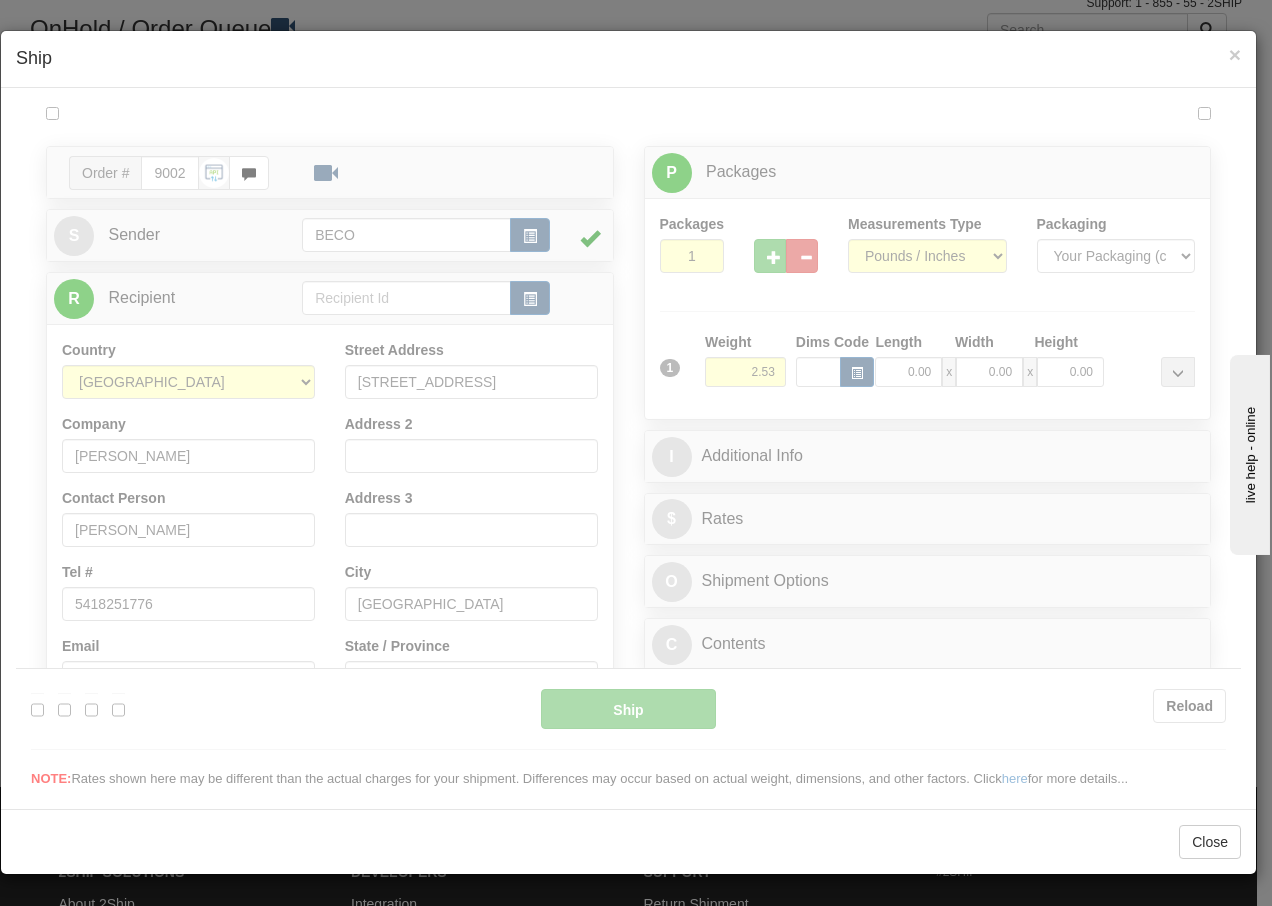 scroll, scrollTop: 0, scrollLeft: 0, axis: both 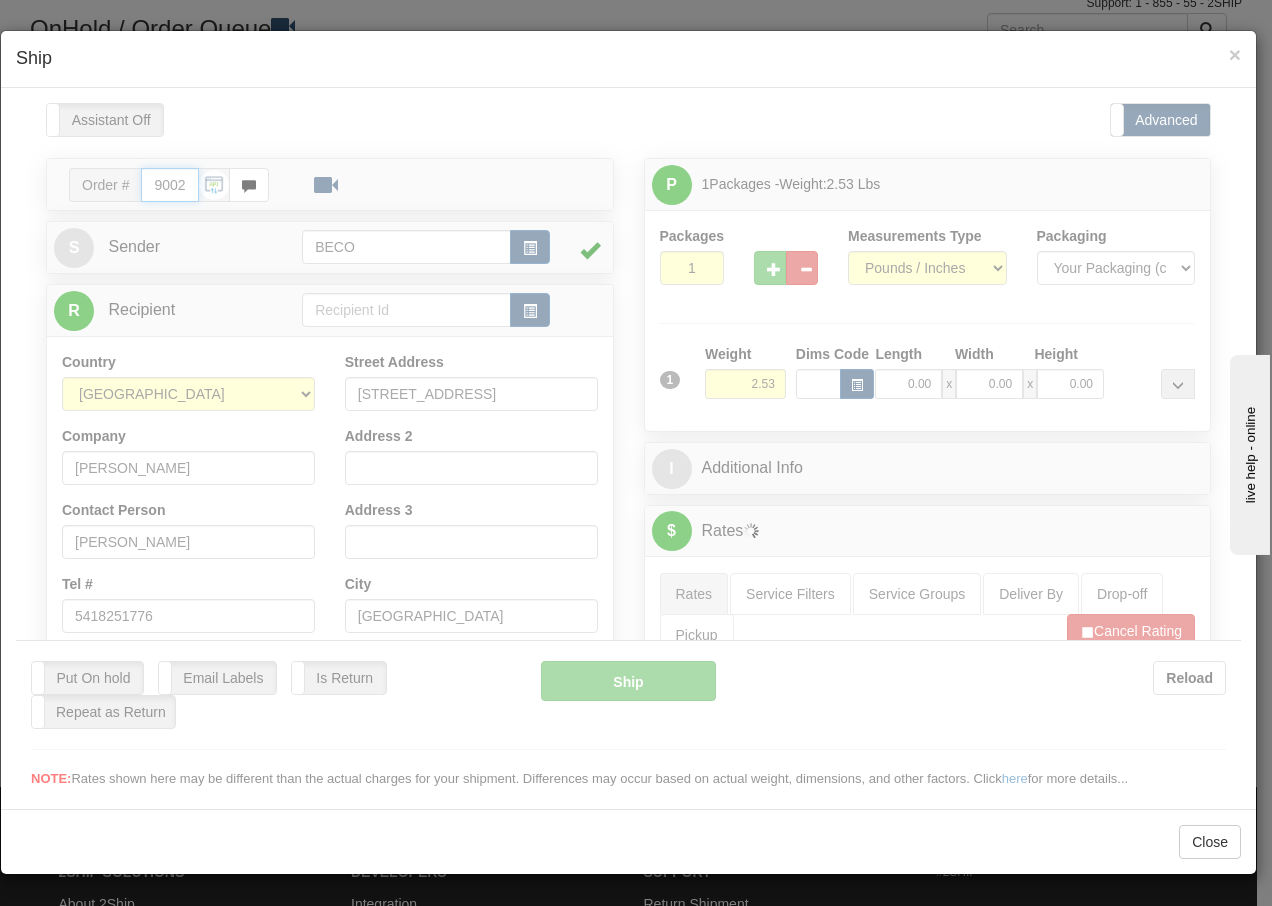 type on "13:26" 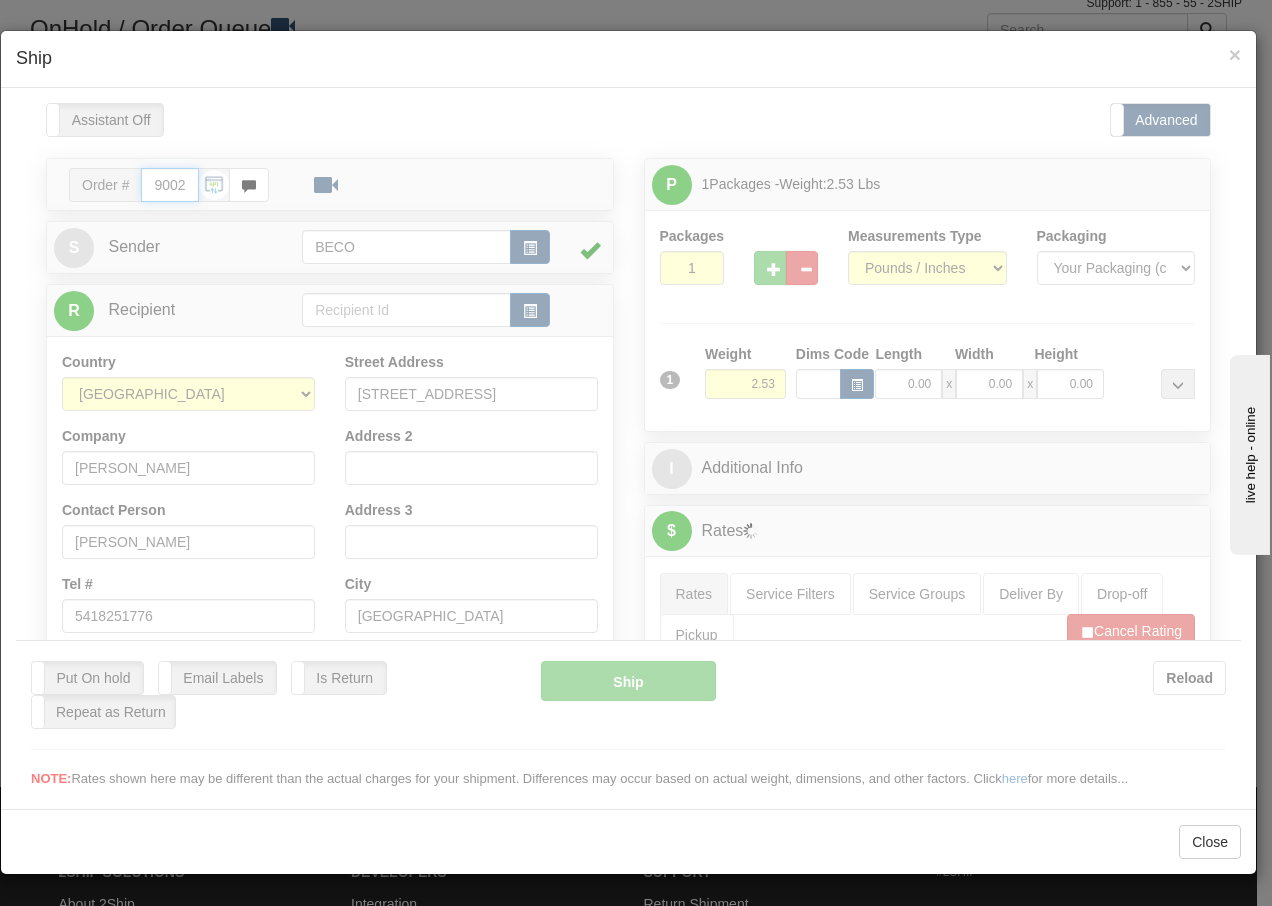 type on "16:00" 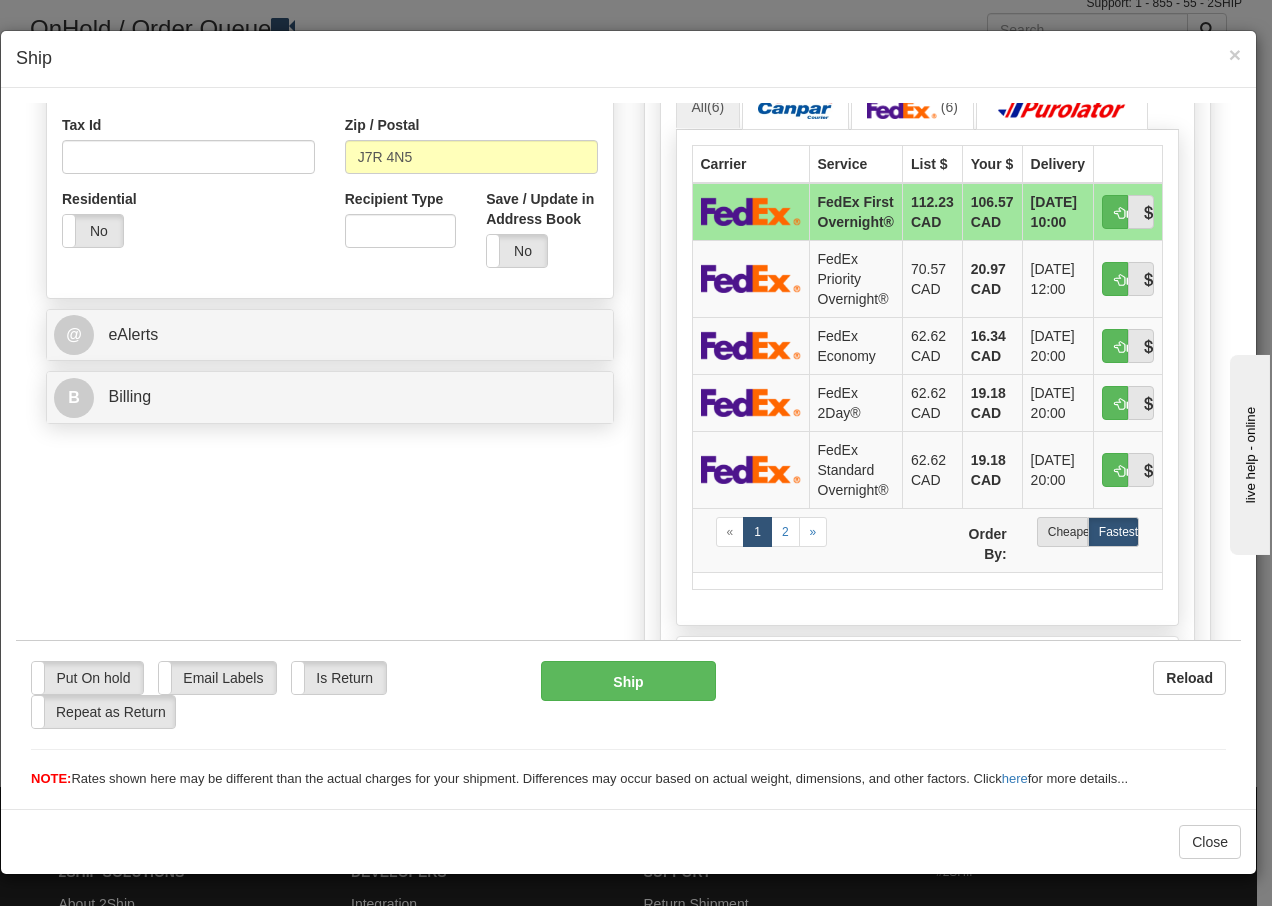 scroll, scrollTop: 626, scrollLeft: 0, axis: vertical 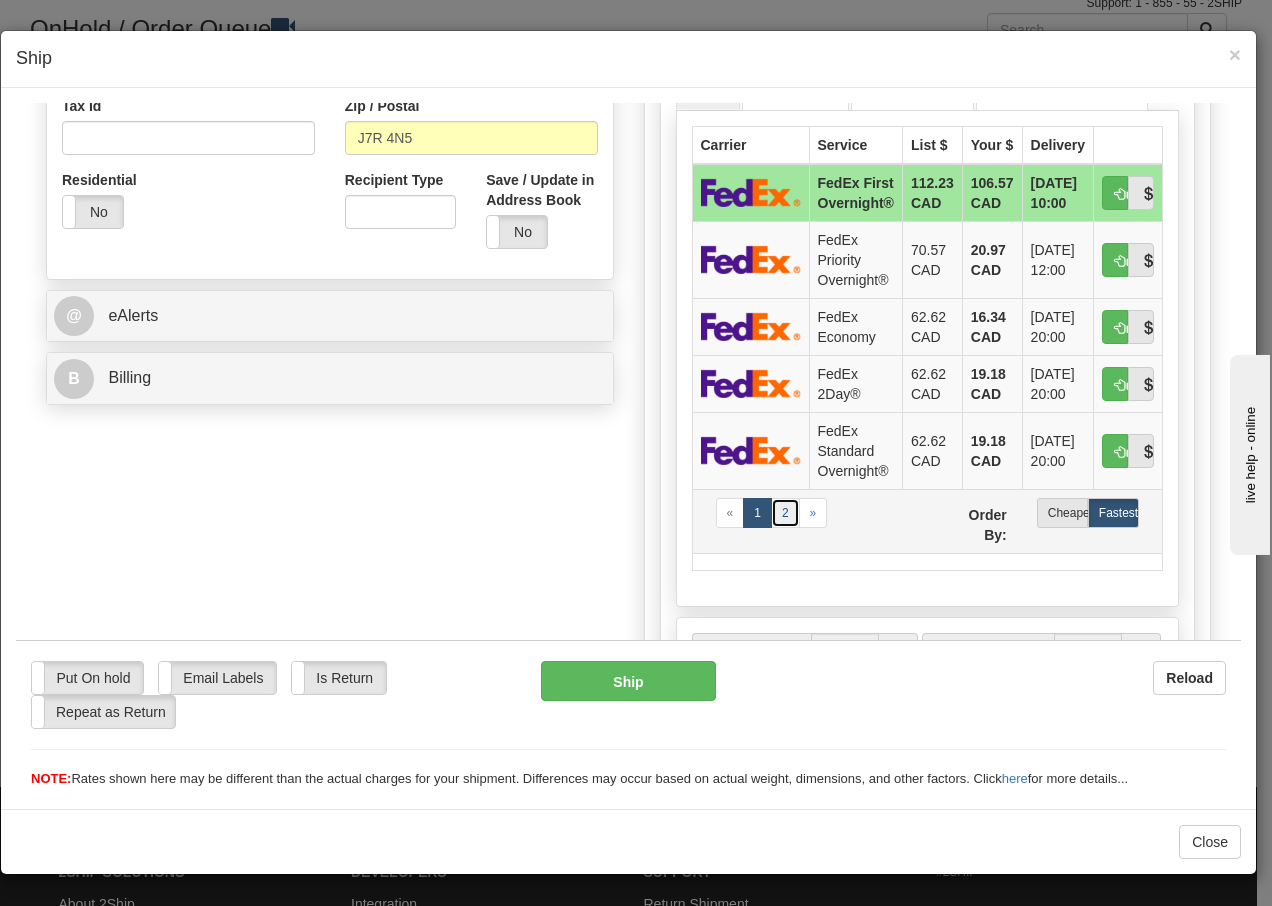 click on "2" at bounding box center (785, 512) 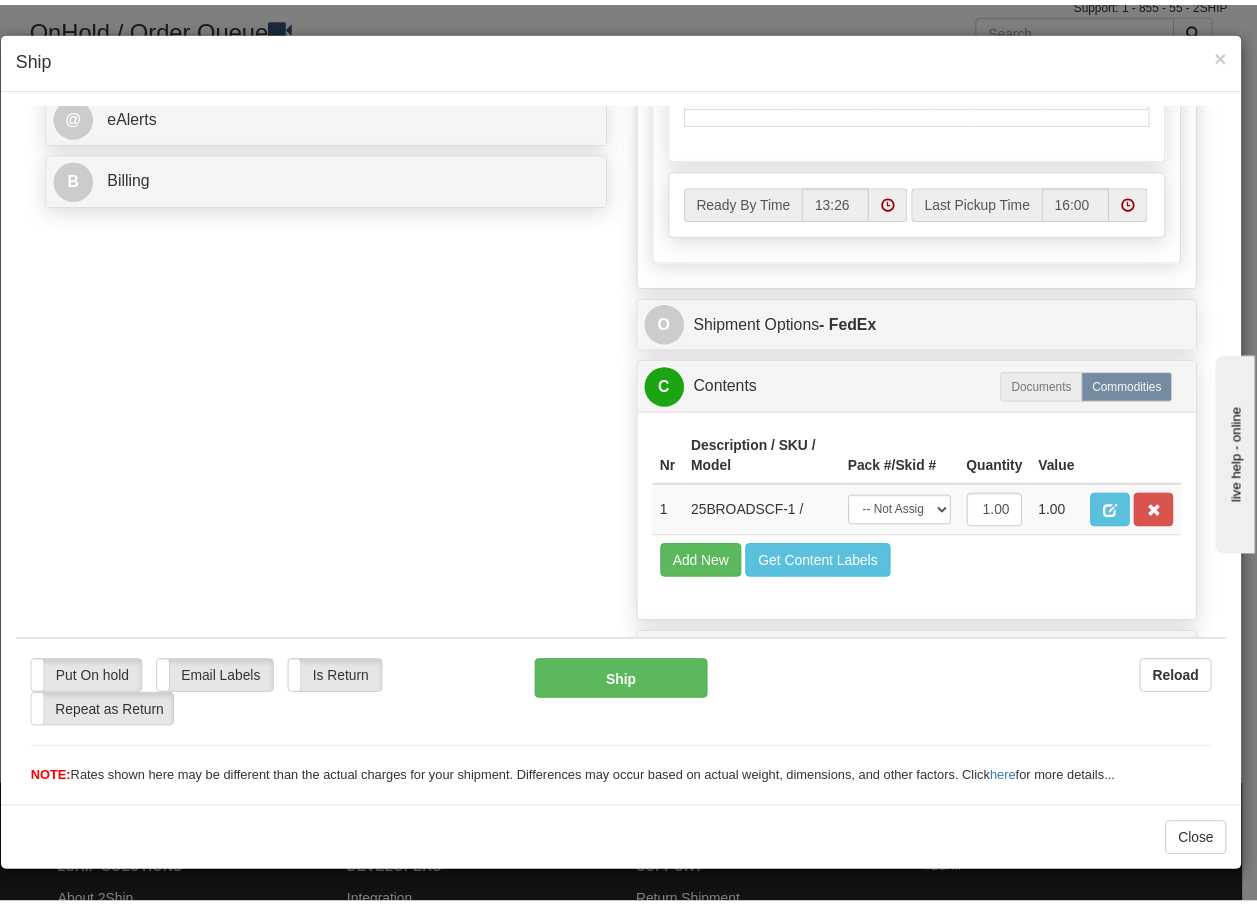 scroll, scrollTop: 868, scrollLeft: 0, axis: vertical 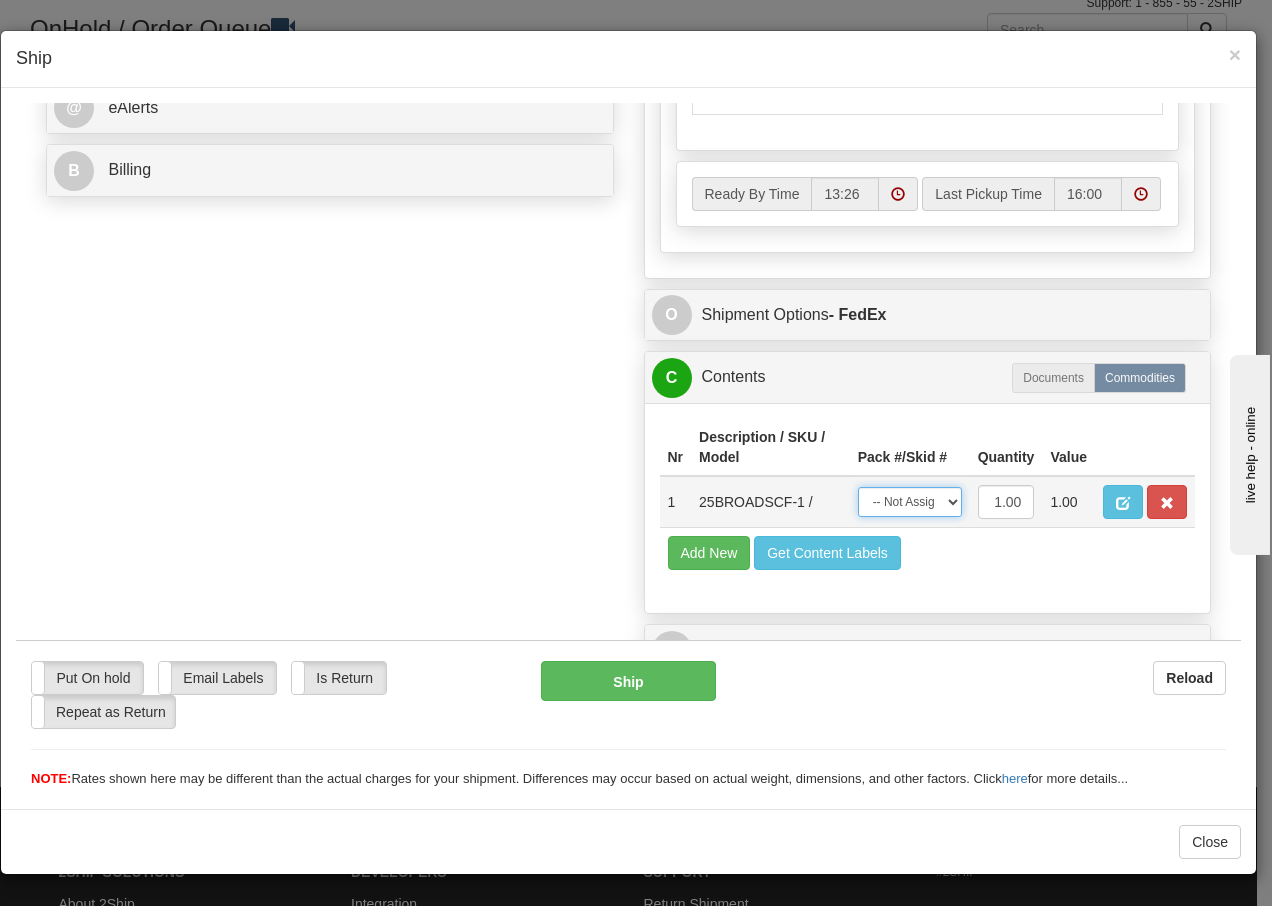 click on "-- Not Assigned --
Package 1" at bounding box center (910, 501) 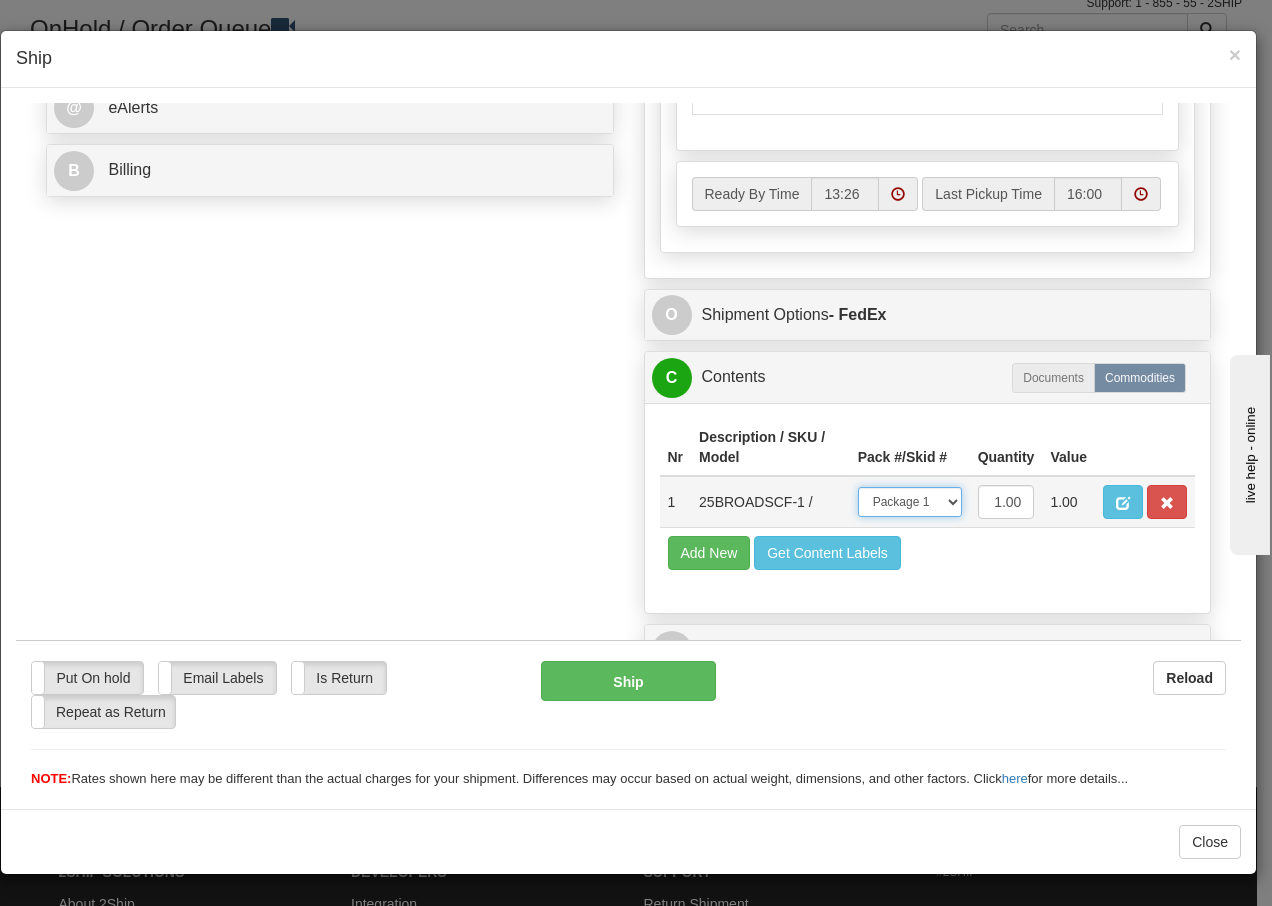 click on "-- Not Assigned --
Package 1" at bounding box center [910, 501] 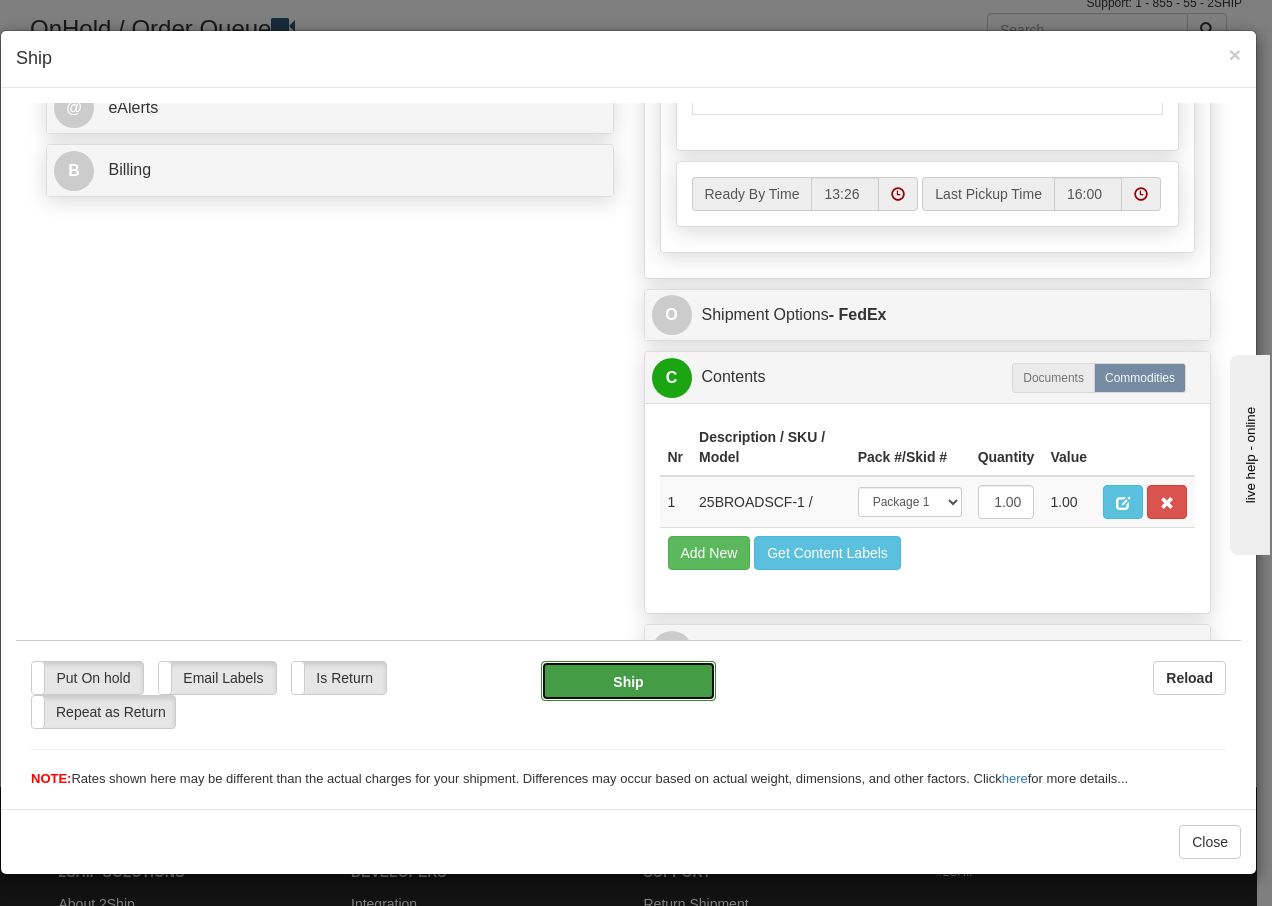 click on "Ship" at bounding box center (628, 680) 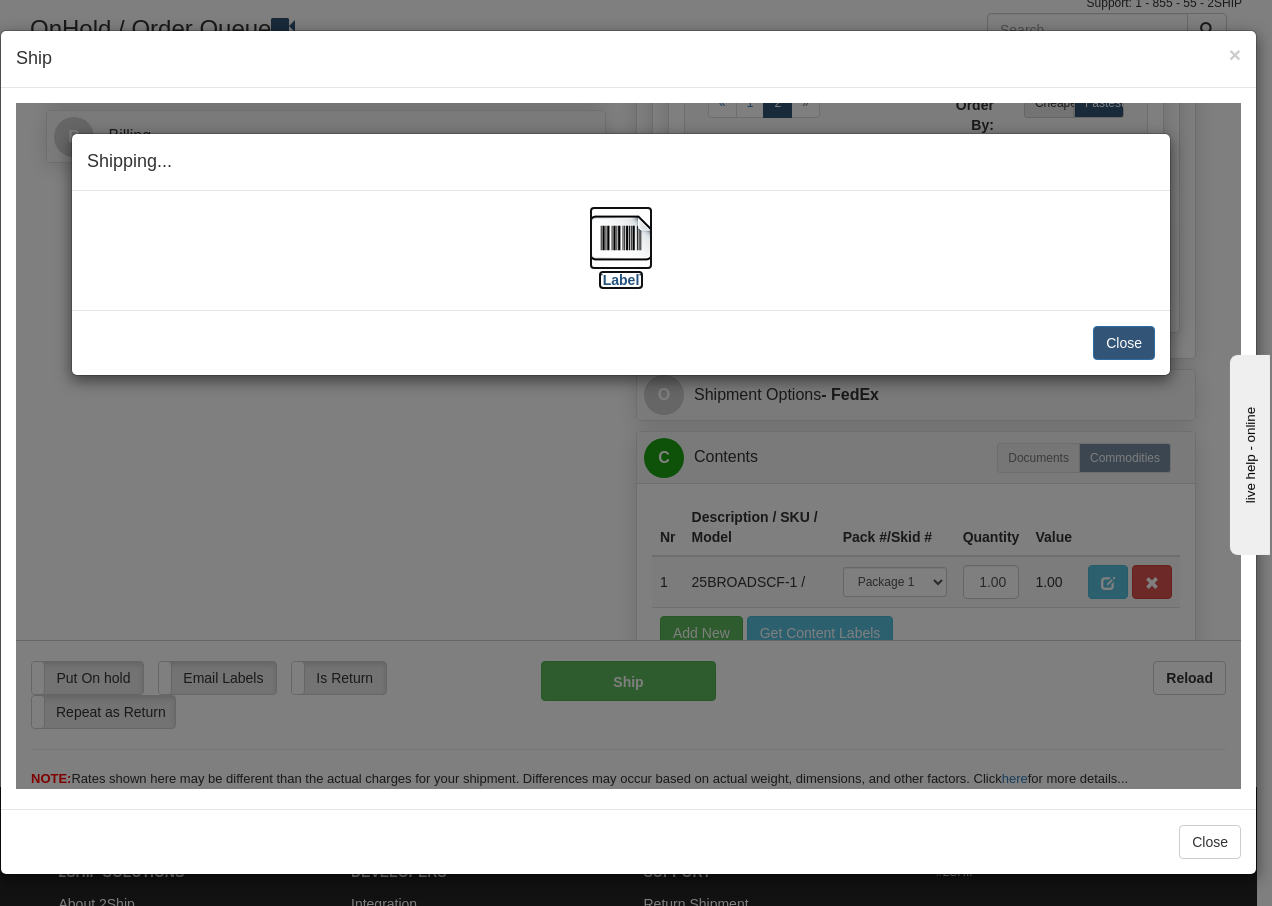 click at bounding box center (621, 237) 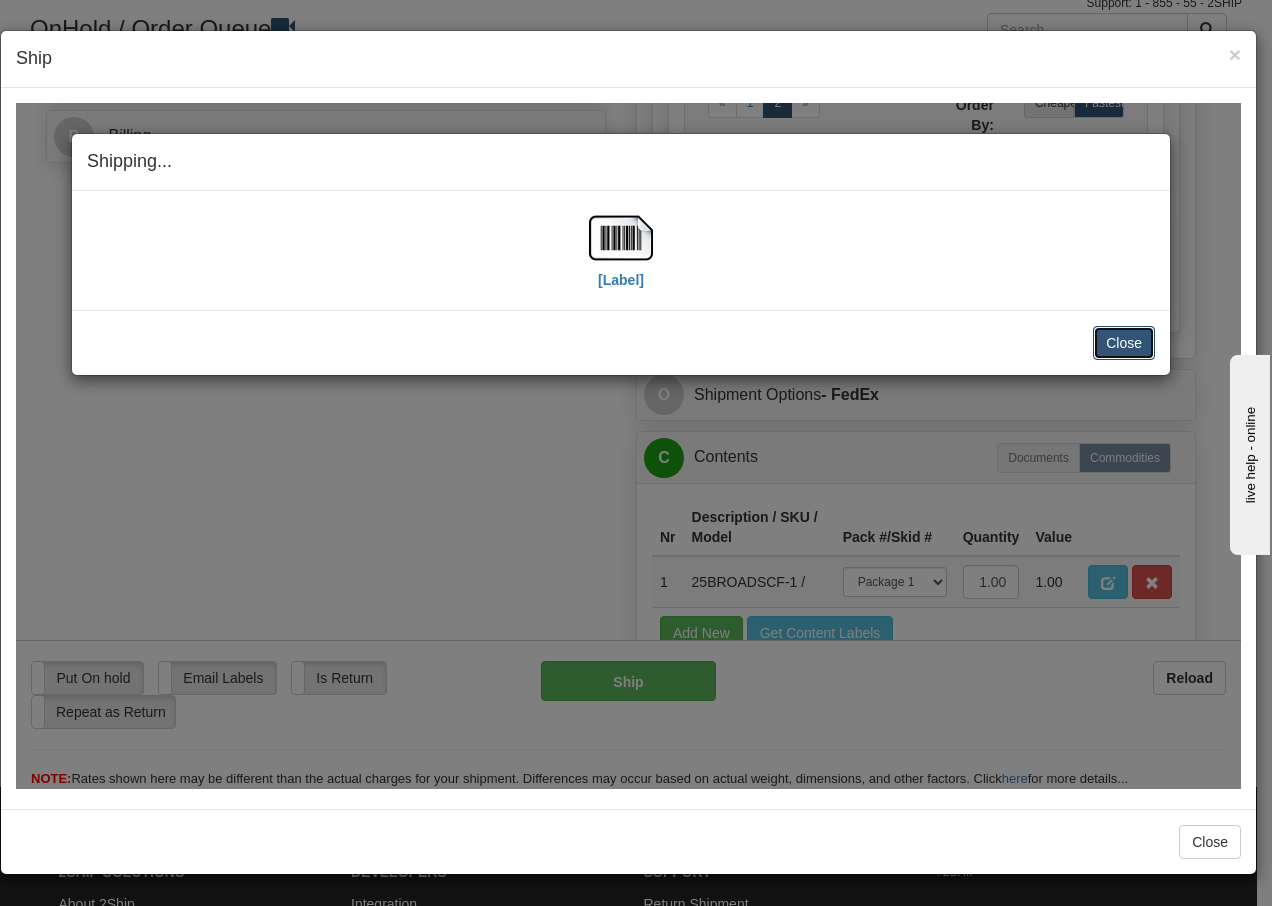 click on "Close" at bounding box center [1124, 342] 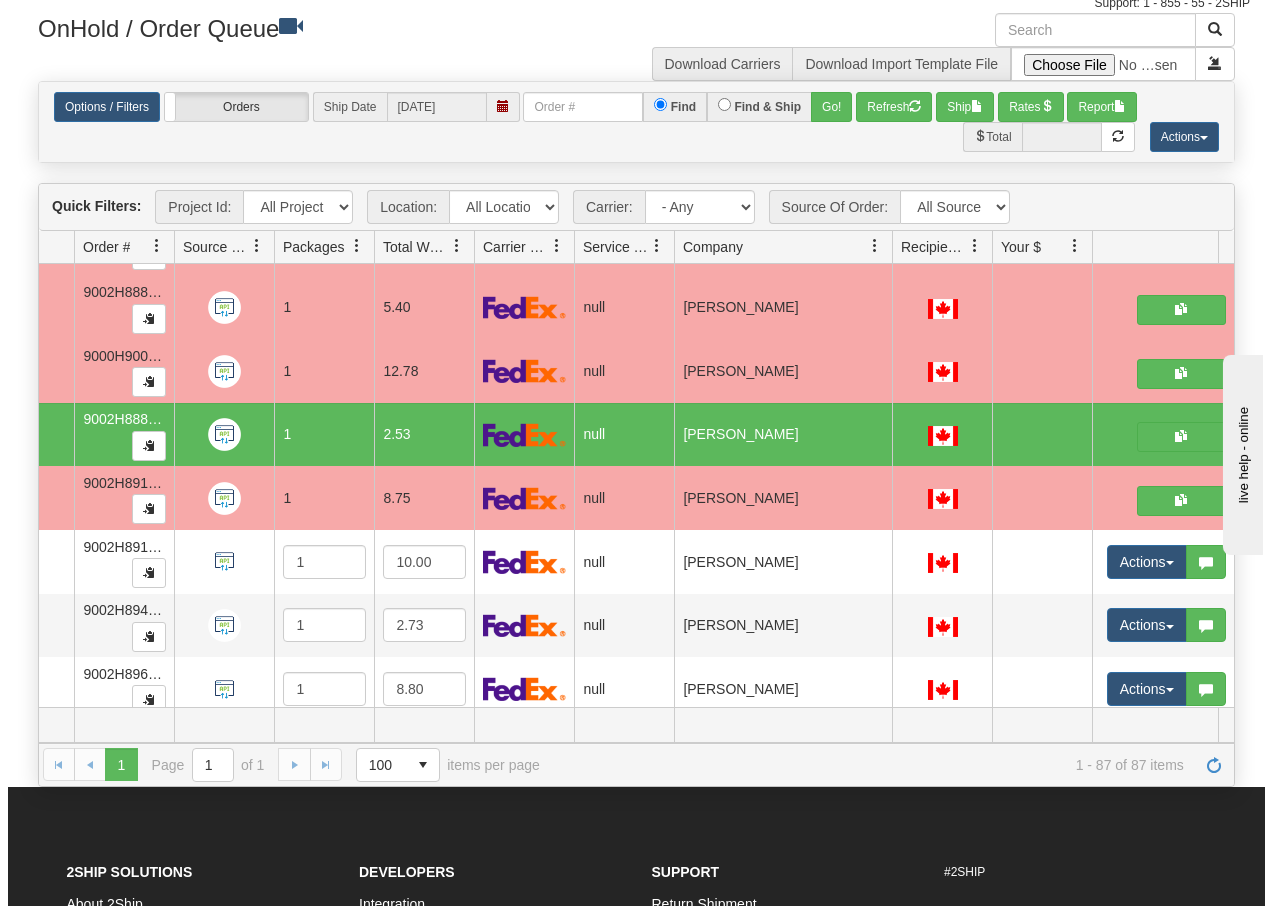 scroll, scrollTop: 0, scrollLeft: 0, axis: both 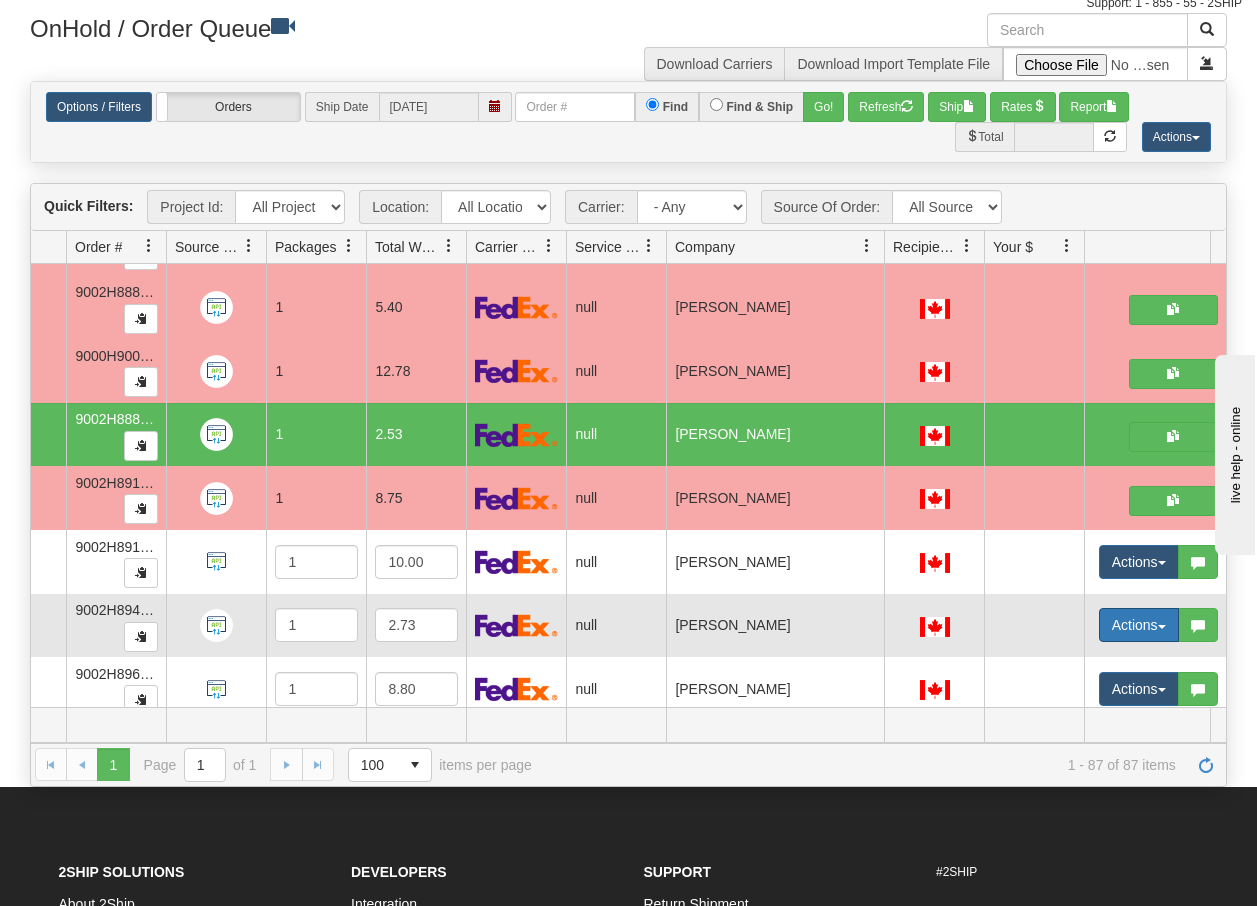 click on "Actions" at bounding box center [1139, 625] 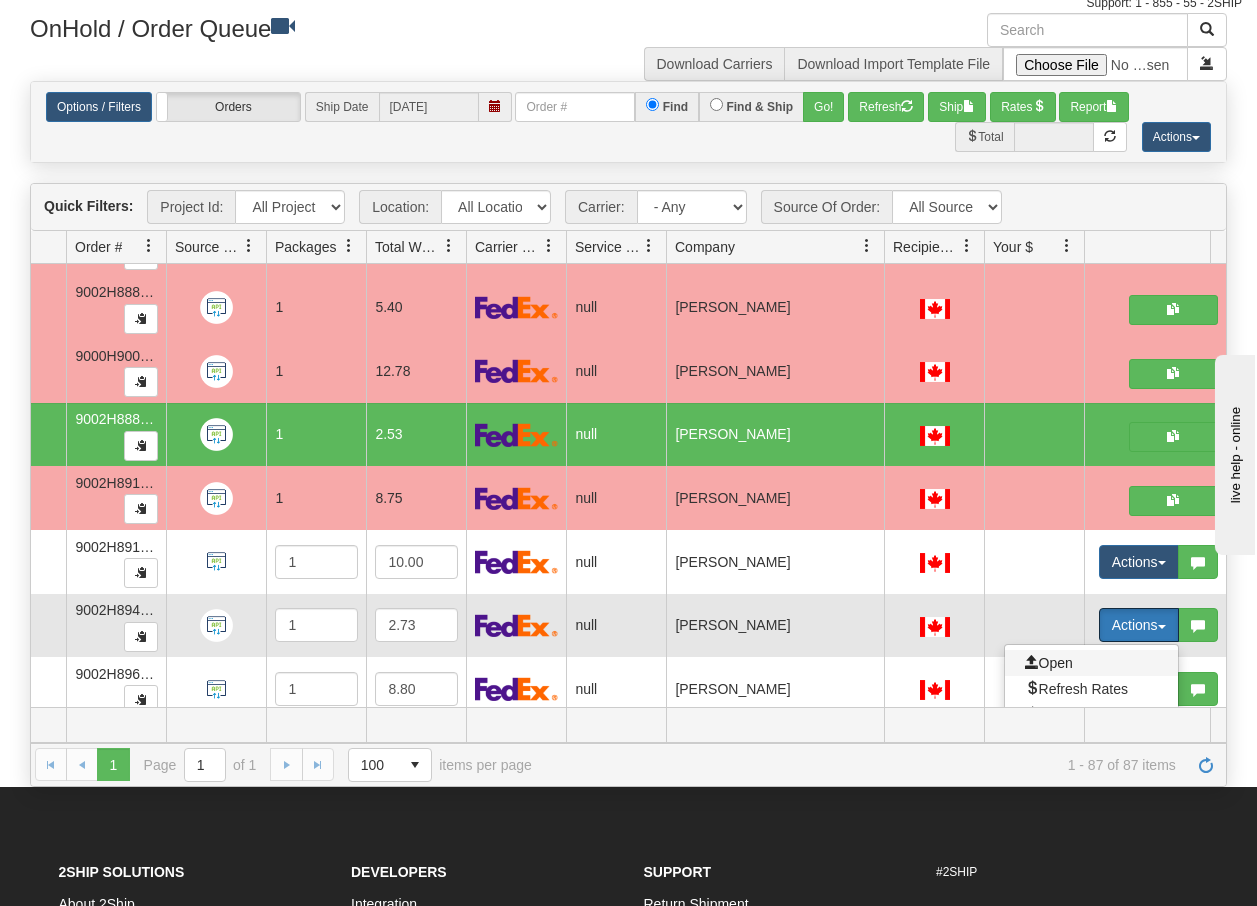 click on "Open" at bounding box center [1049, 663] 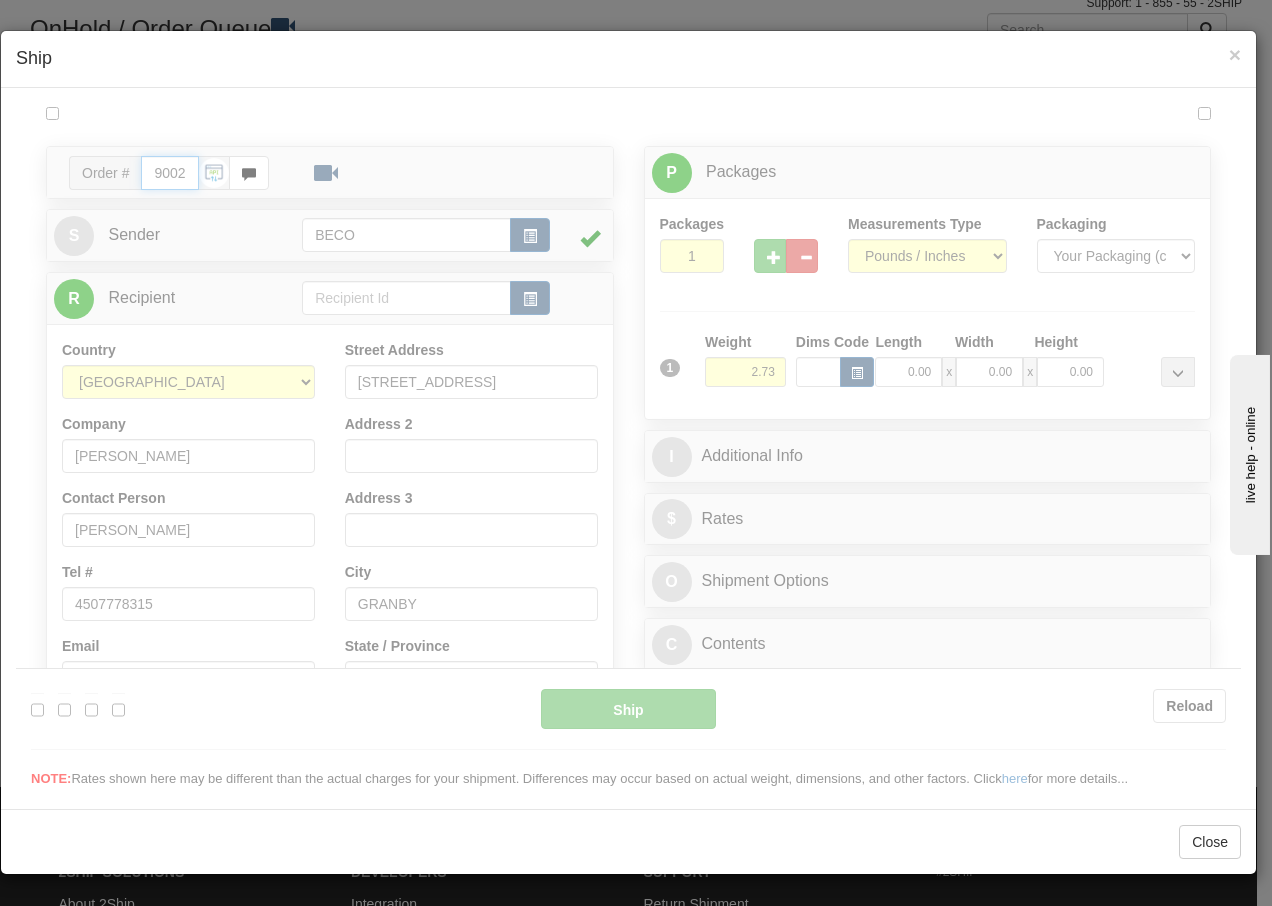scroll, scrollTop: 0, scrollLeft: 0, axis: both 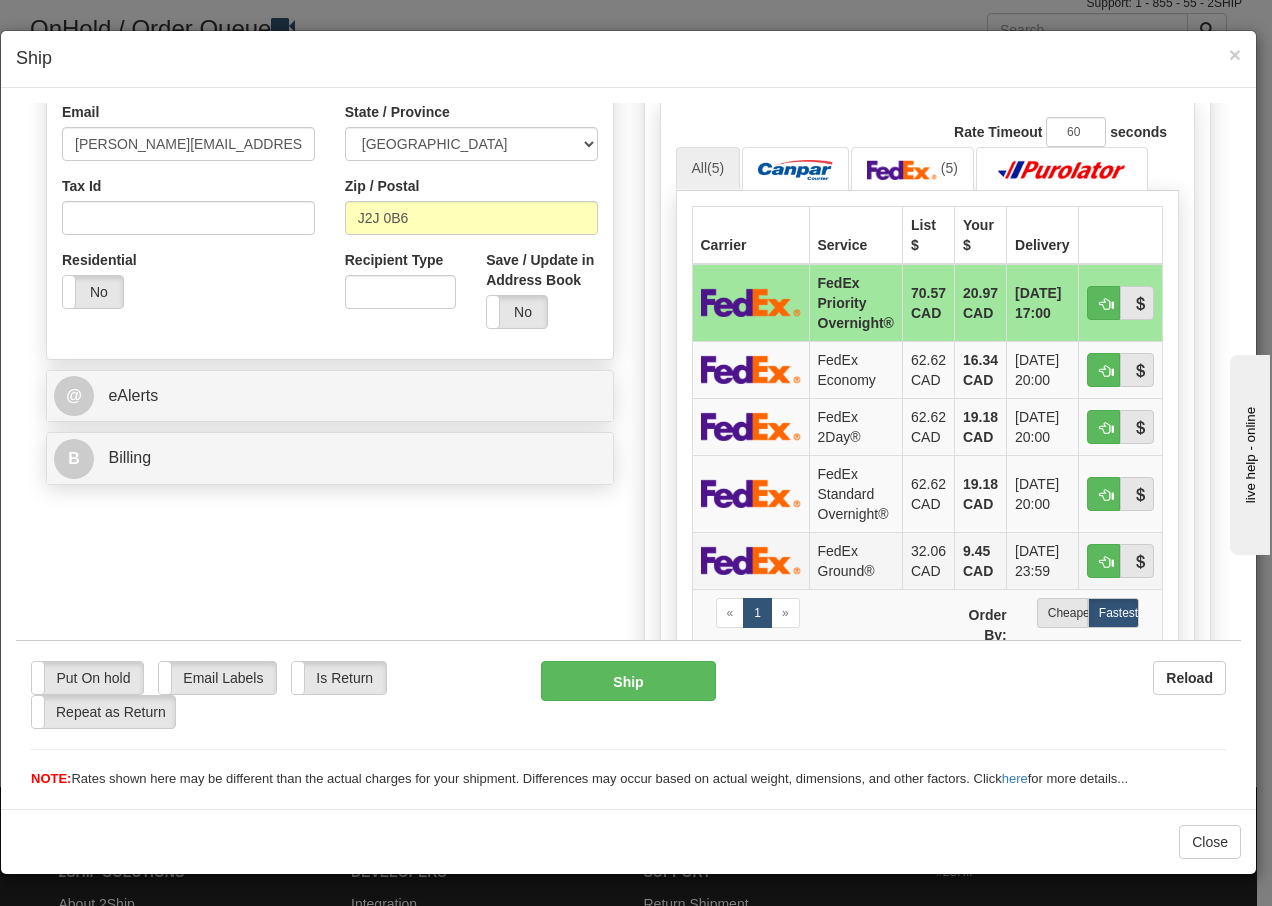 click on "FedEx Ground®" at bounding box center (855, 559) 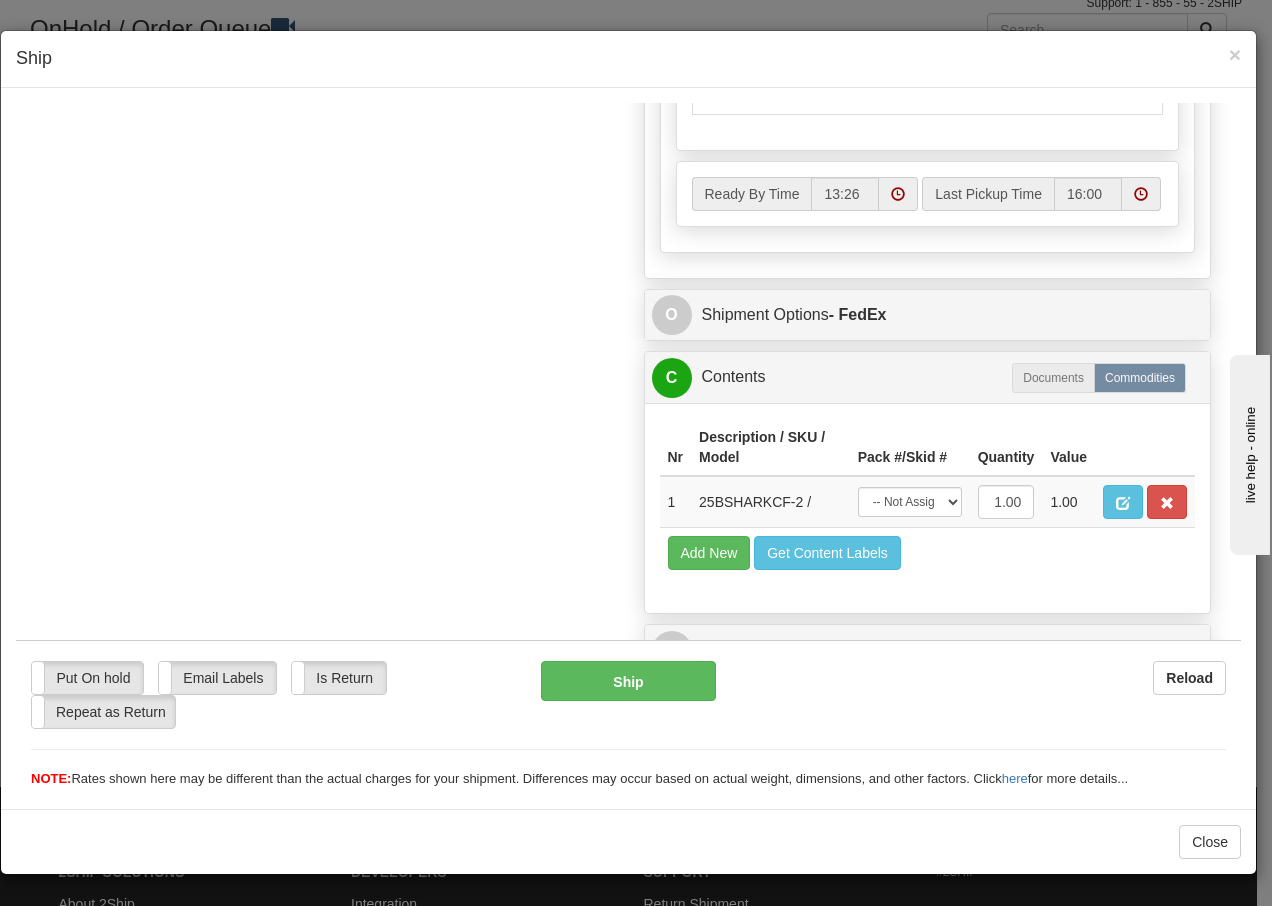 scroll, scrollTop: 1136, scrollLeft: 0, axis: vertical 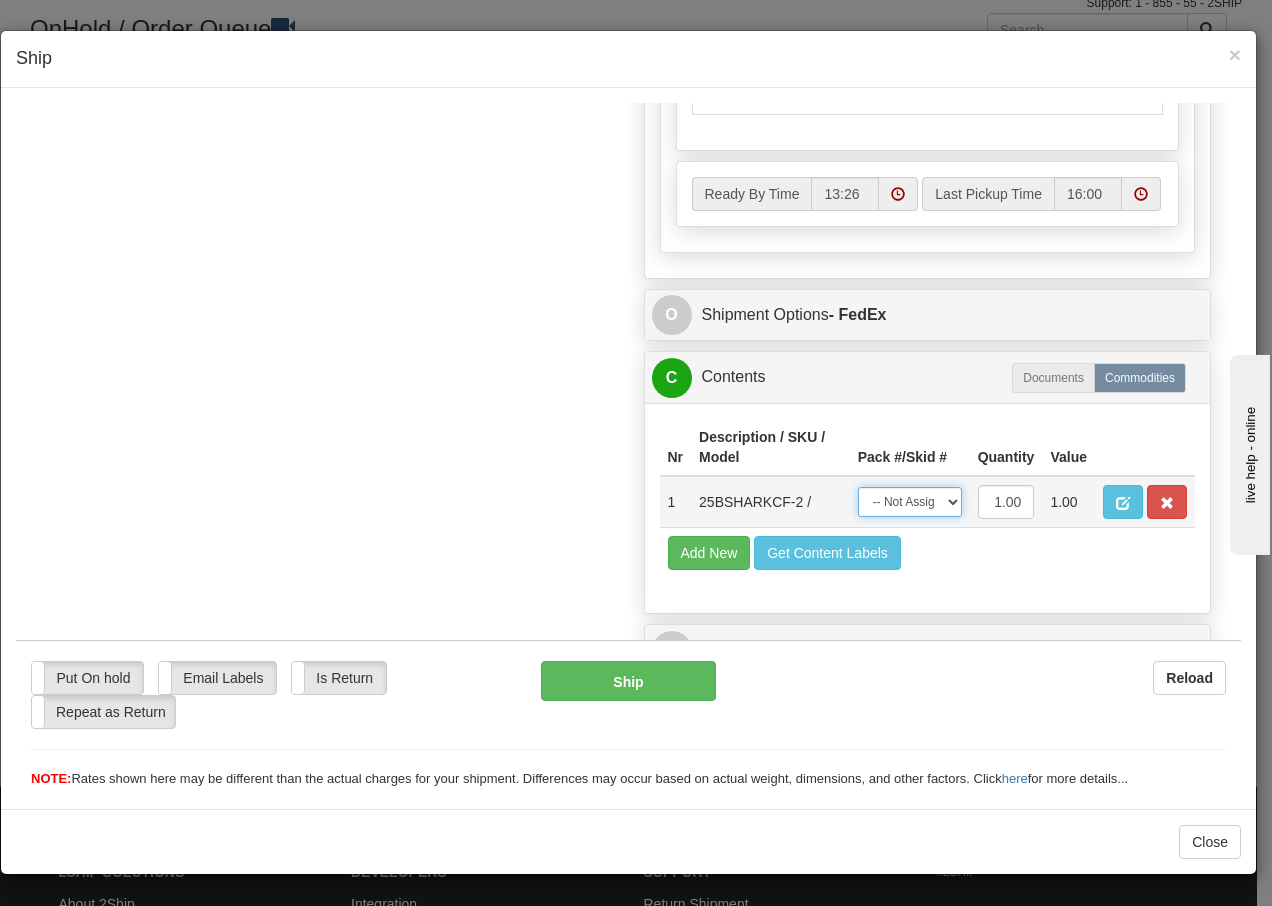 drag, startPoint x: 917, startPoint y: 499, endPoint x: 905, endPoint y: 520, distance: 24.186773 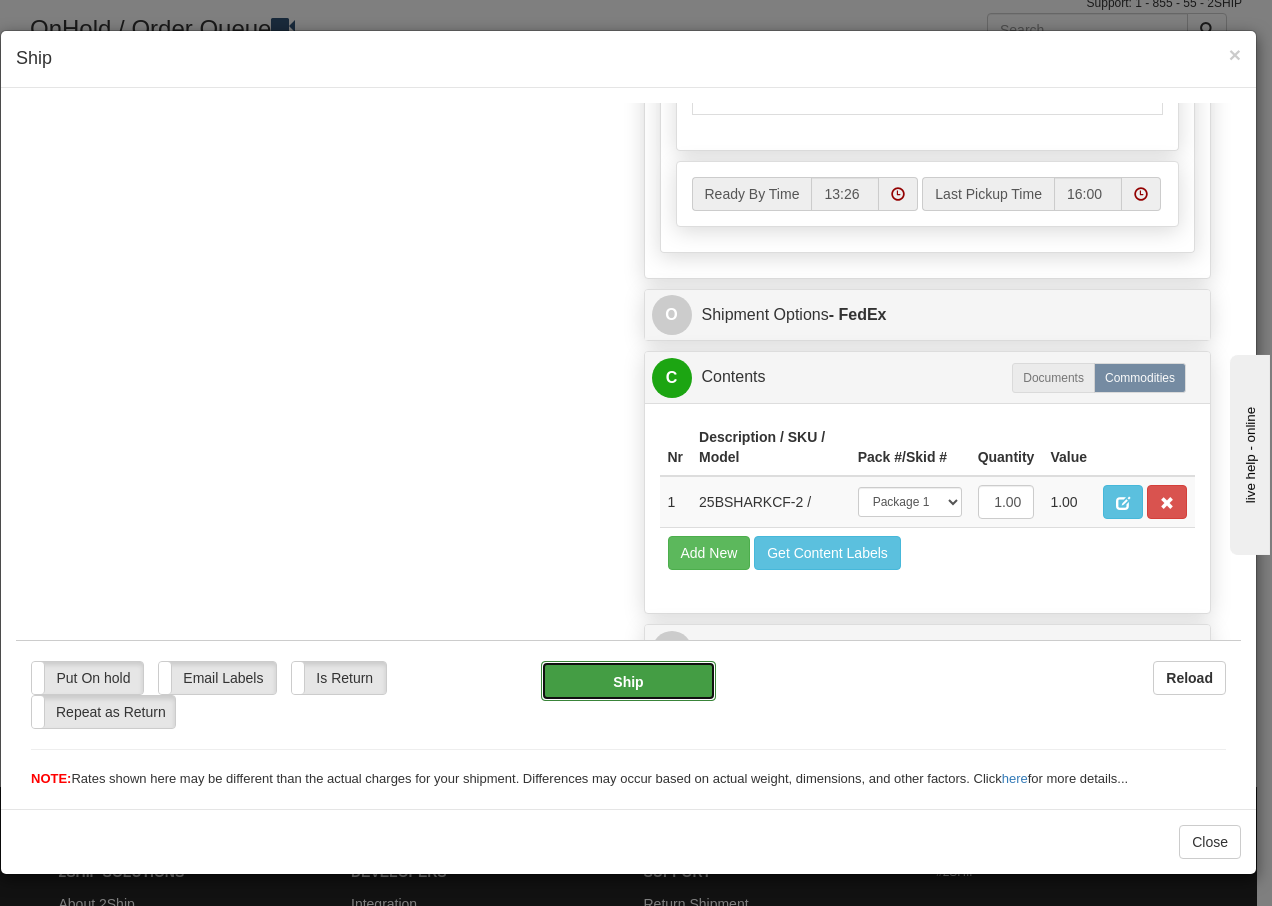 click on "Ship" at bounding box center (628, 680) 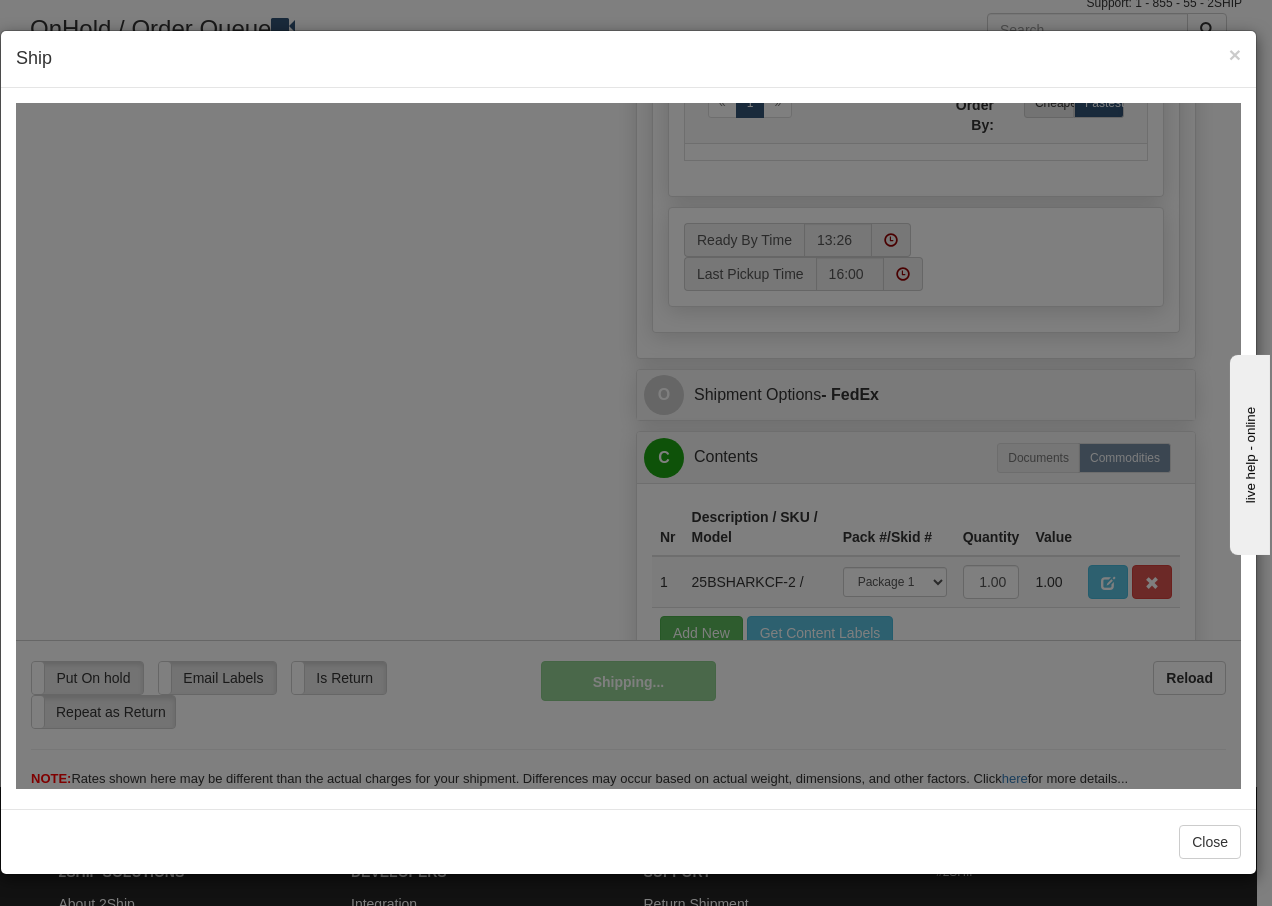 scroll, scrollTop: 1216, scrollLeft: 0, axis: vertical 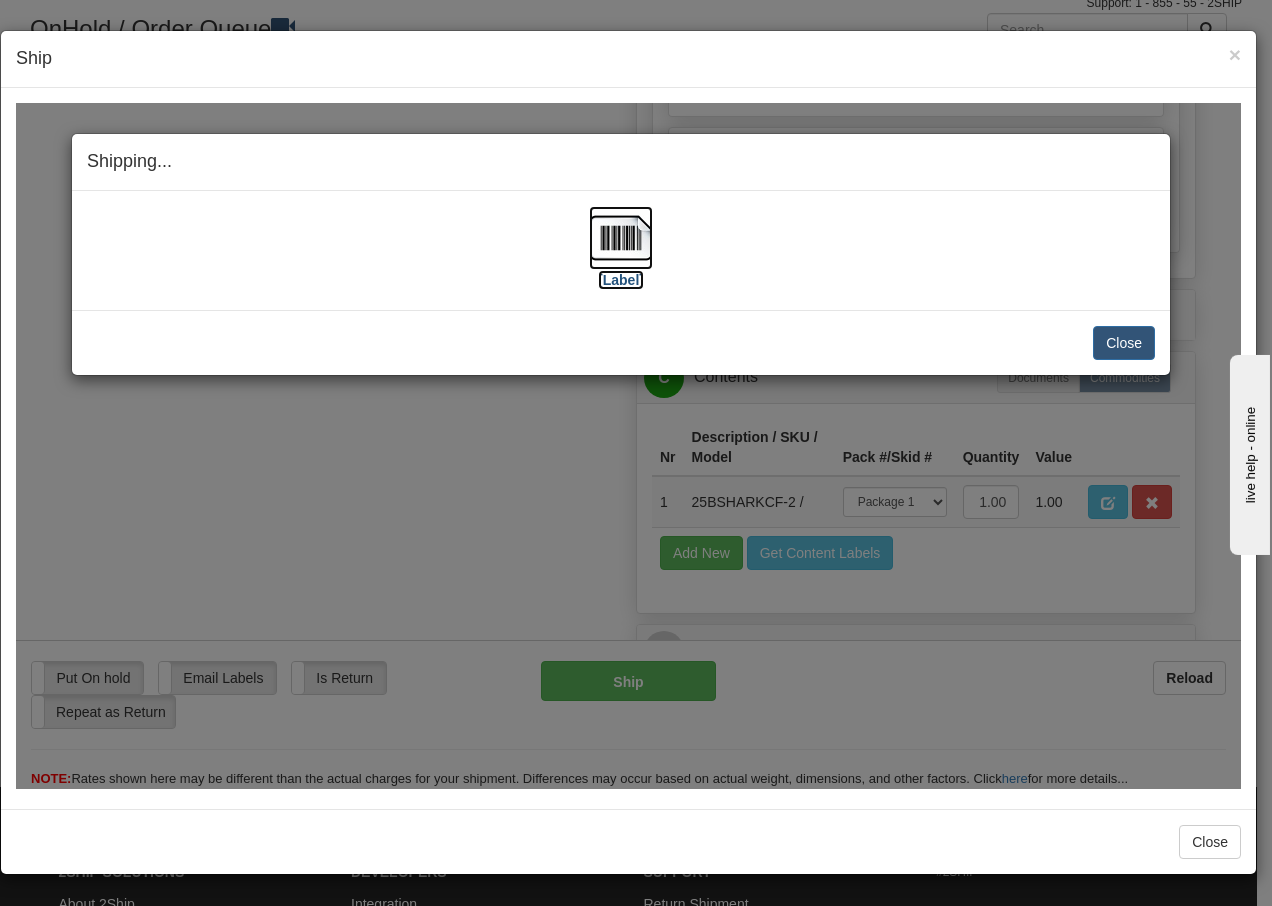 click at bounding box center [621, 237] 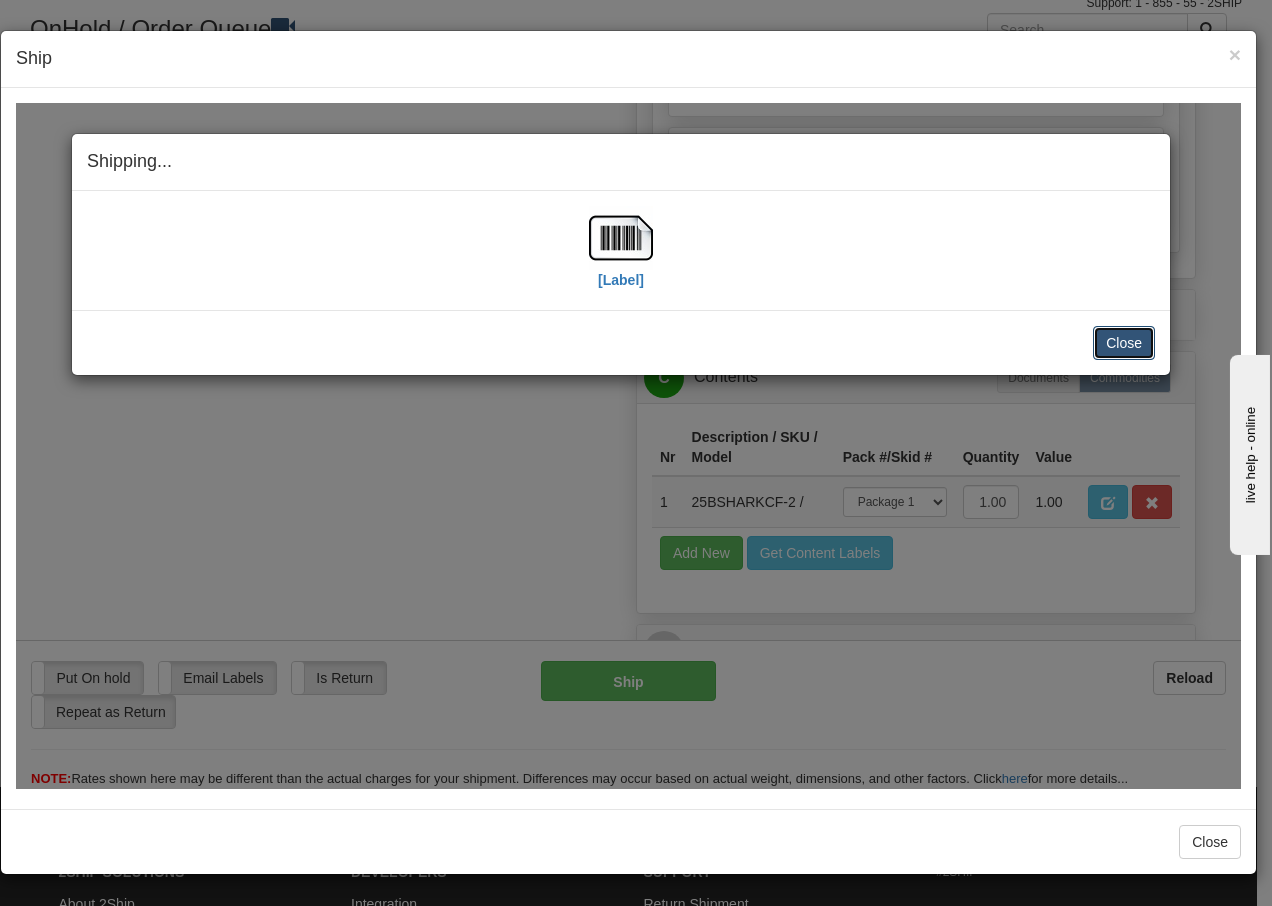 click on "Close" at bounding box center [1124, 342] 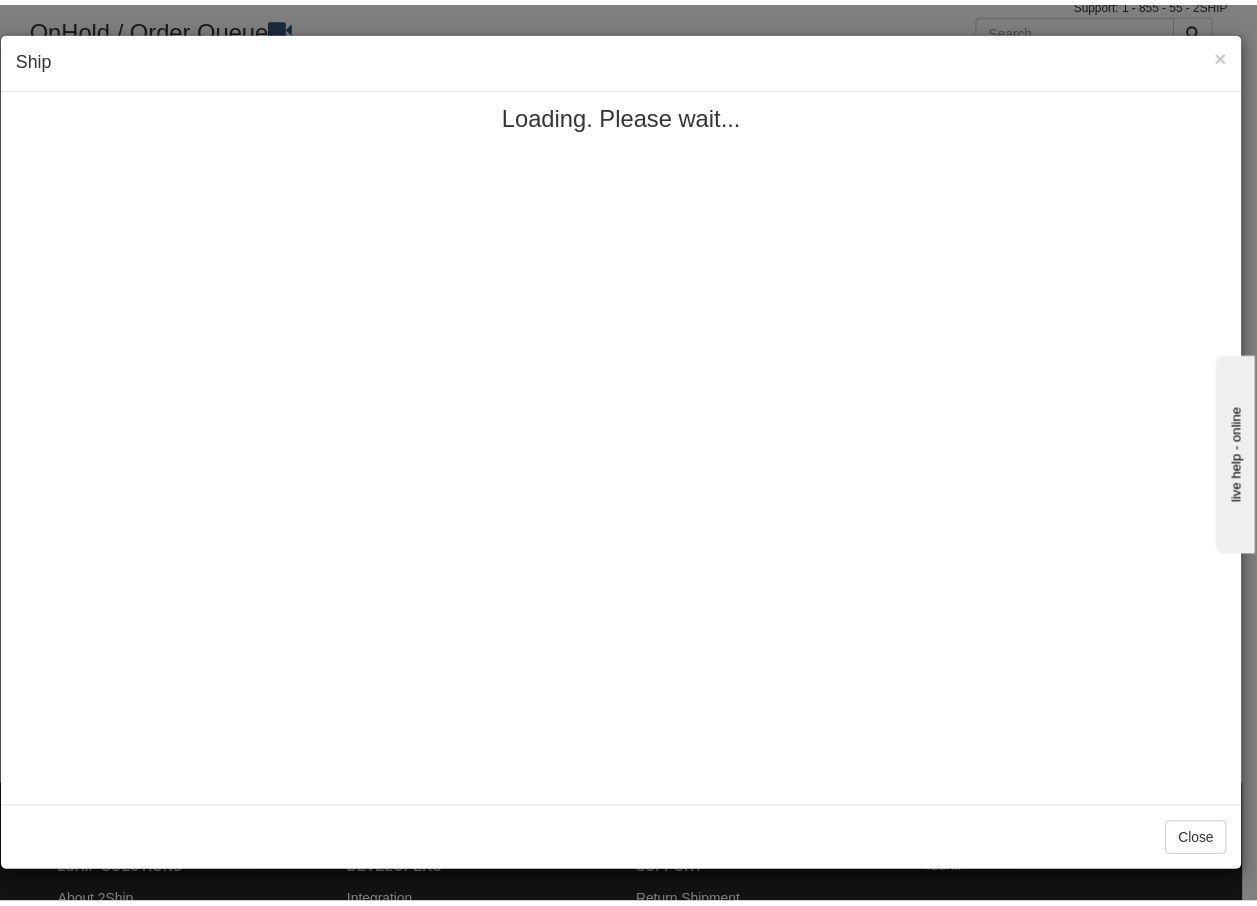 scroll, scrollTop: 0, scrollLeft: 0, axis: both 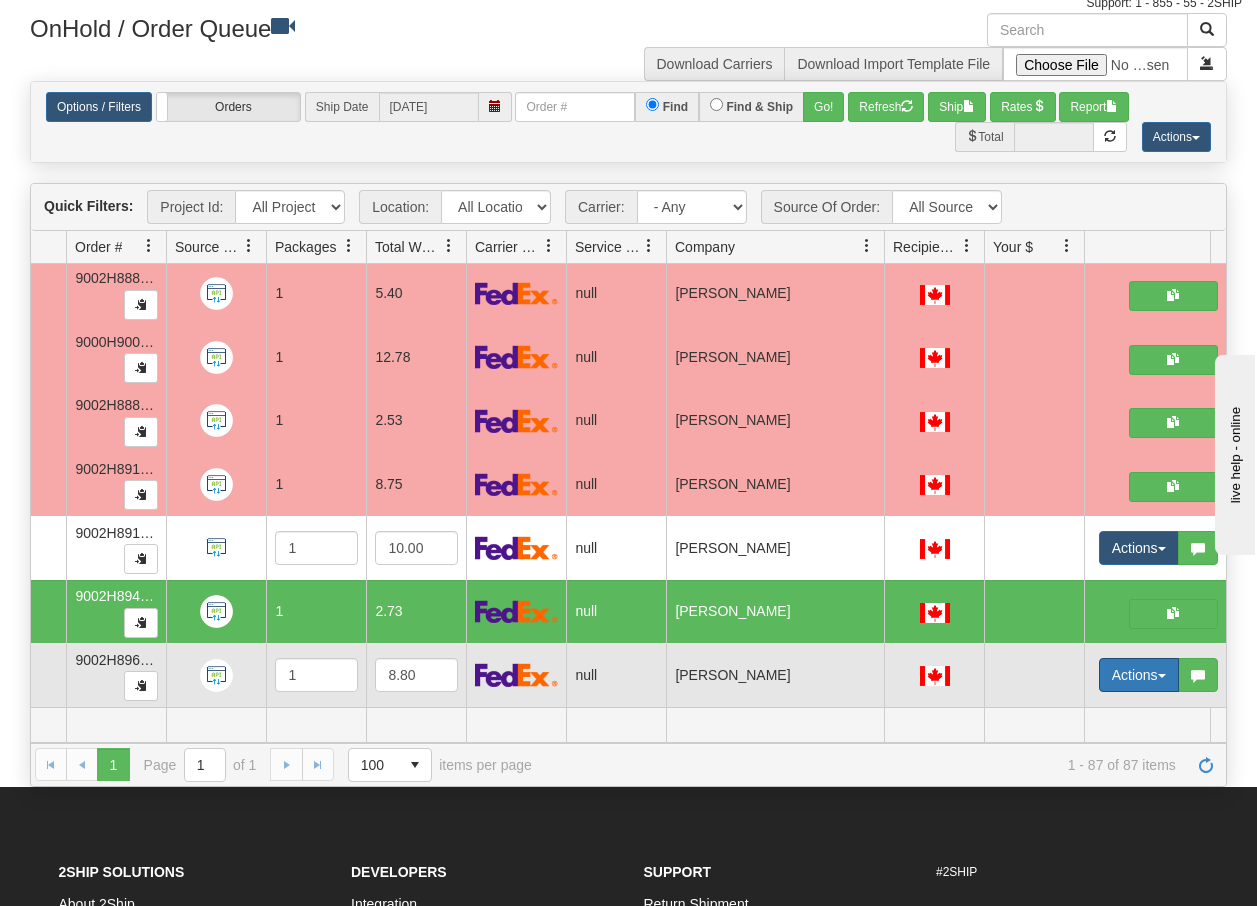 click at bounding box center (1162, 676) 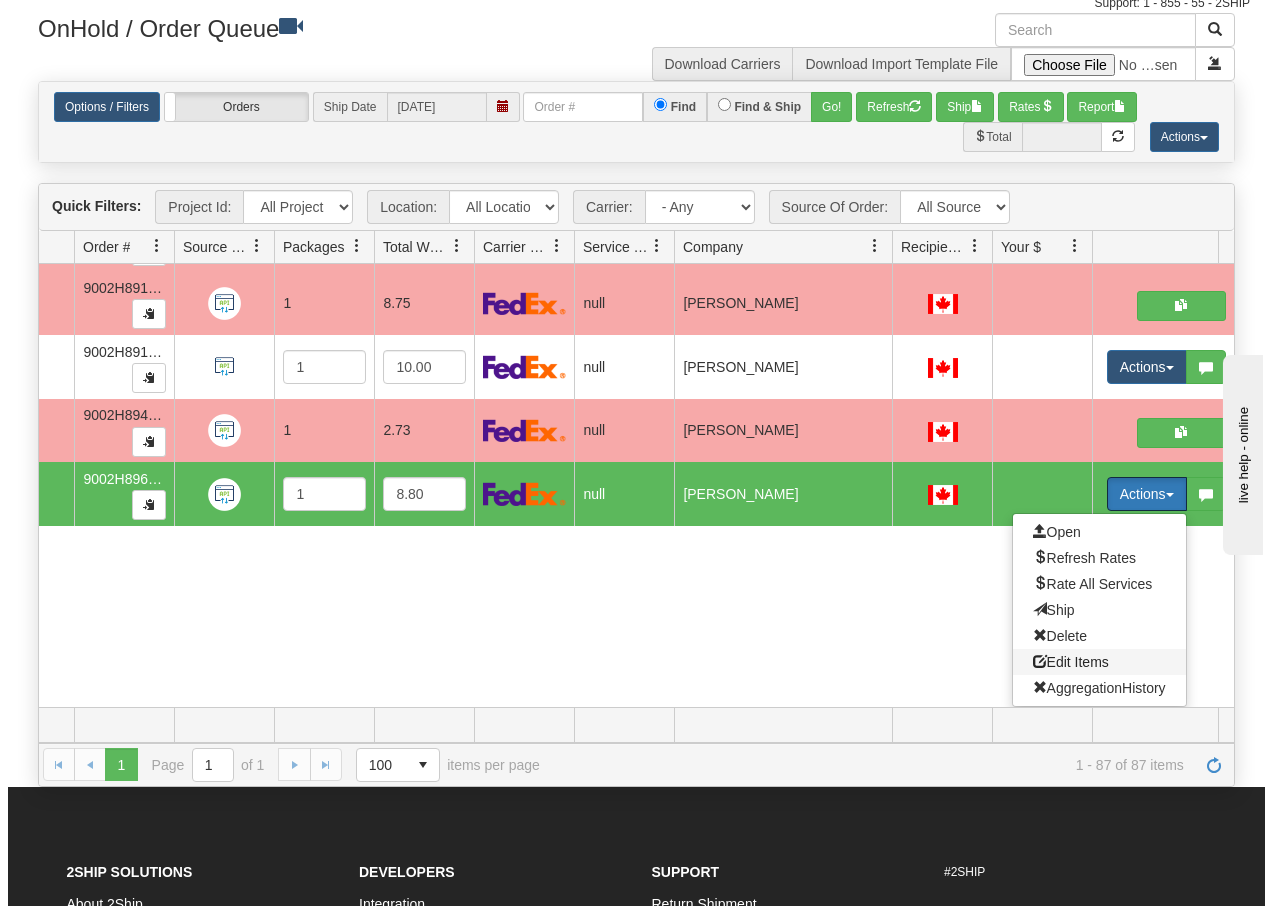scroll, scrollTop: 5287, scrollLeft: 138, axis: both 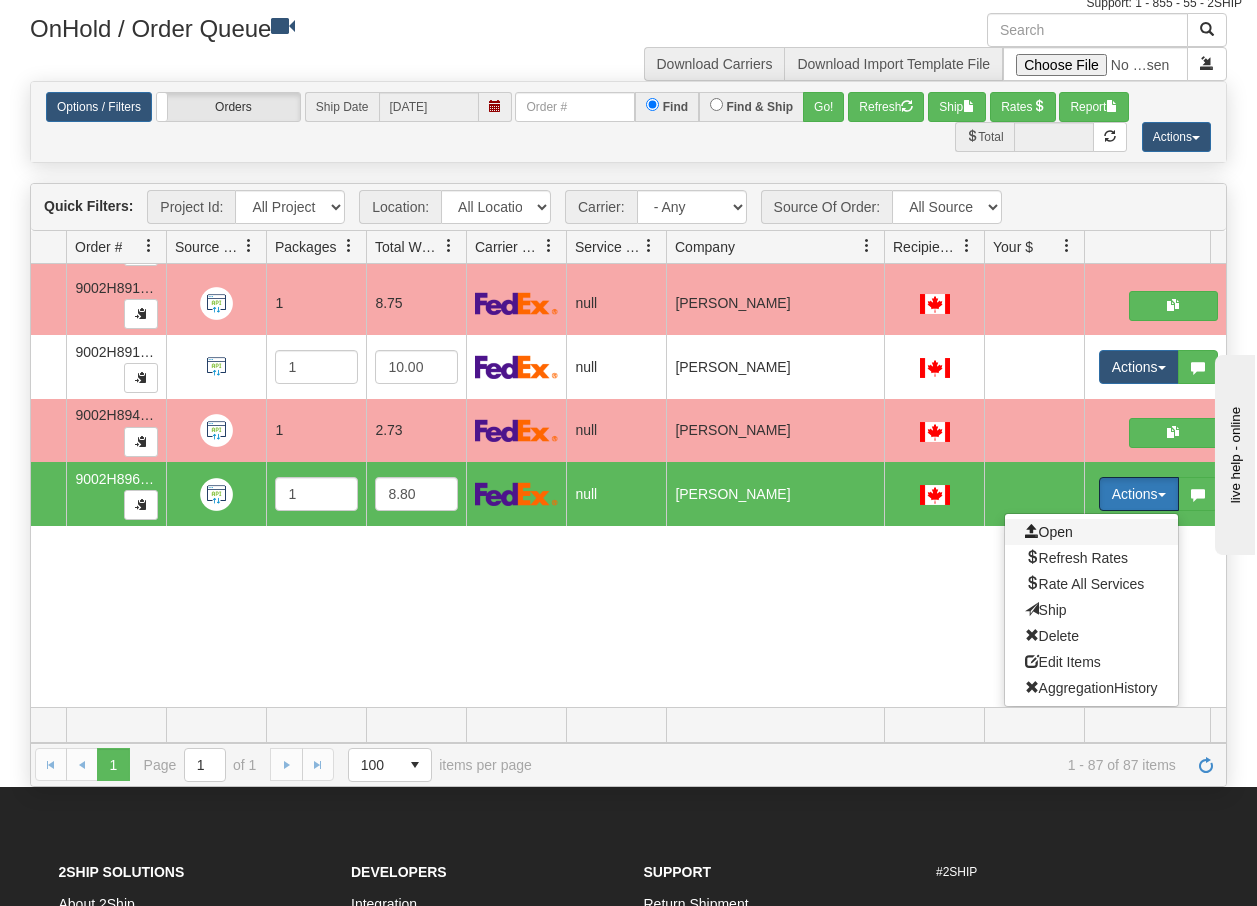 click on "Open" at bounding box center (1049, 532) 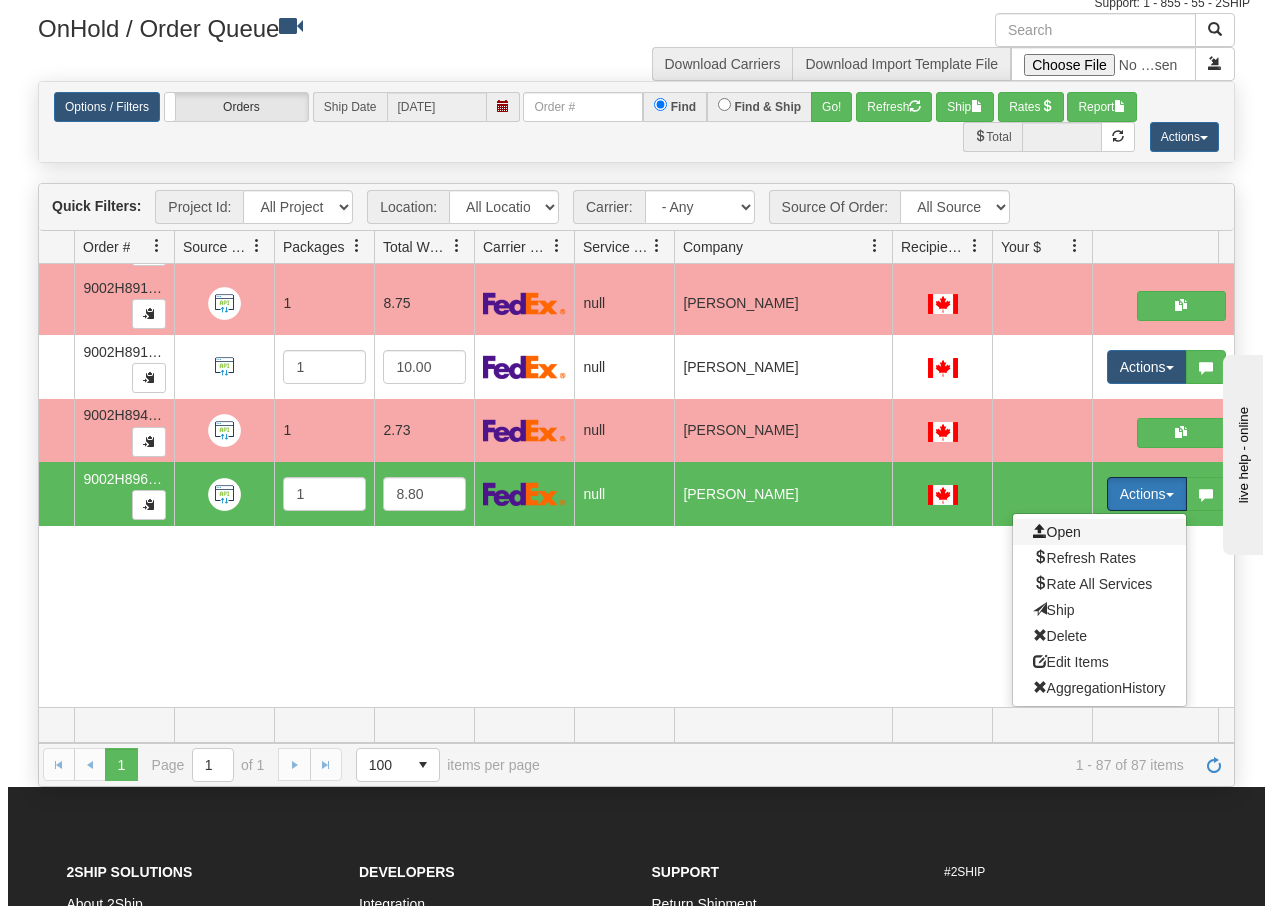 scroll, scrollTop: 5106, scrollLeft: 138, axis: both 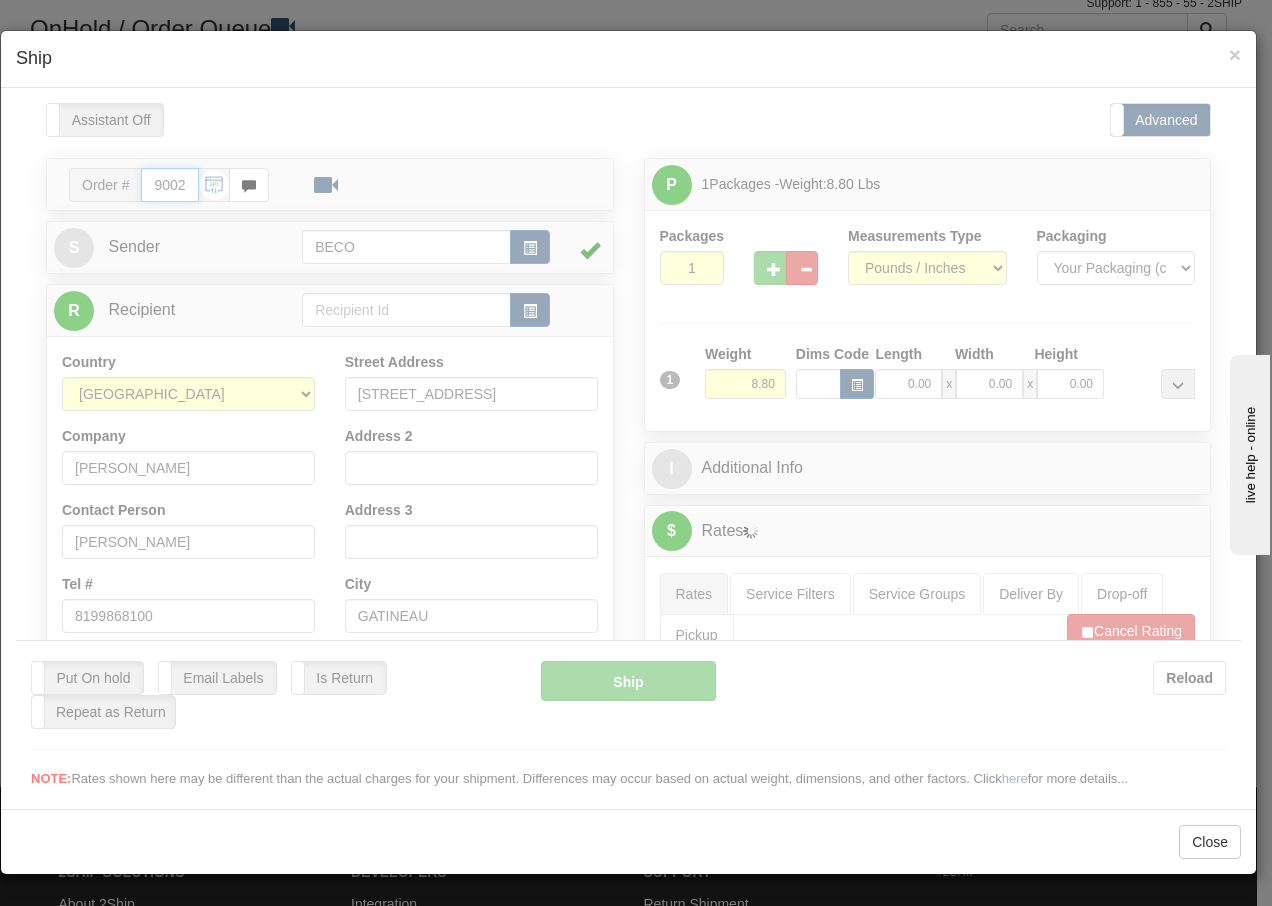 type on "13:27" 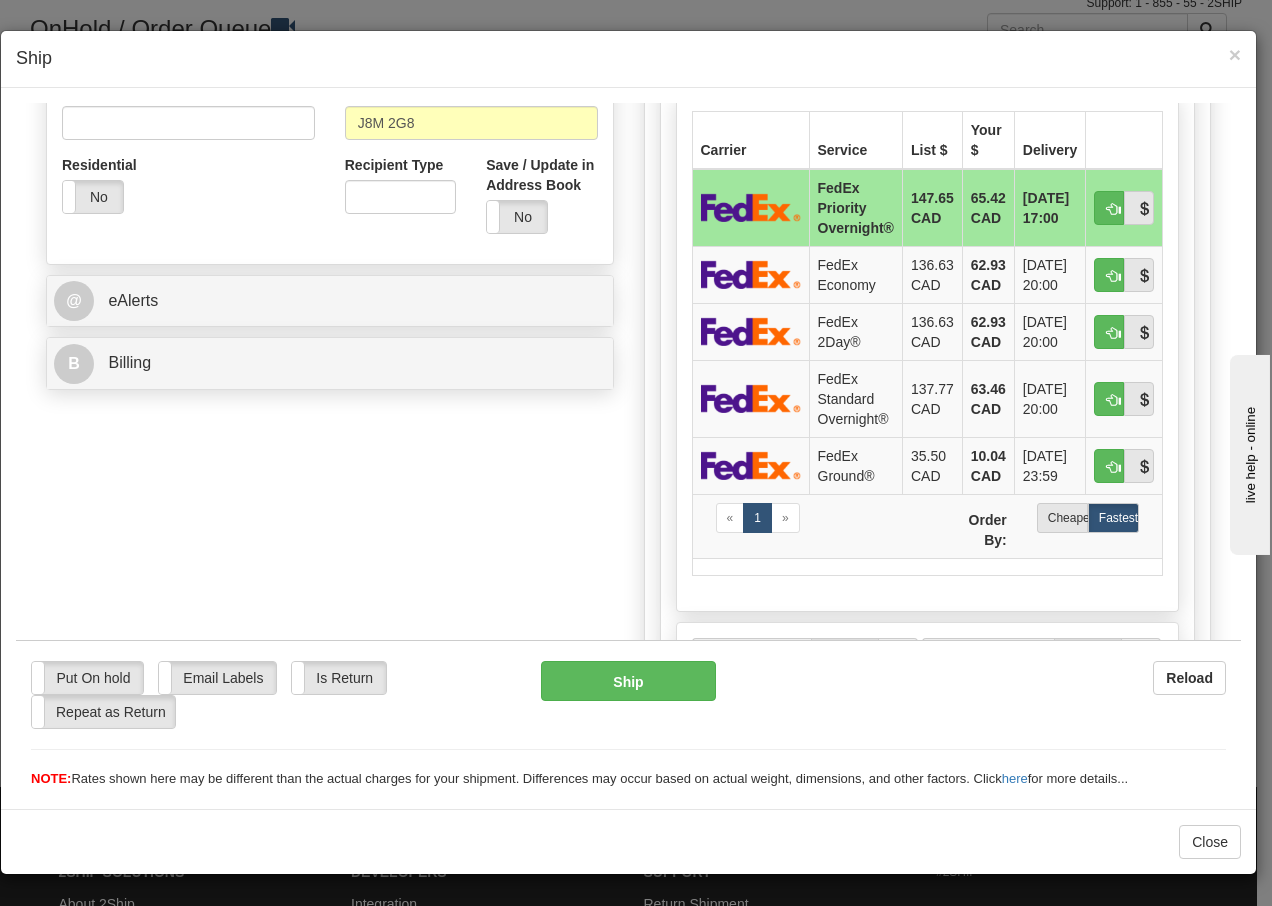 scroll, scrollTop: 653, scrollLeft: 0, axis: vertical 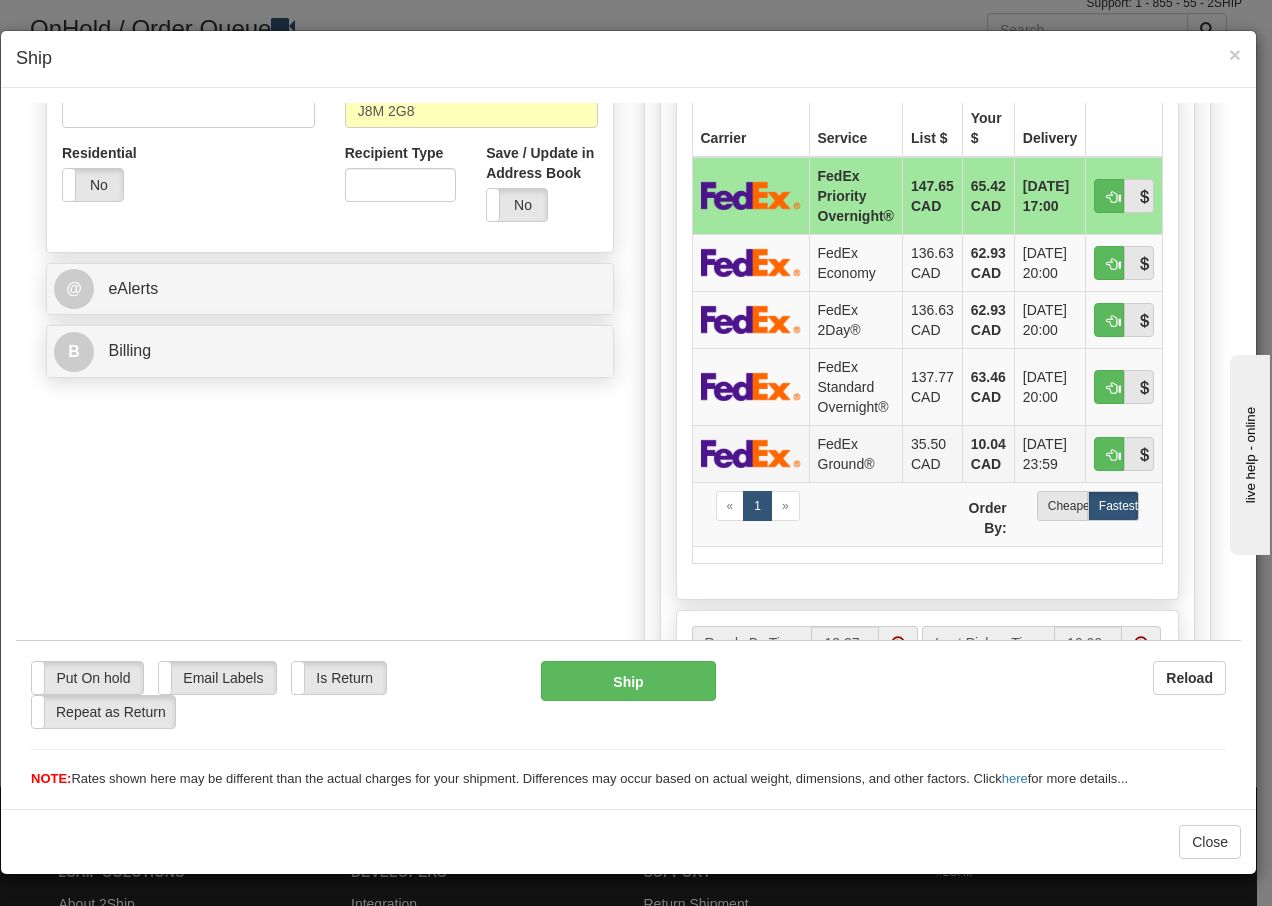 click on "FedEx Ground®" at bounding box center [855, 452] 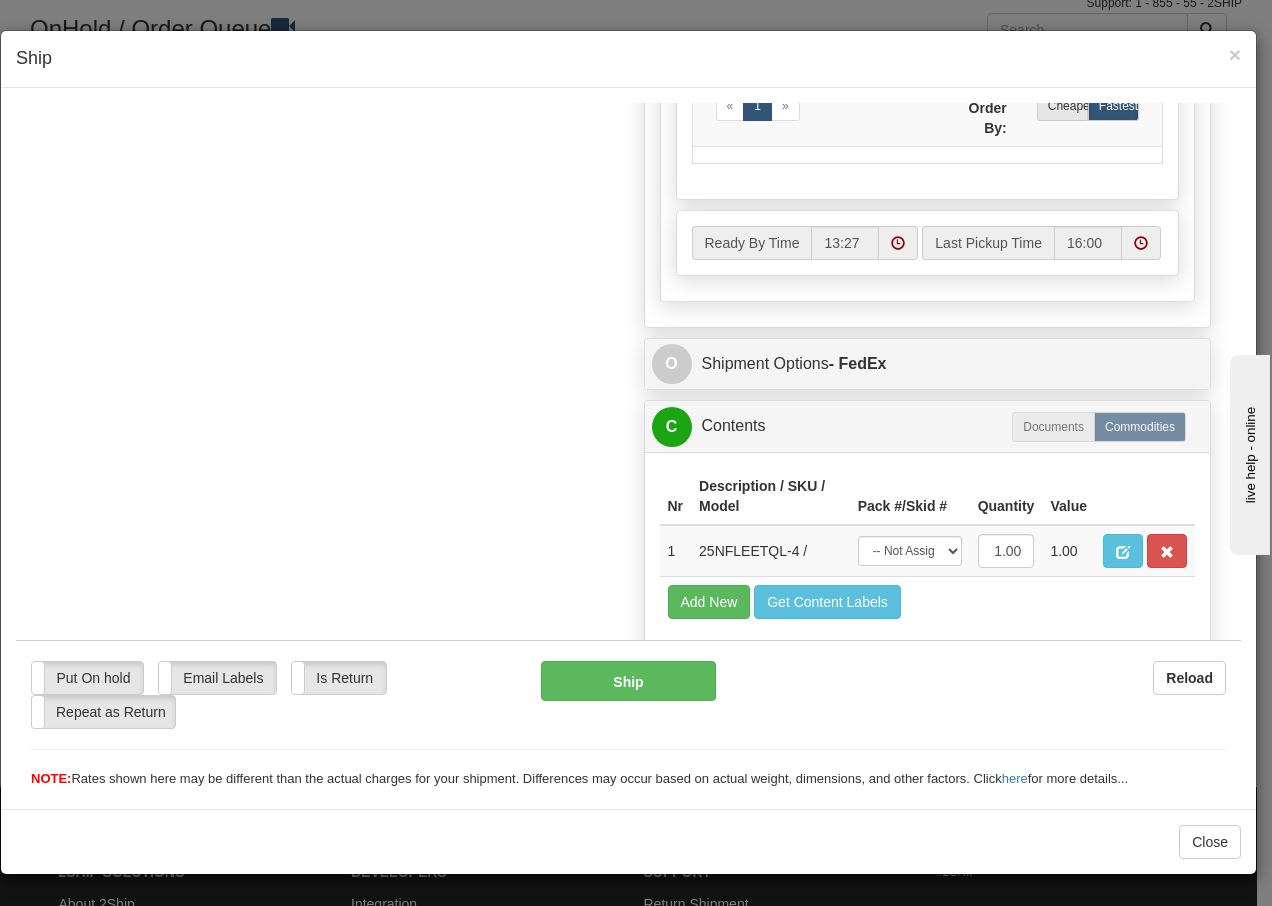 scroll, scrollTop: 1136, scrollLeft: 0, axis: vertical 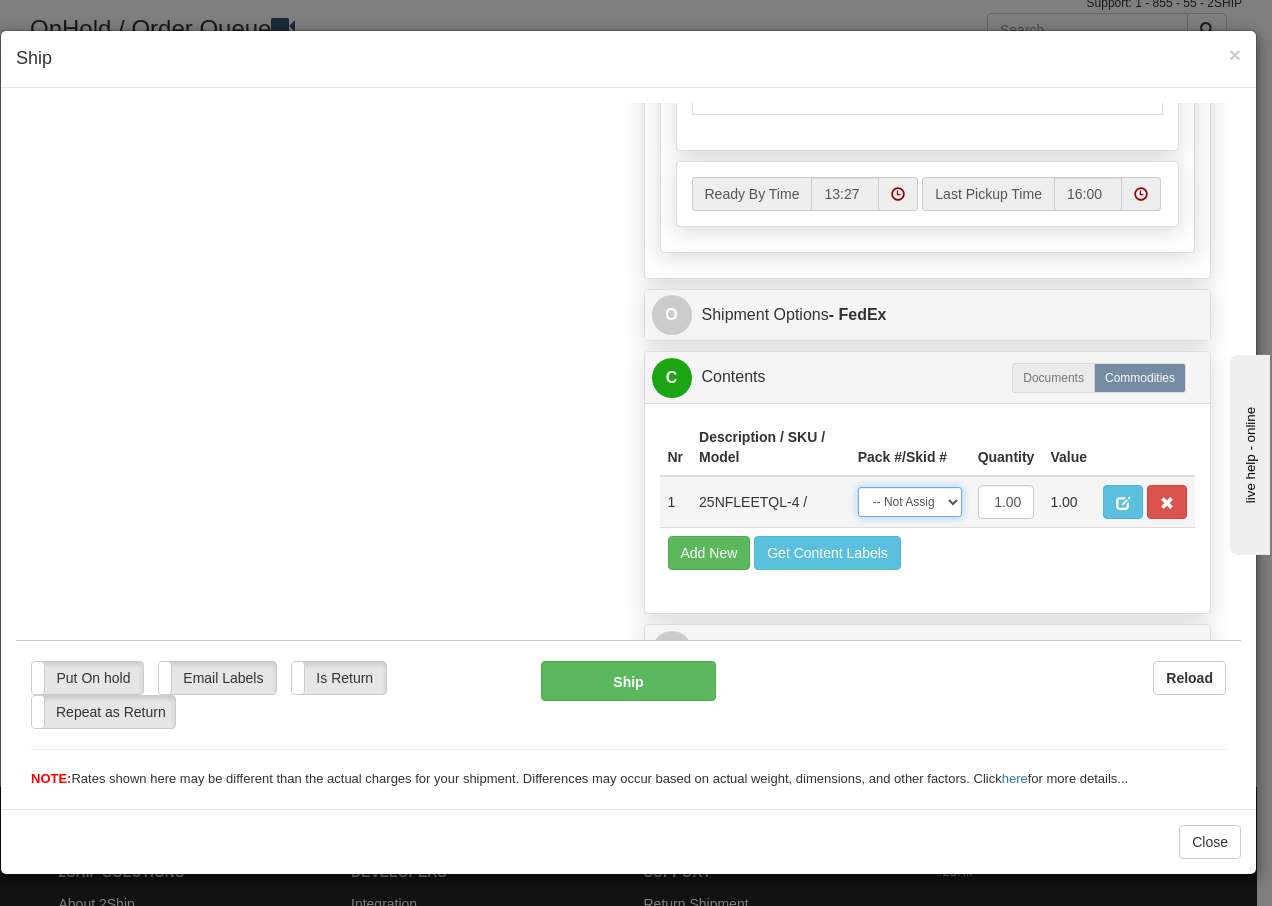 drag, startPoint x: 924, startPoint y: 496, endPoint x: 924, endPoint y: 515, distance: 19 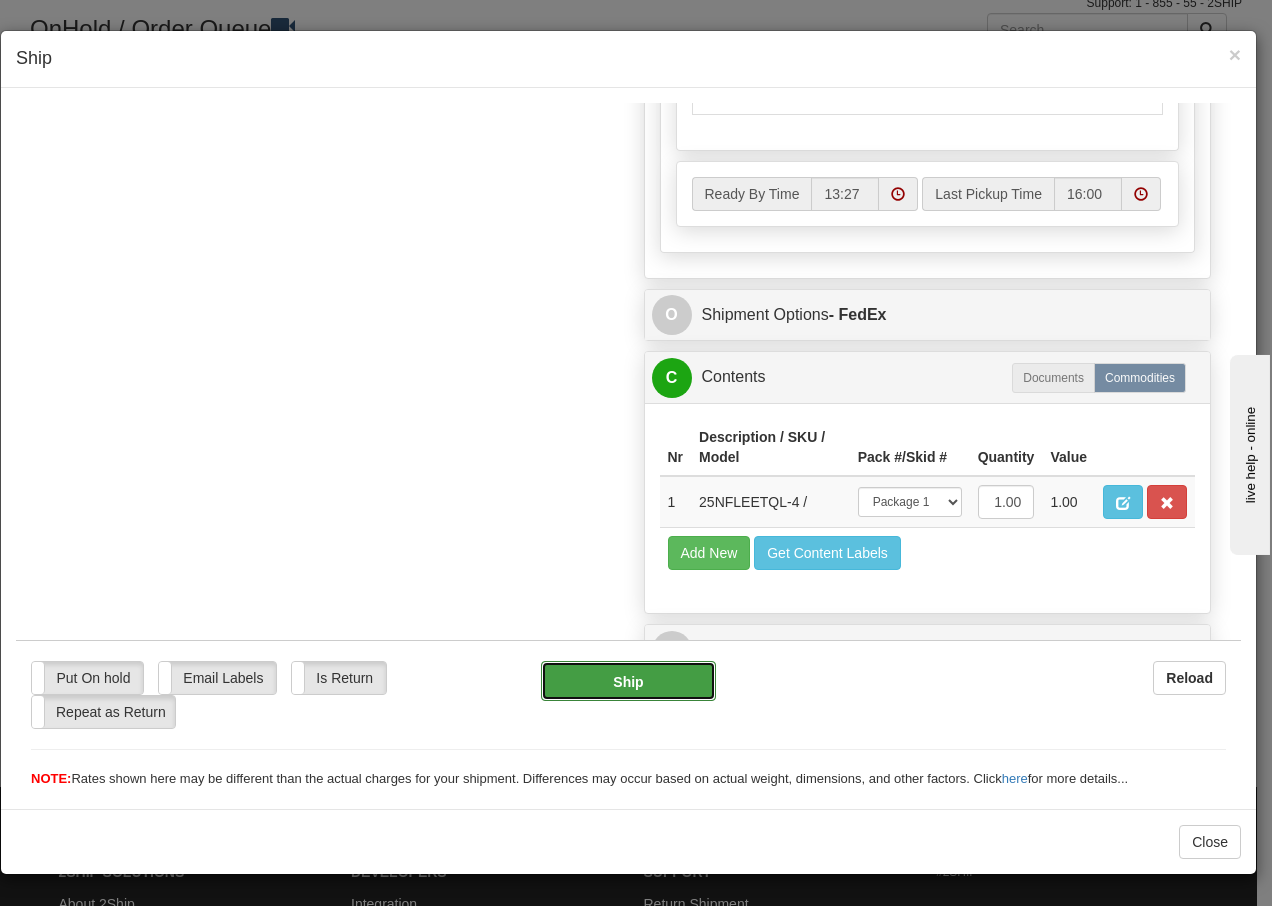 click on "Ship" at bounding box center (628, 680) 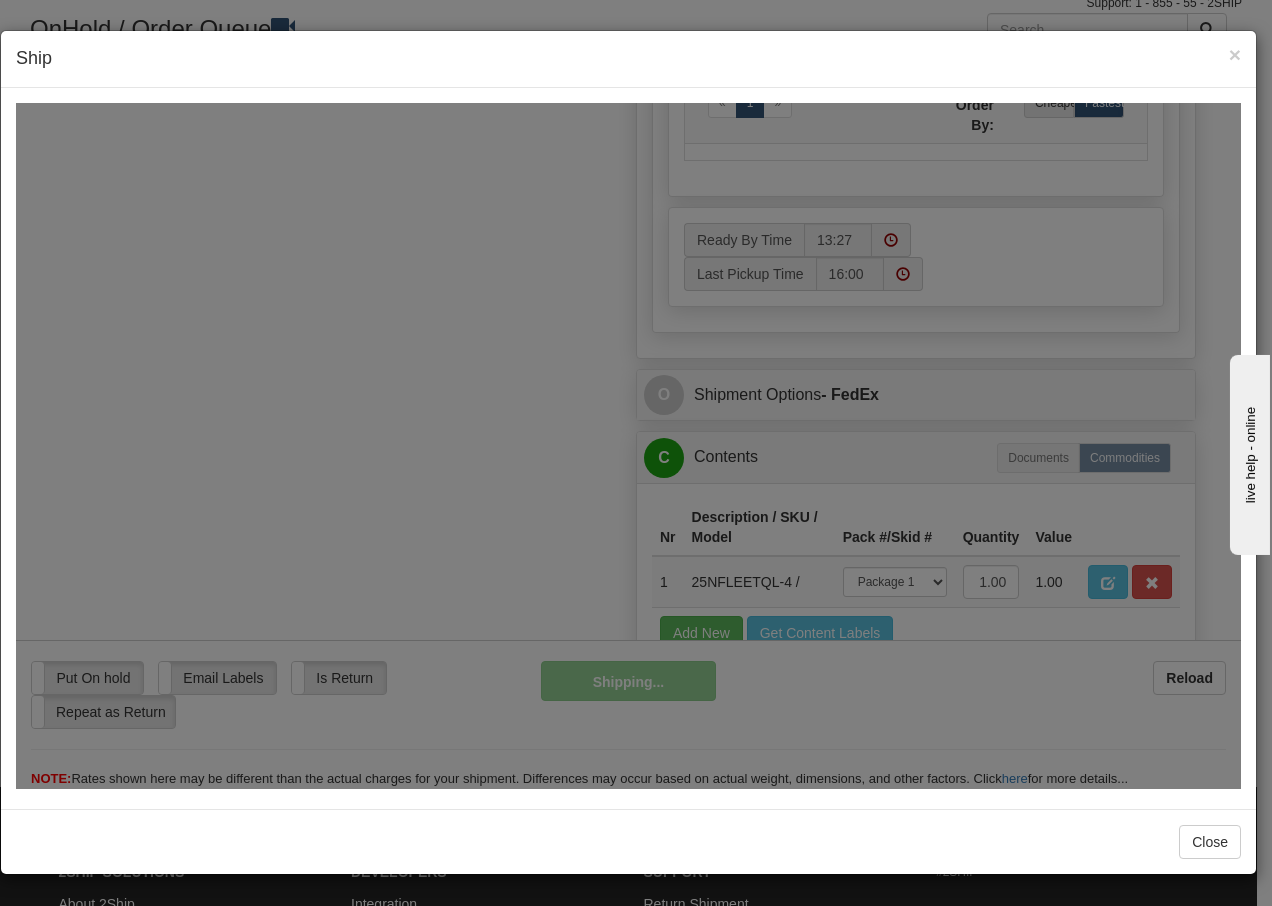 scroll, scrollTop: 1216, scrollLeft: 0, axis: vertical 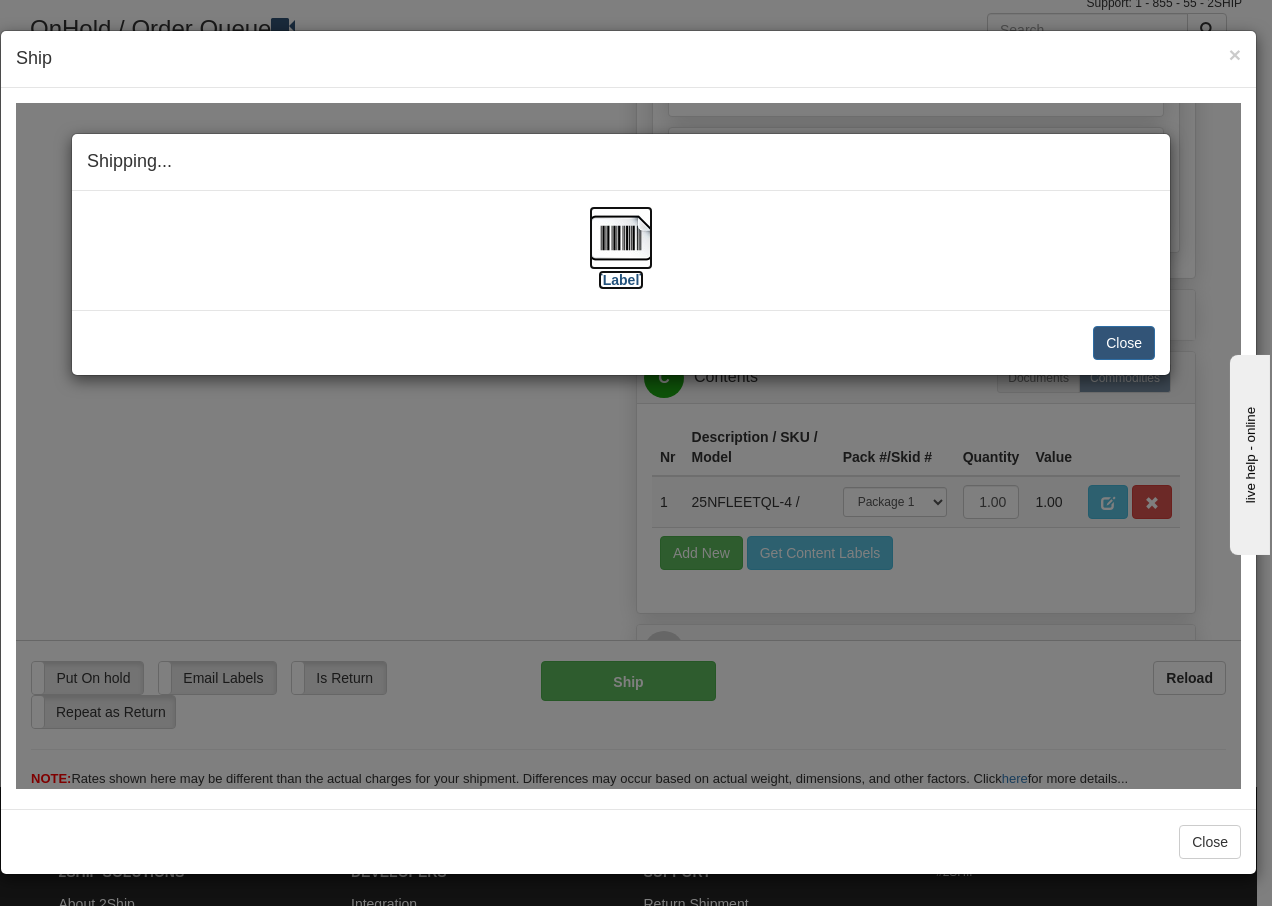 click at bounding box center [621, 237] 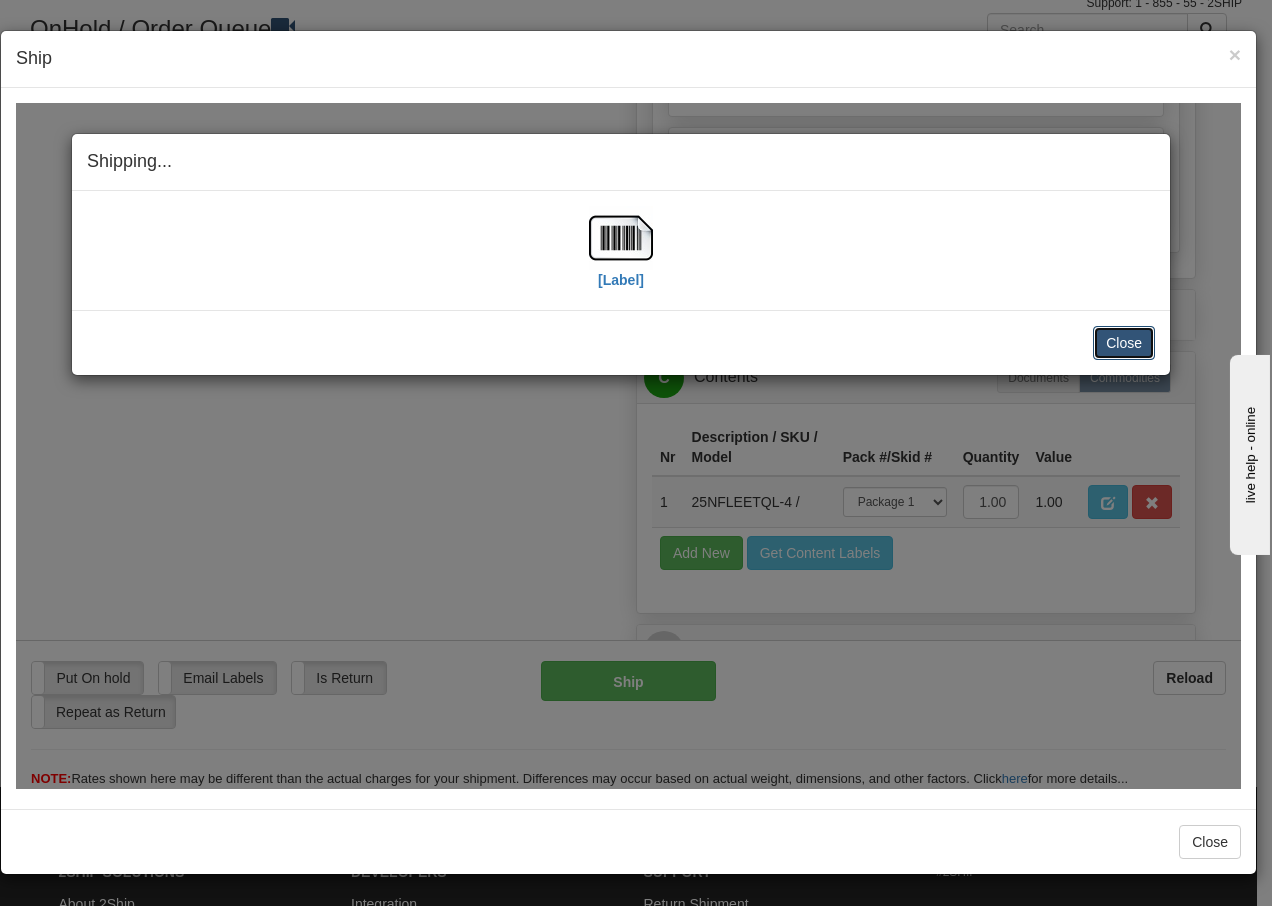click on "Close" at bounding box center [1124, 342] 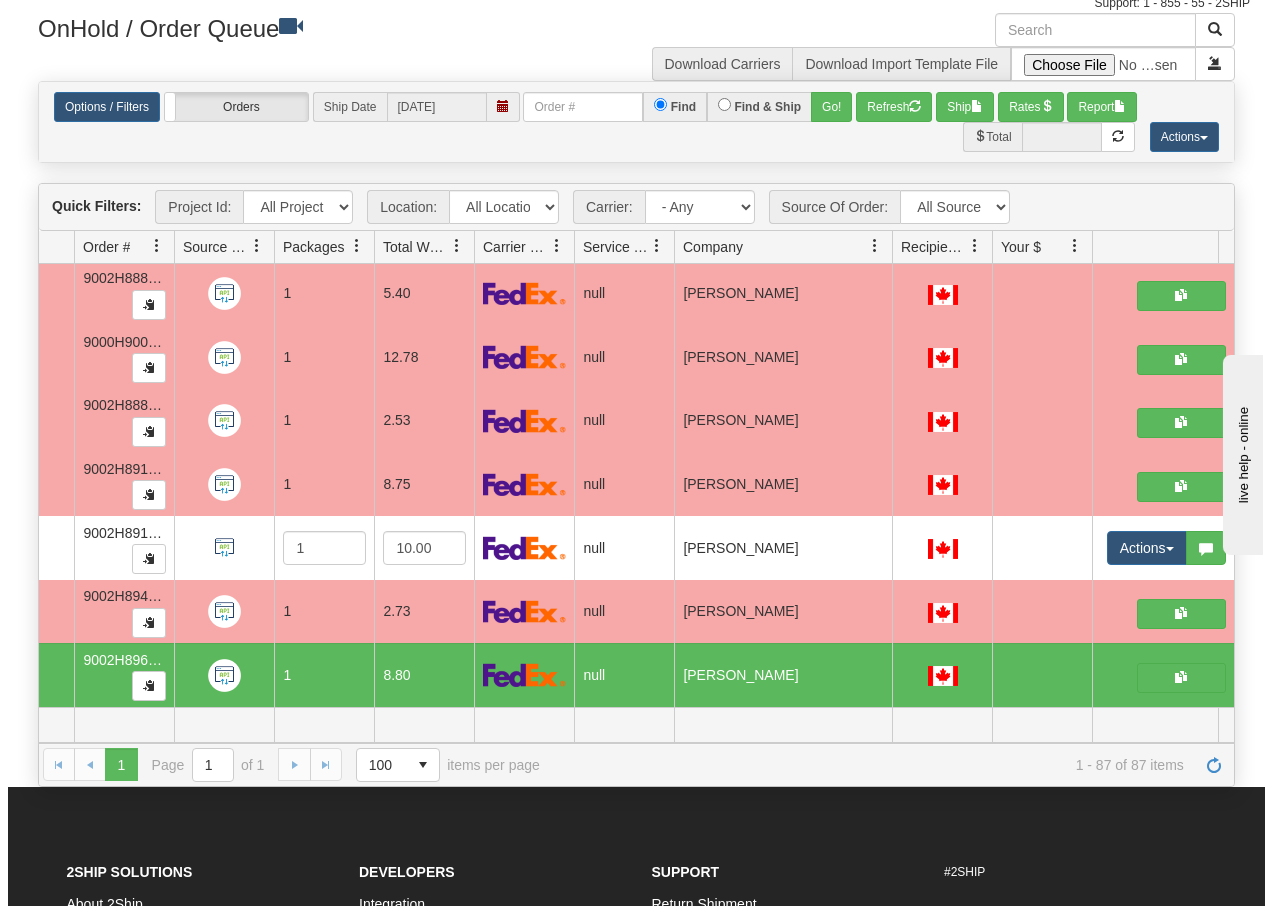 scroll, scrollTop: 0, scrollLeft: 0, axis: both 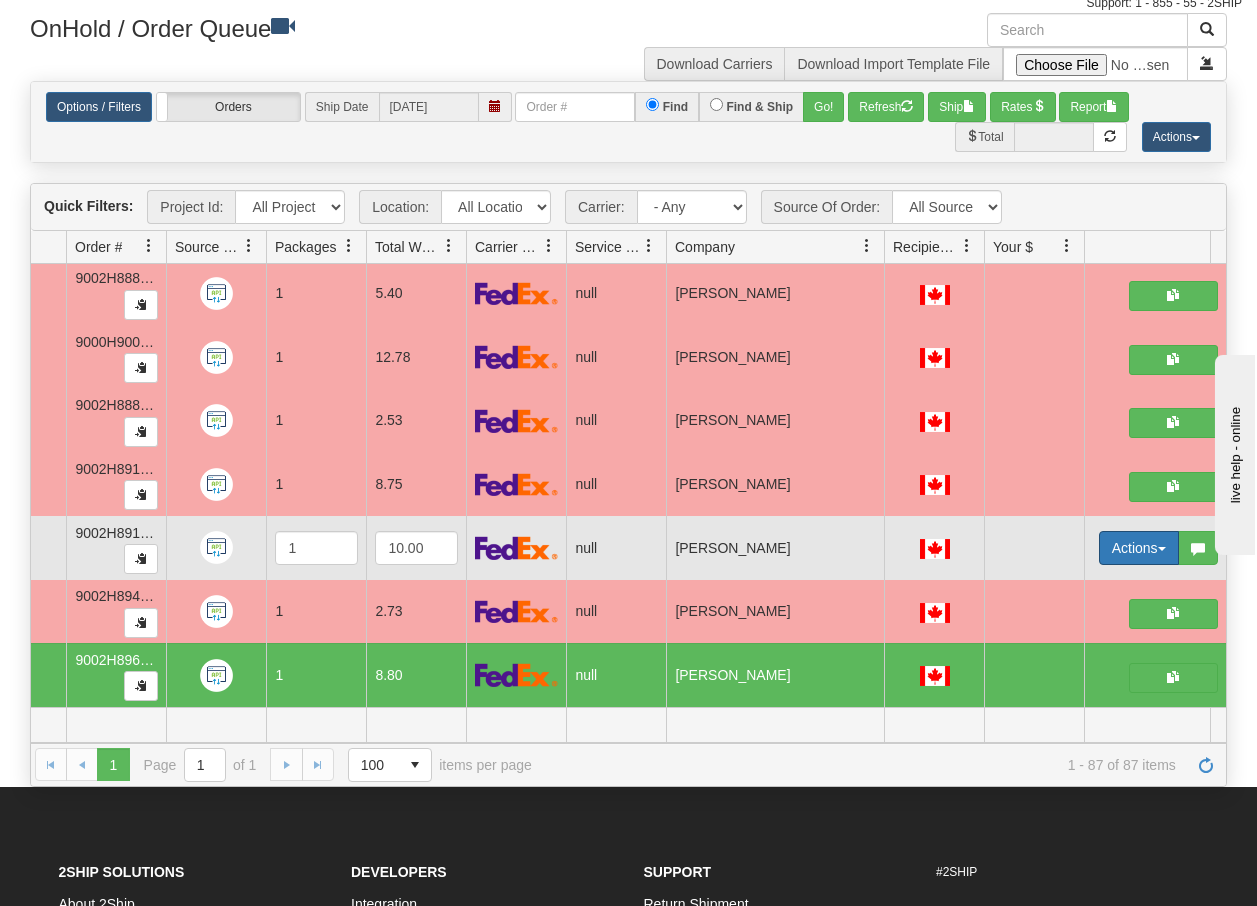 click on "Actions" at bounding box center [1139, 548] 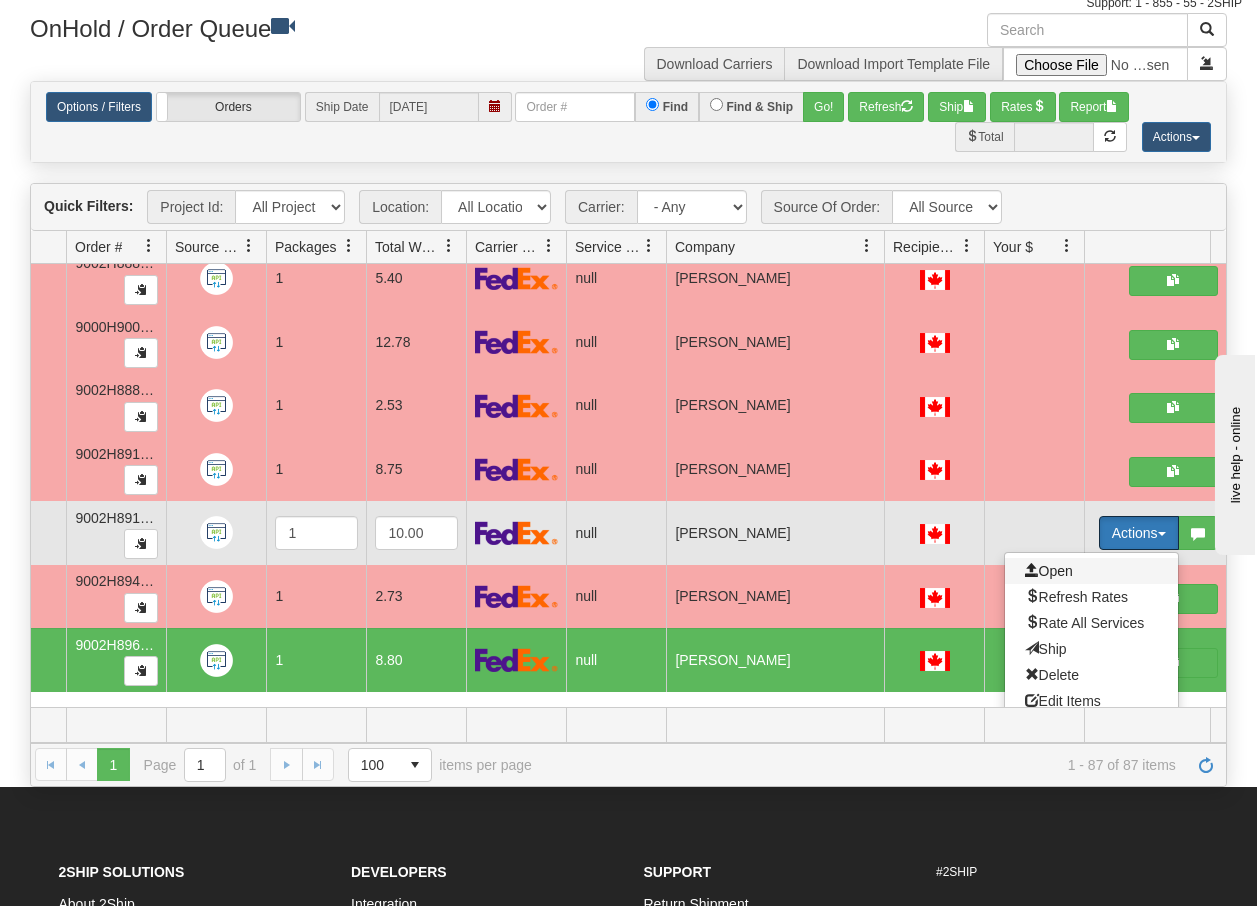 click on "Open" at bounding box center [1049, 571] 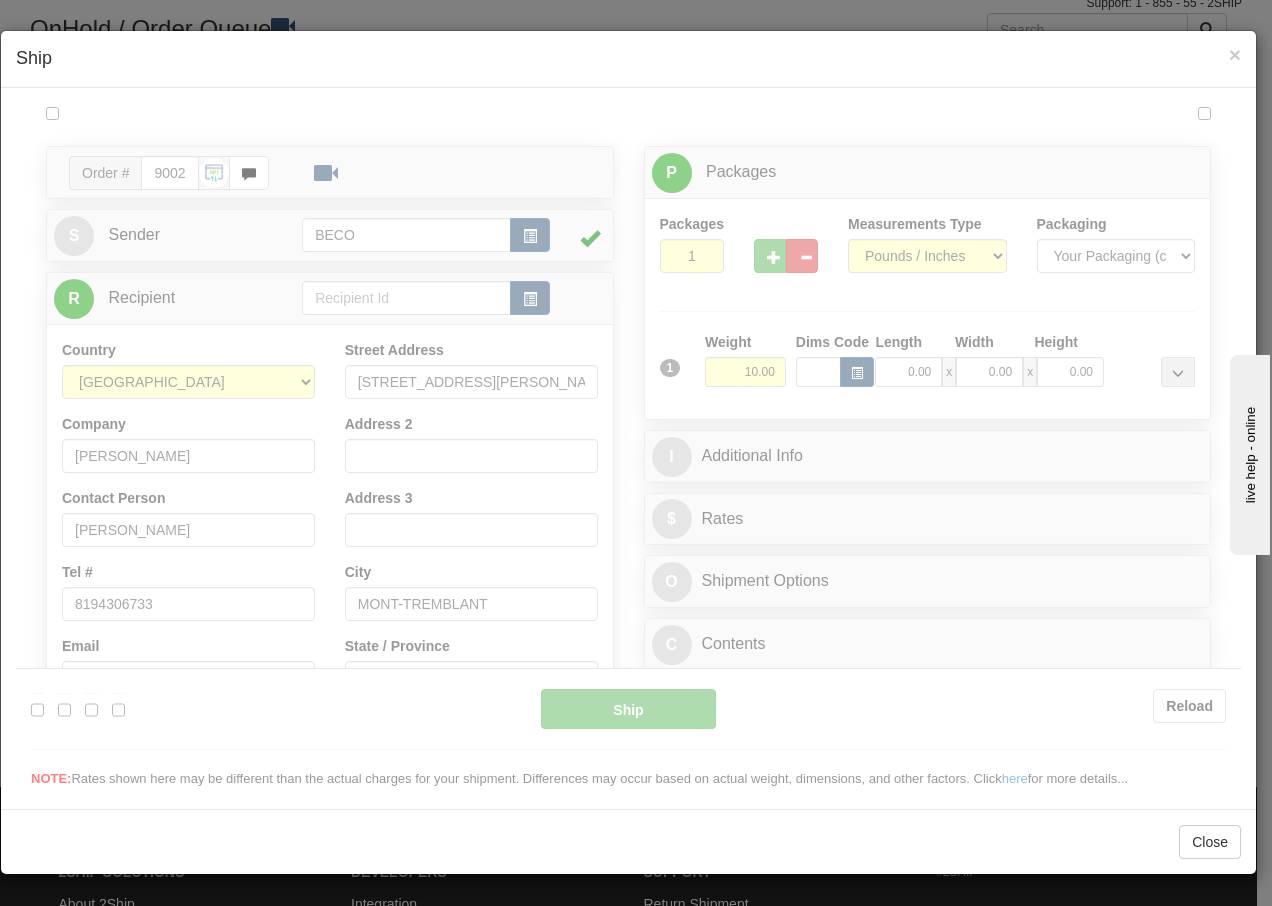 scroll, scrollTop: 0, scrollLeft: 0, axis: both 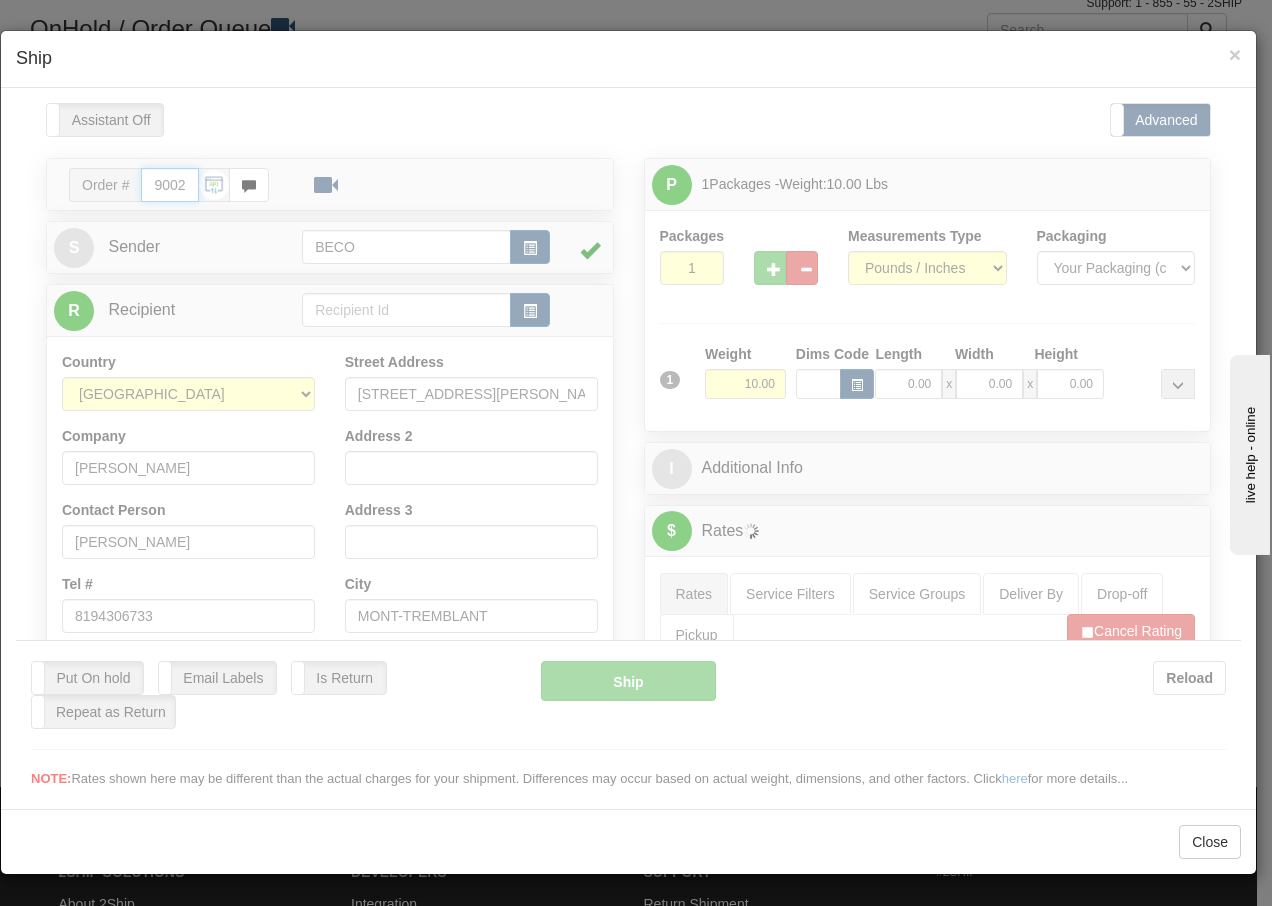 type on "13:28" 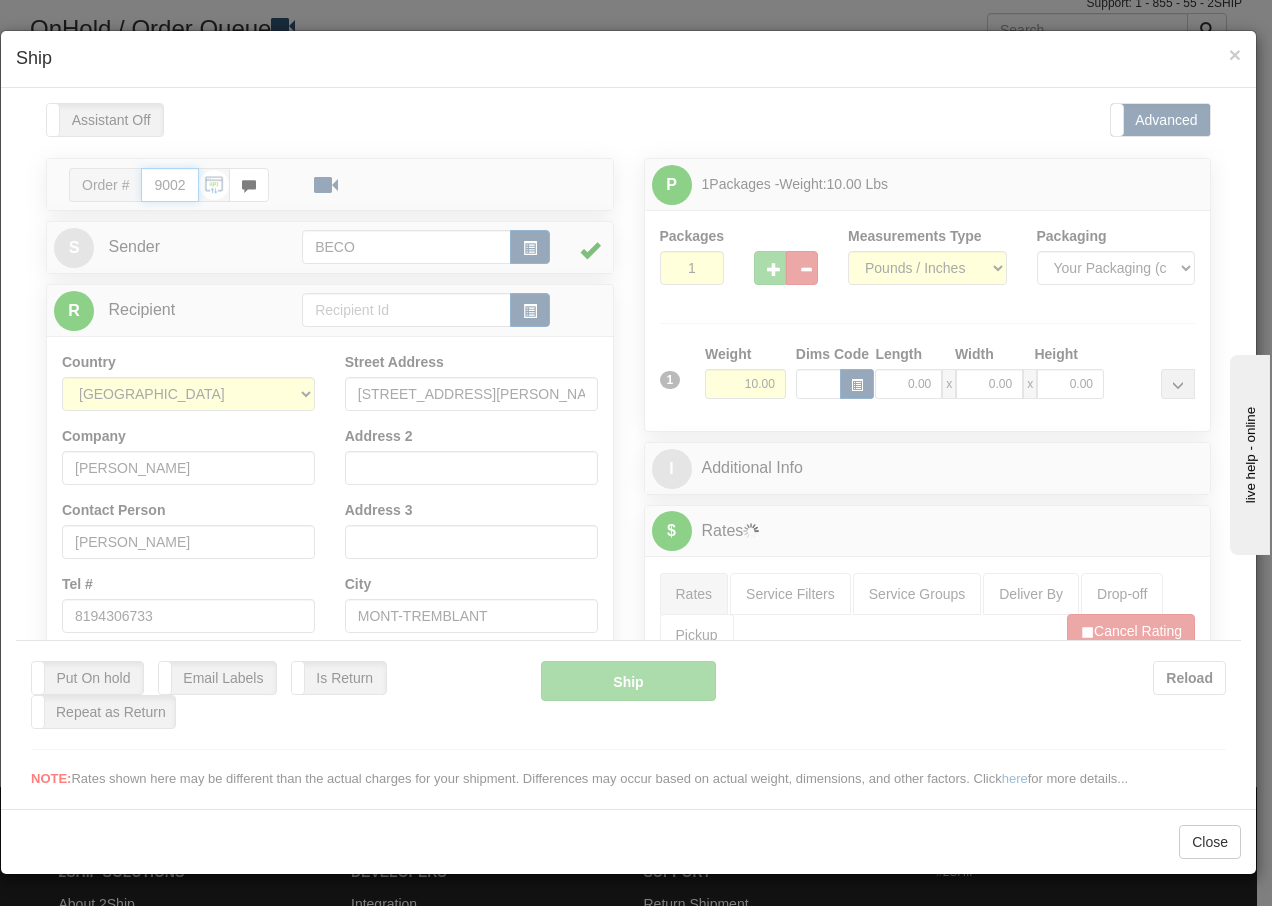 type on "16:00" 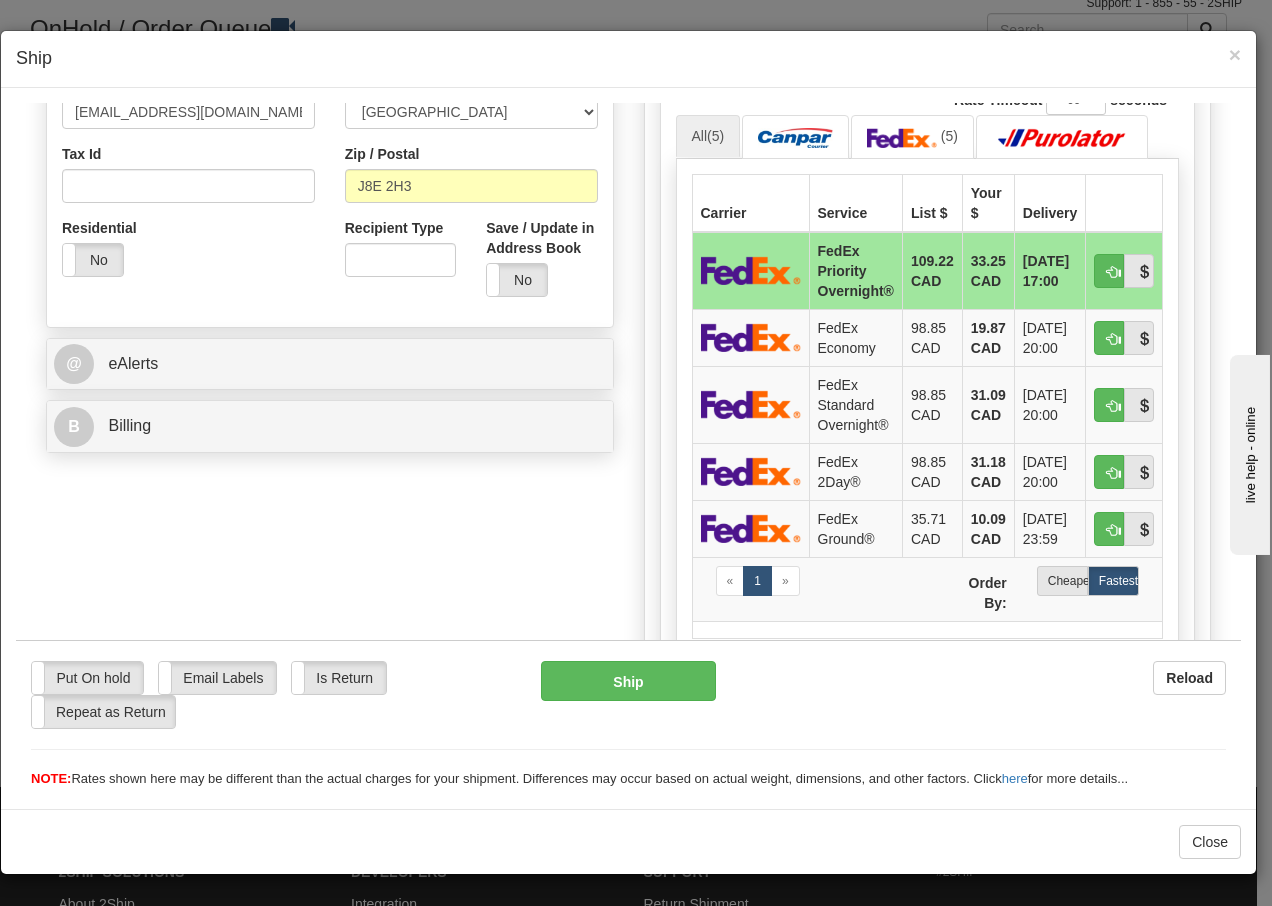 scroll, scrollTop: 587, scrollLeft: 0, axis: vertical 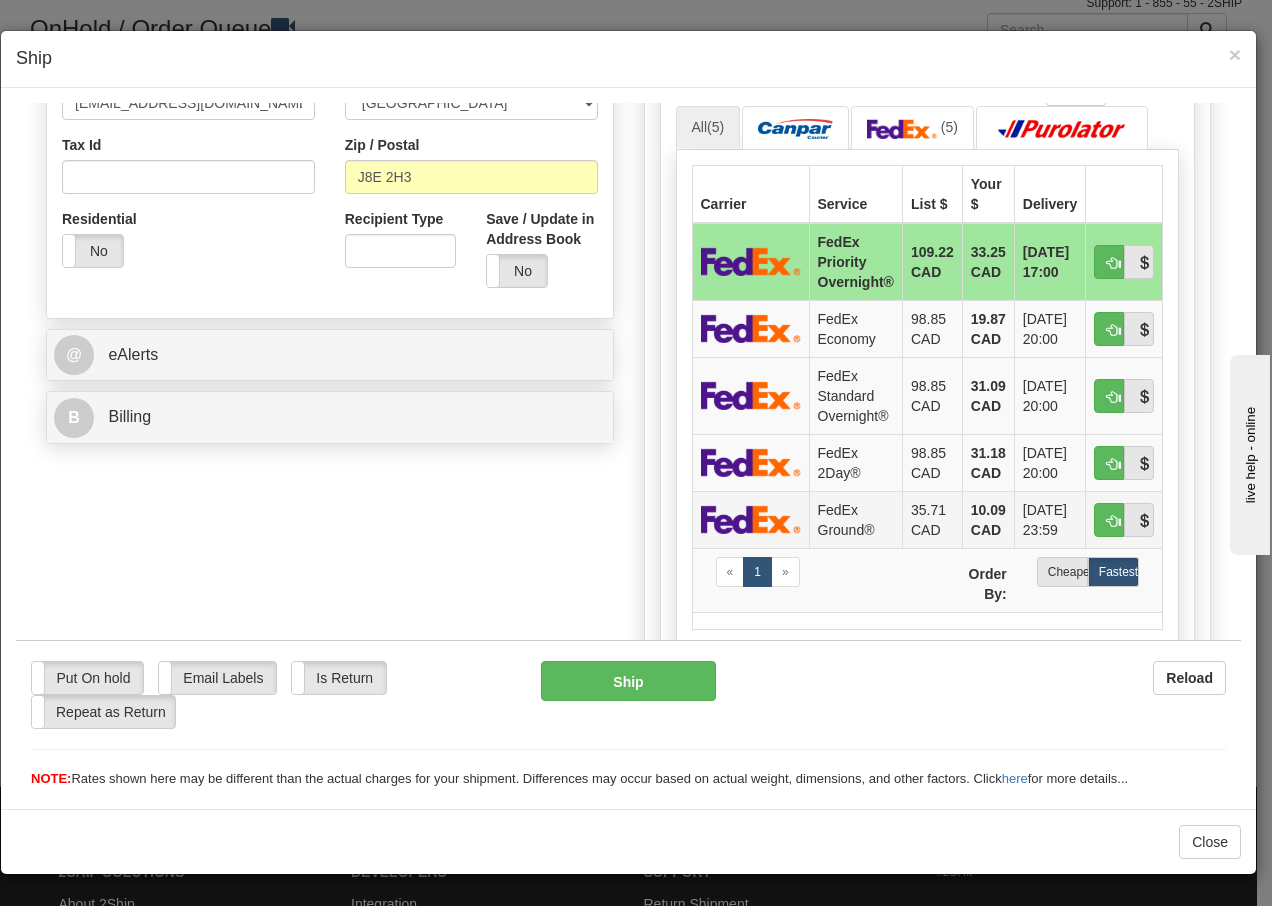 click on "FedEx Ground®" at bounding box center [855, 518] 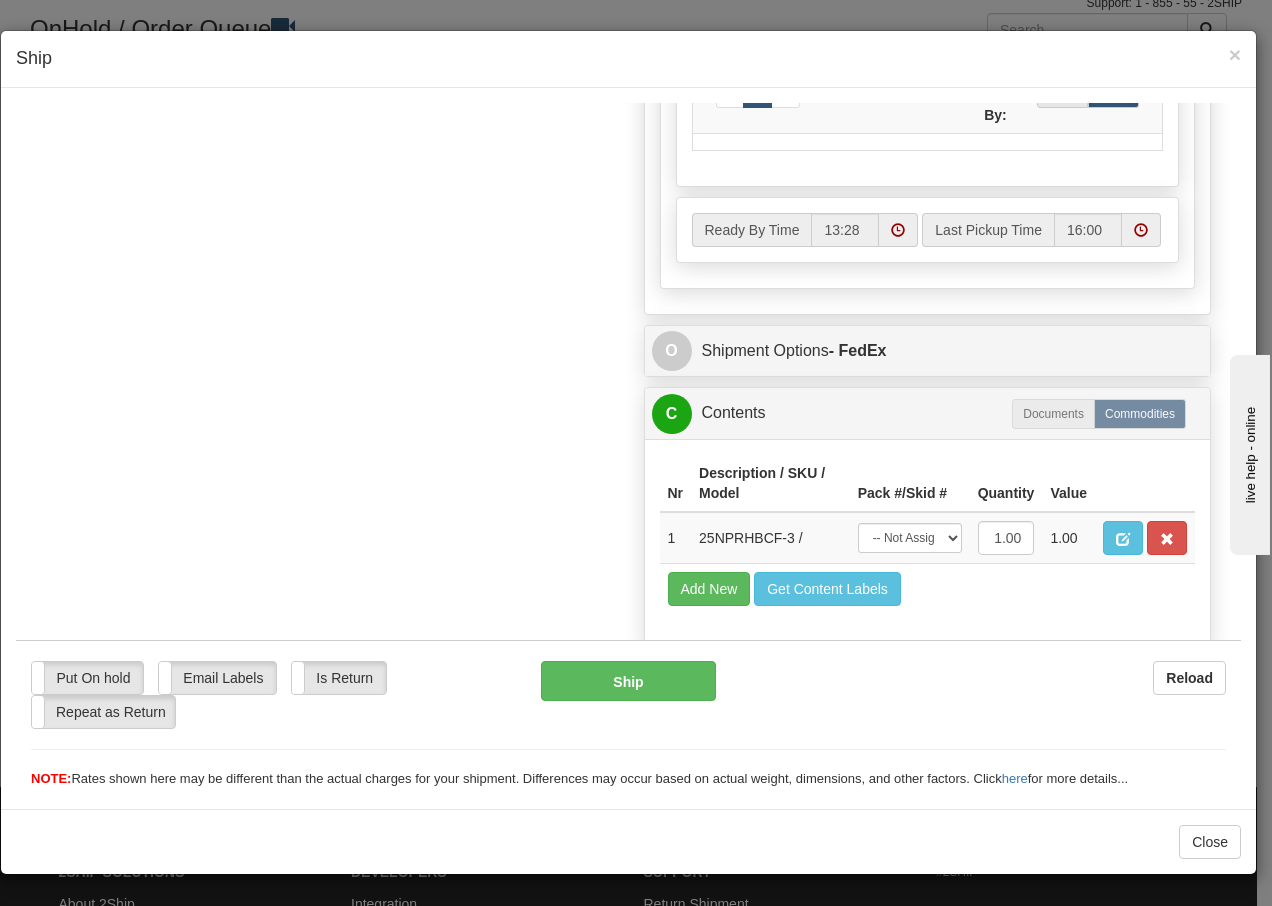 scroll, scrollTop: 1136, scrollLeft: 0, axis: vertical 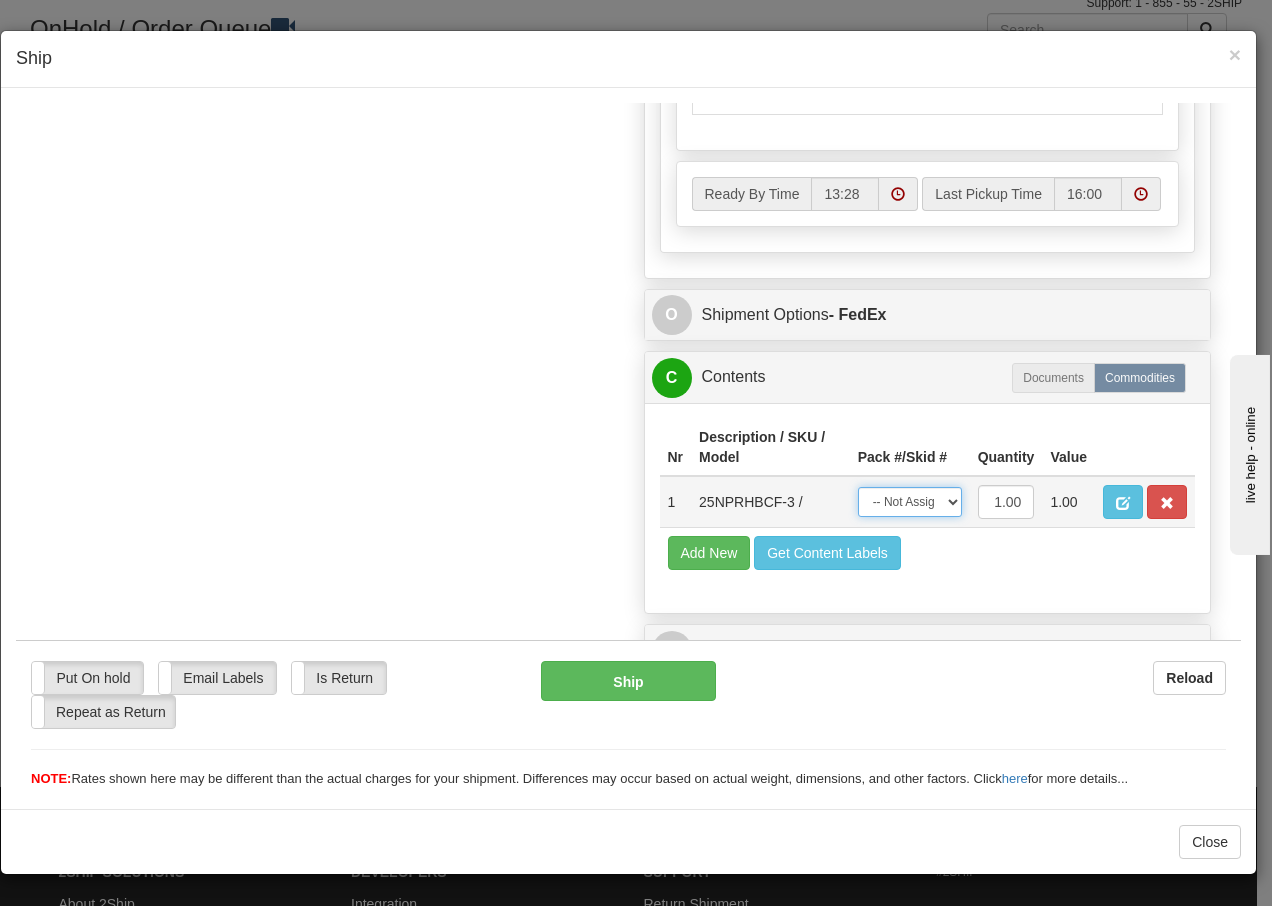 click on "-- Not Assigned --
Package 1" at bounding box center (910, 501) 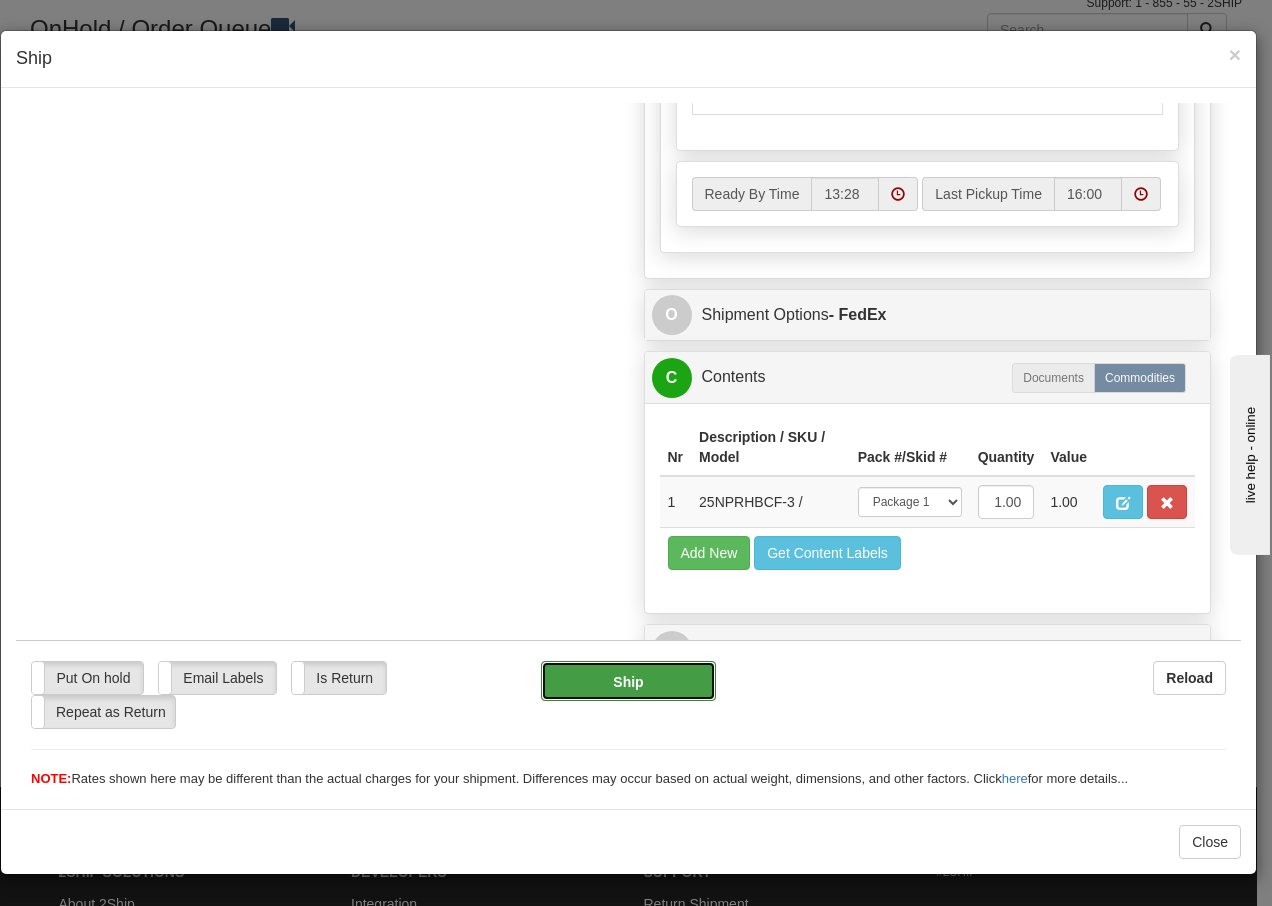 click on "Ship" at bounding box center [628, 680] 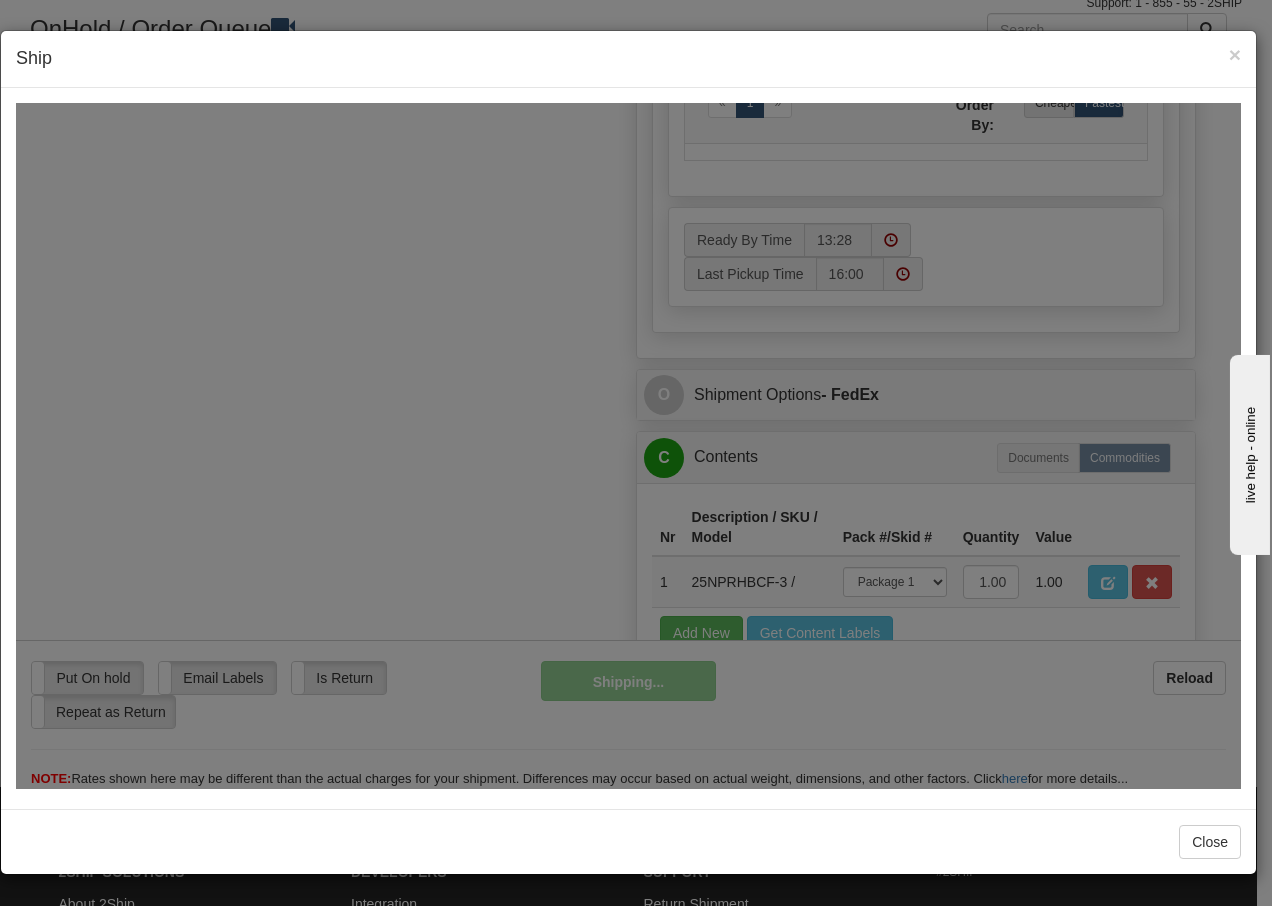 scroll, scrollTop: 1216, scrollLeft: 0, axis: vertical 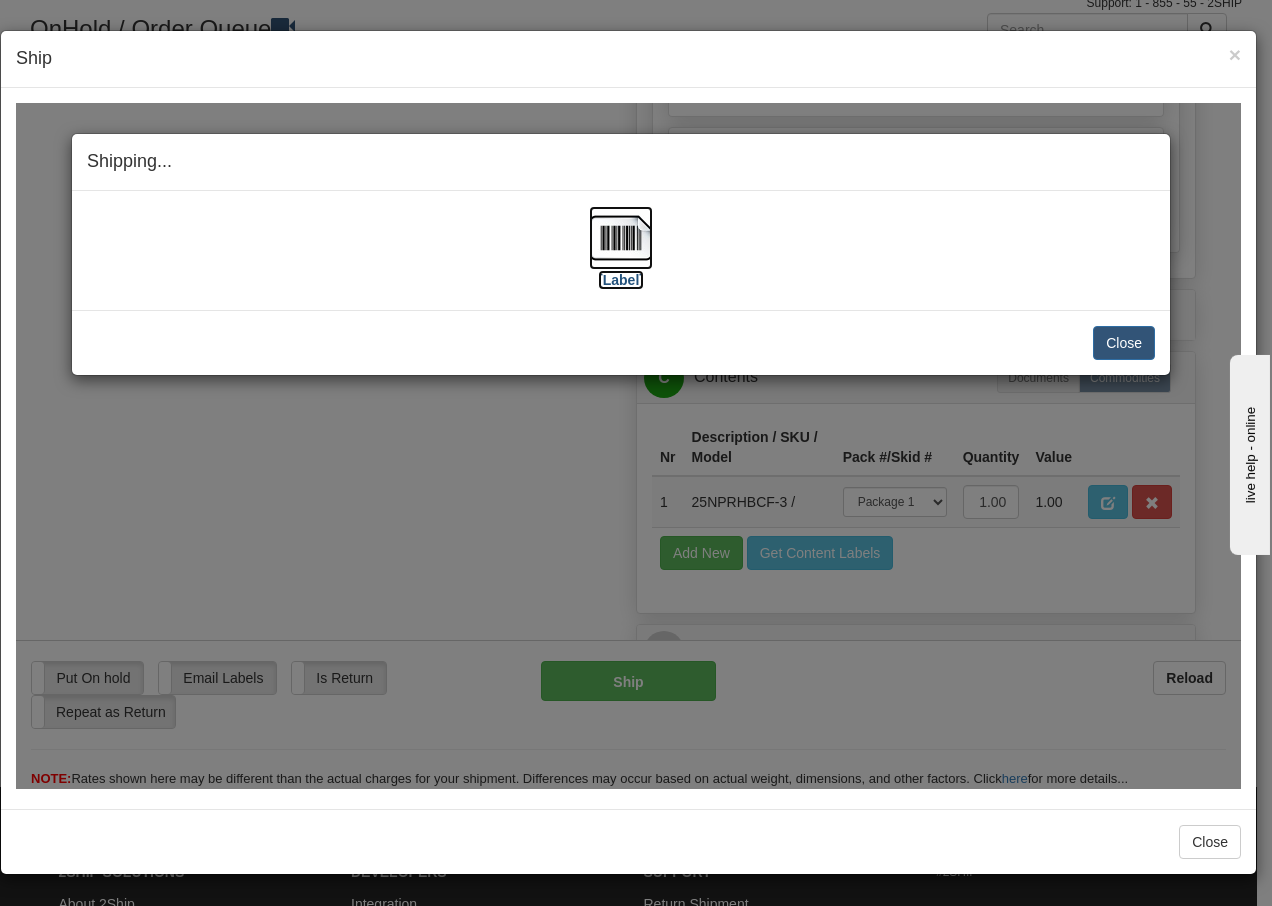 click at bounding box center (621, 237) 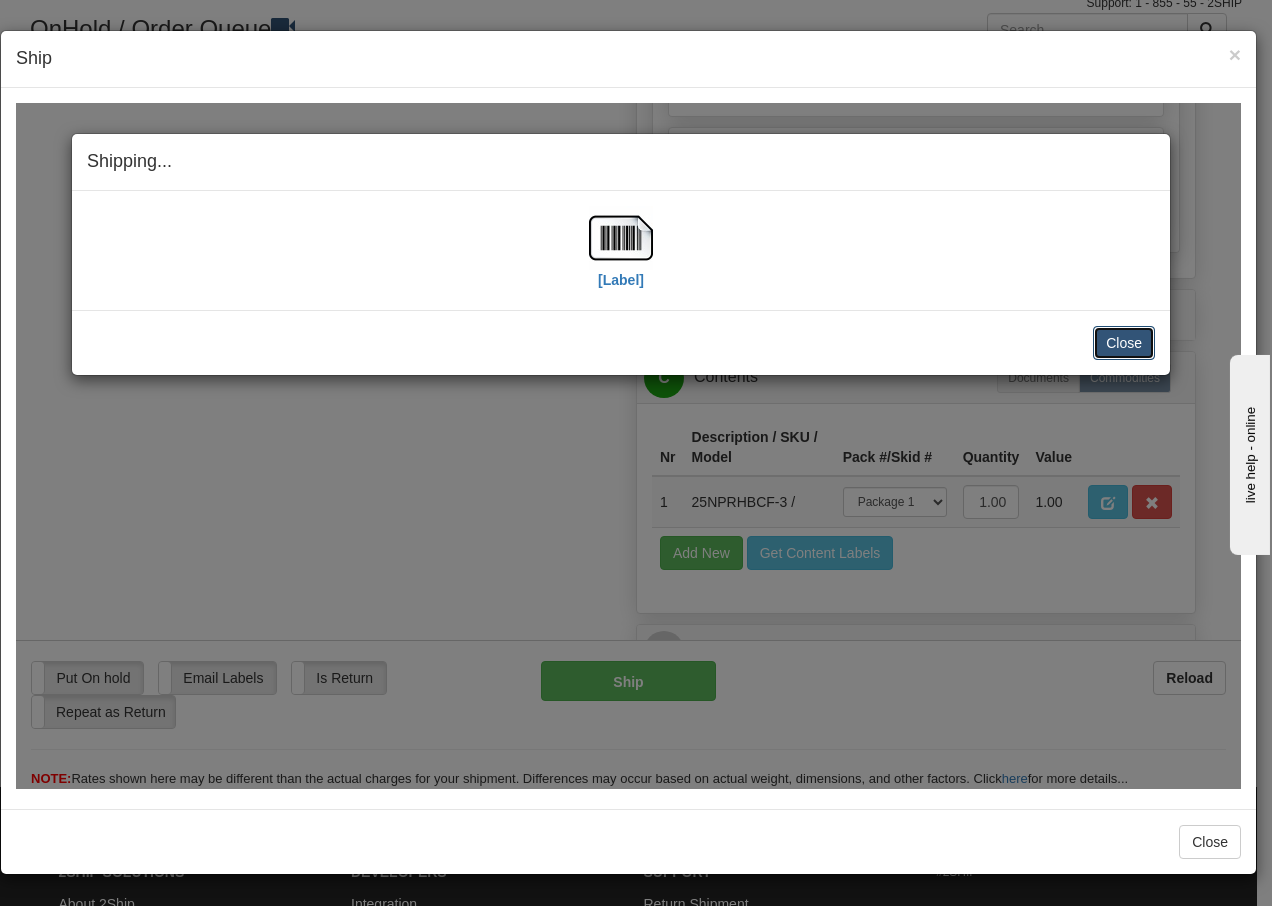click on "Close" at bounding box center [1124, 342] 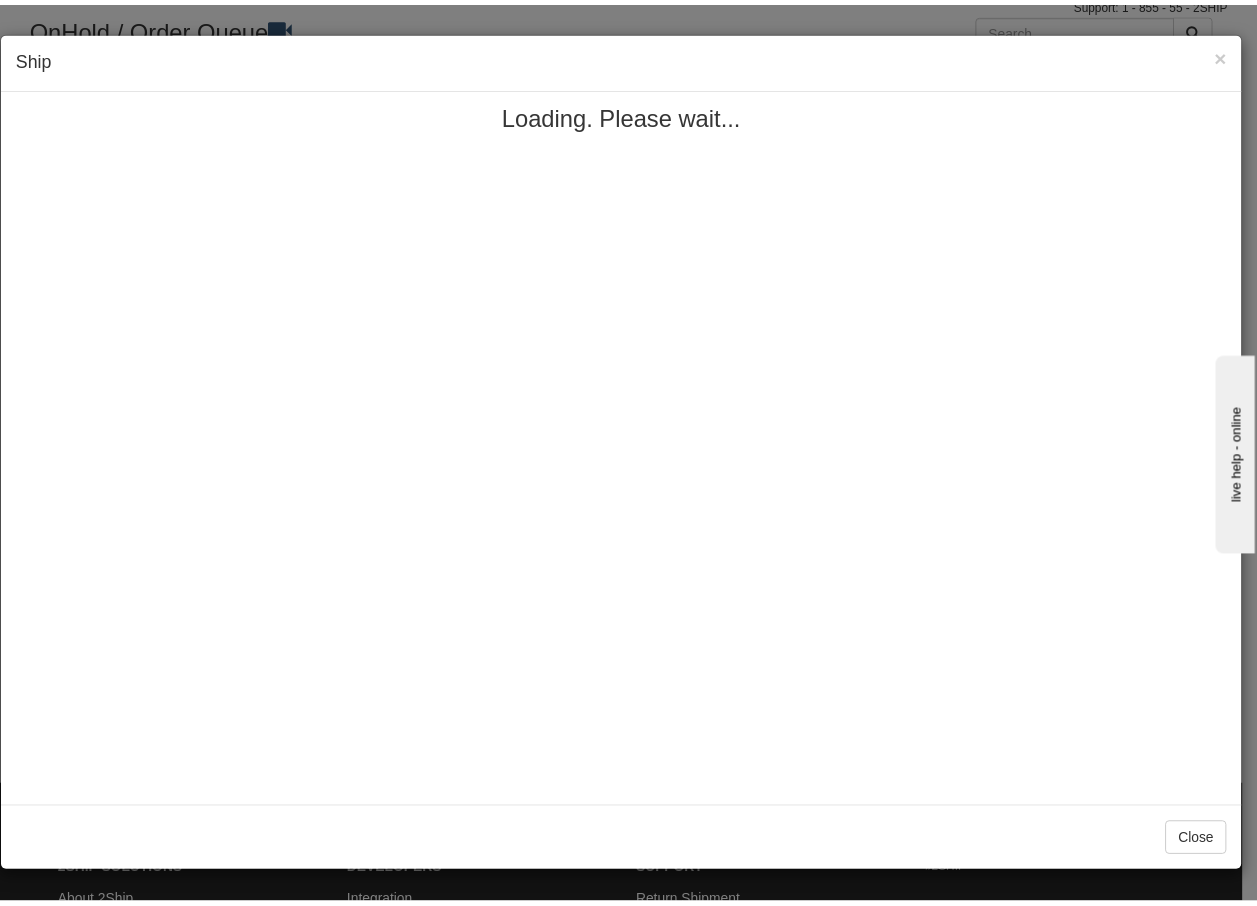 scroll, scrollTop: 0, scrollLeft: 0, axis: both 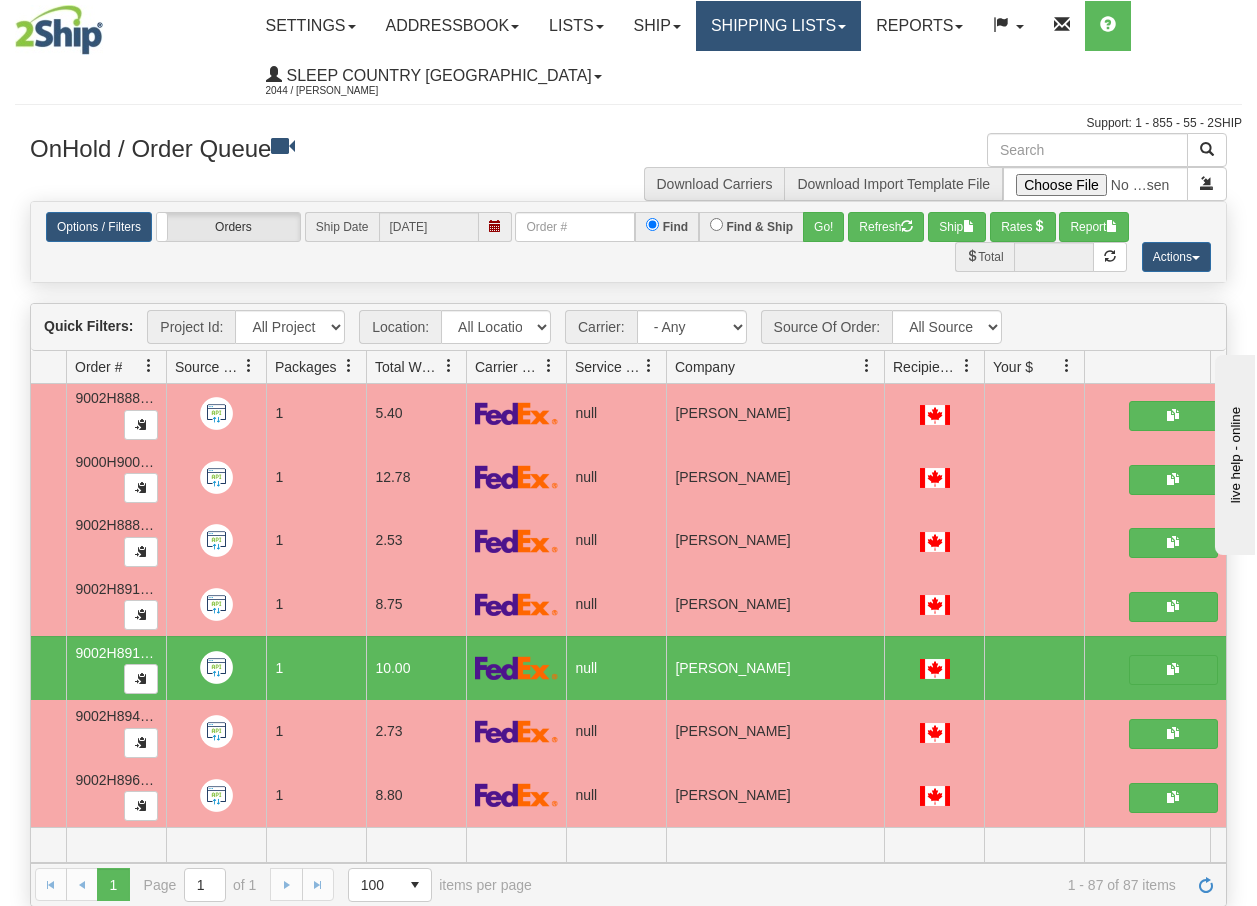 click on "Shipping lists" at bounding box center (778, 26) 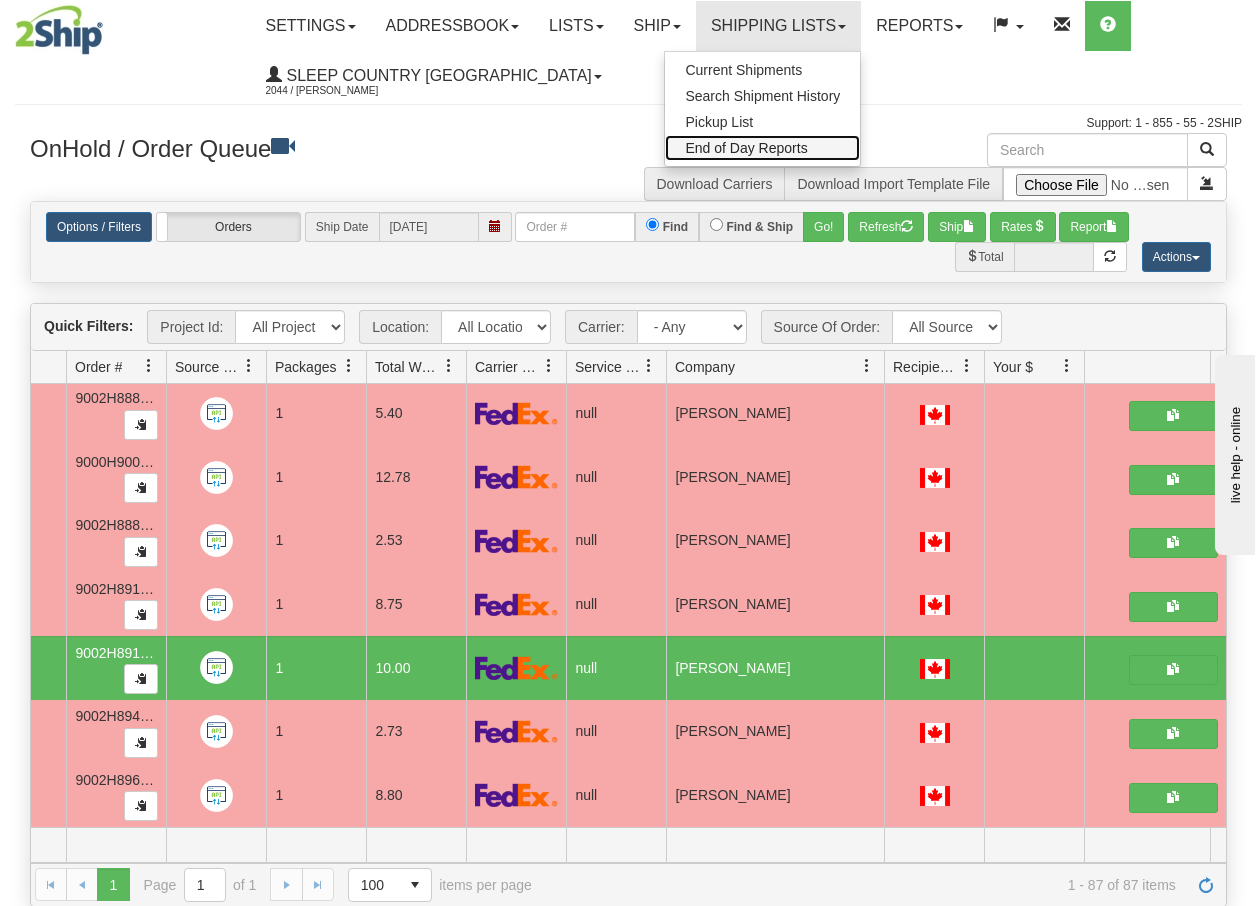 click on "End of Day Reports" at bounding box center (746, 148) 